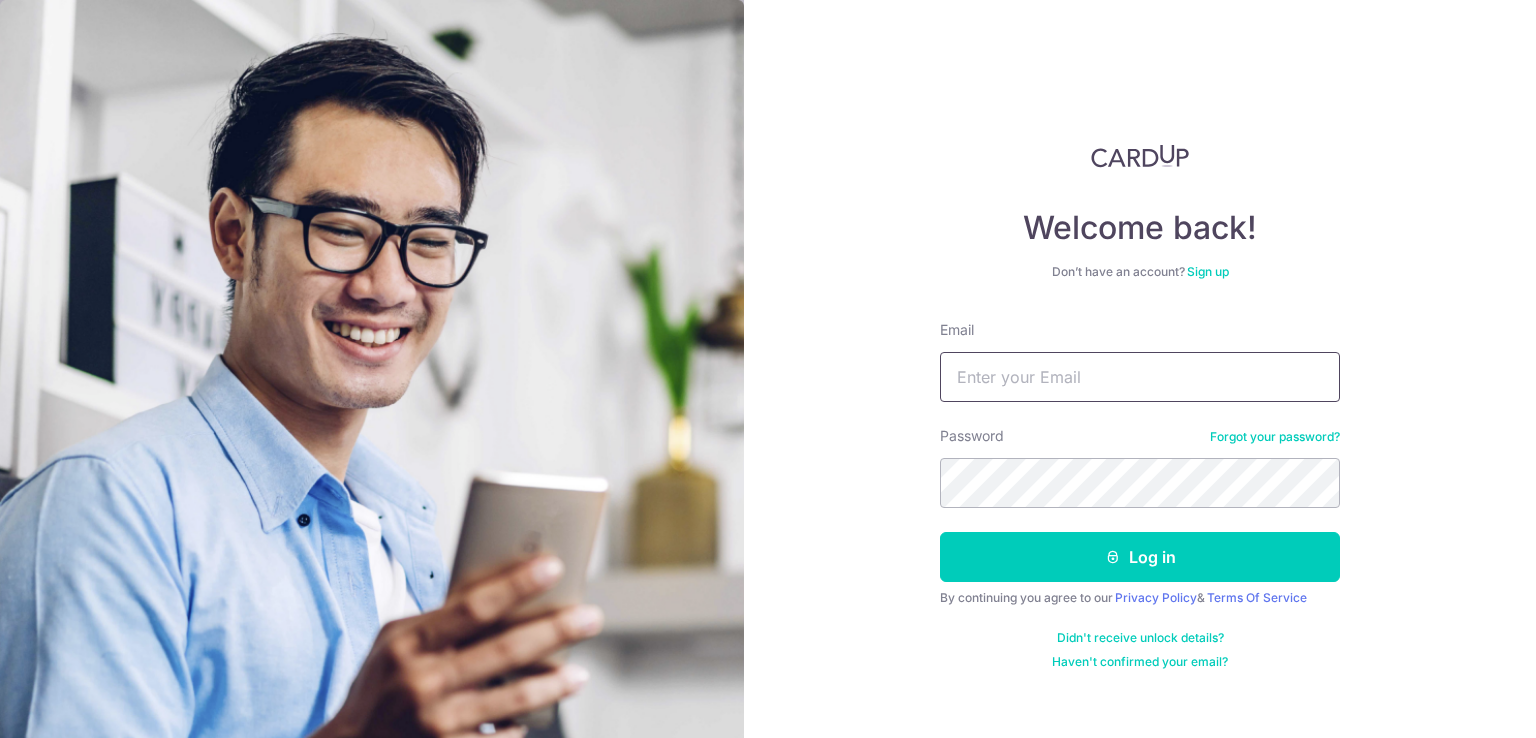 scroll, scrollTop: 0, scrollLeft: 0, axis: both 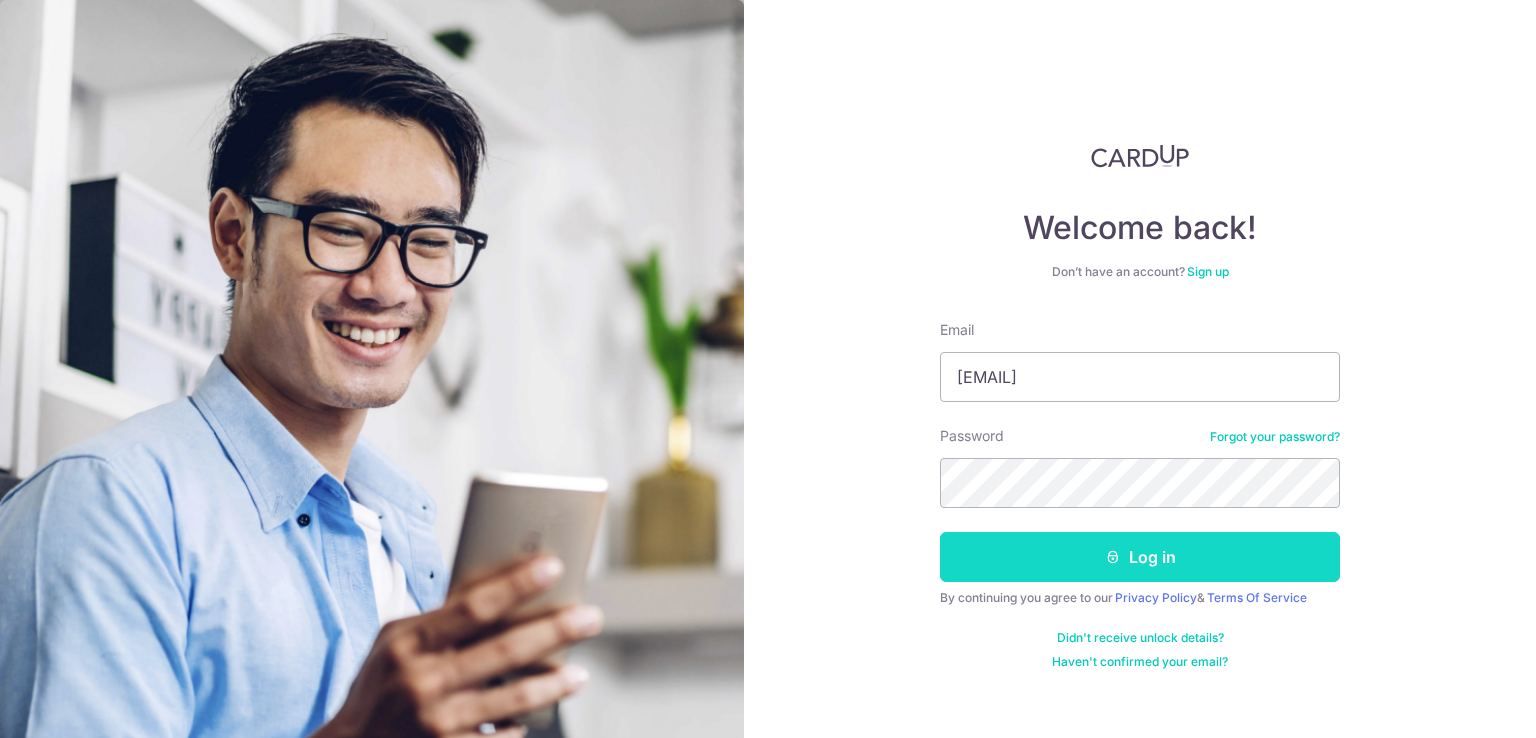 click on "Log in" at bounding box center [1140, 557] 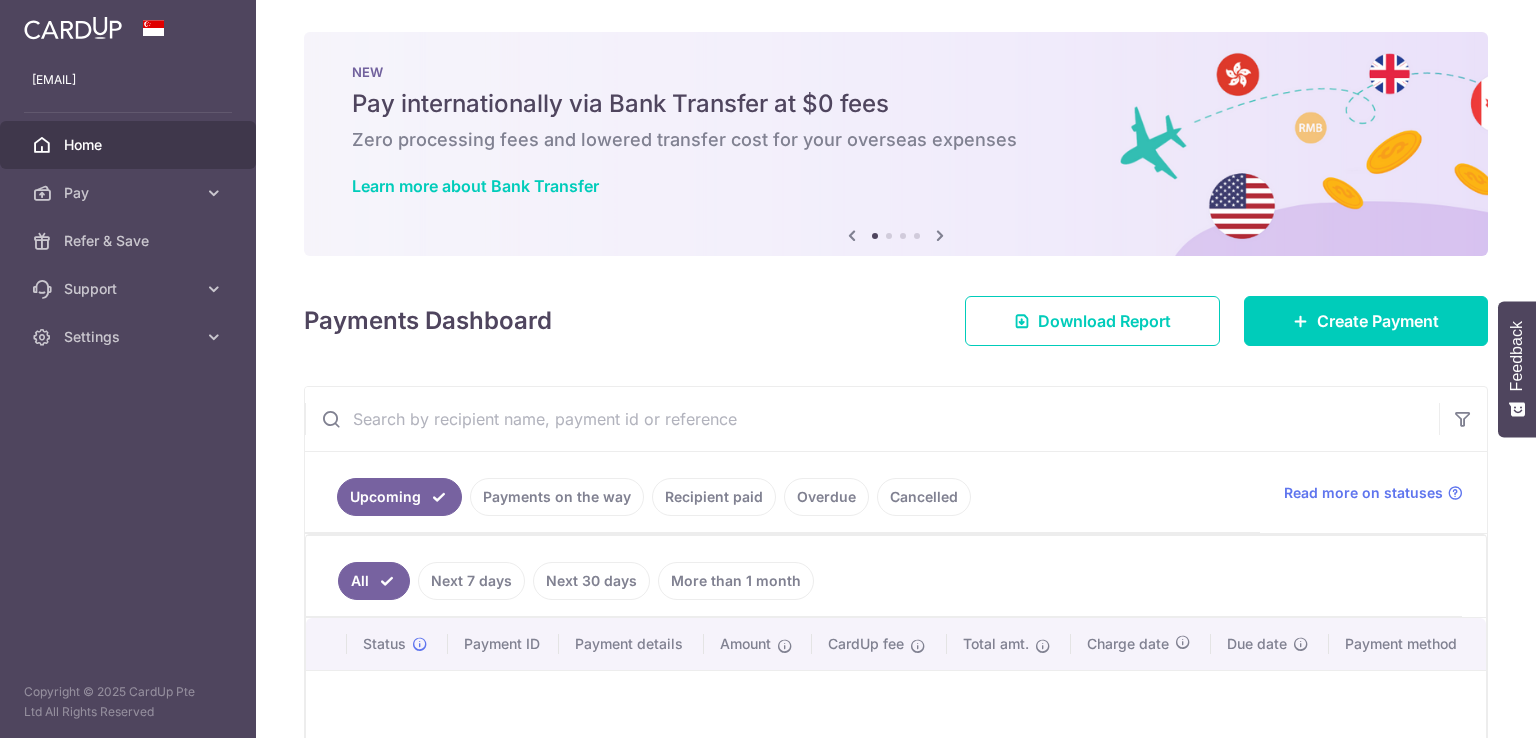 scroll, scrollTop: 0, scrollLeft: 0, axis: both 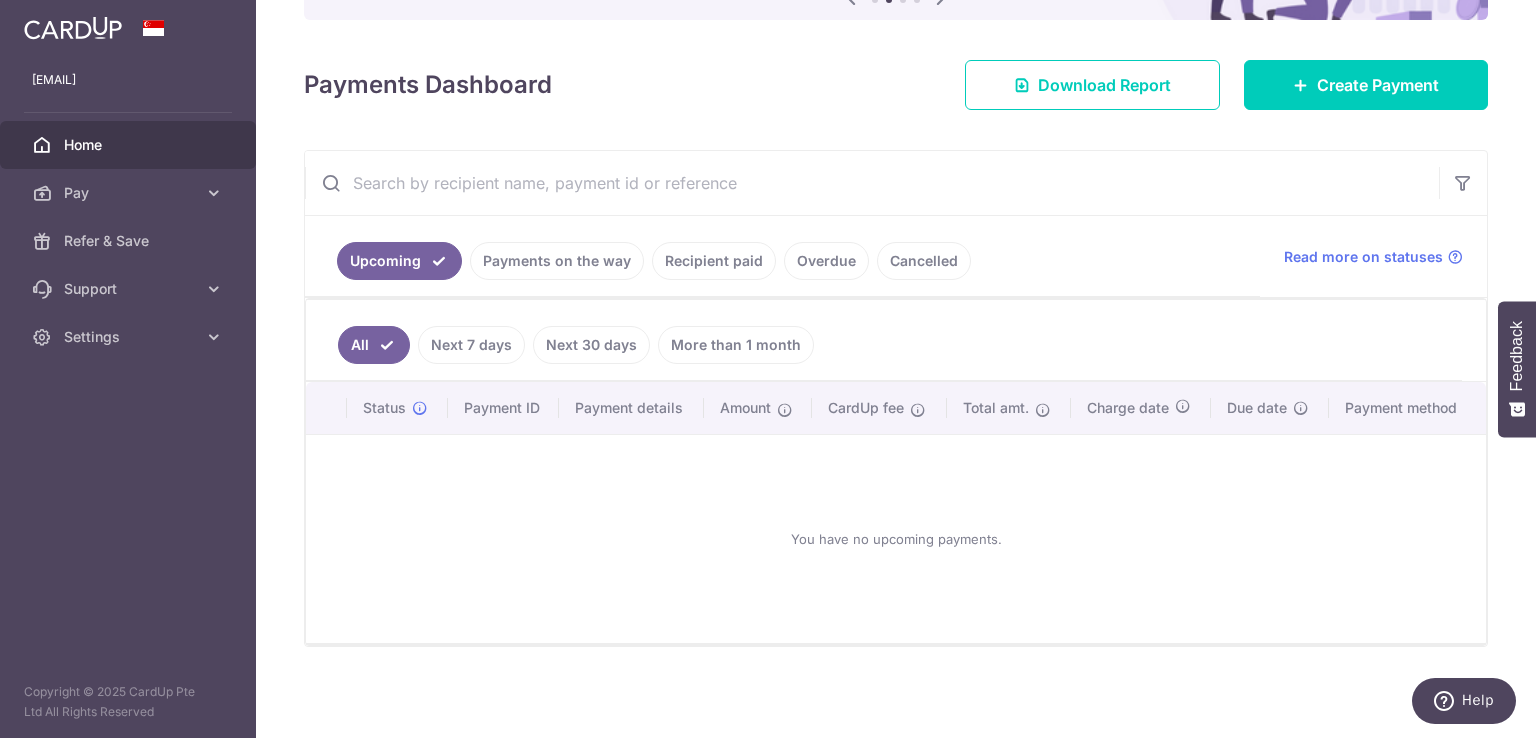 click on "Payments on the way" at bounding box center [557, 261] 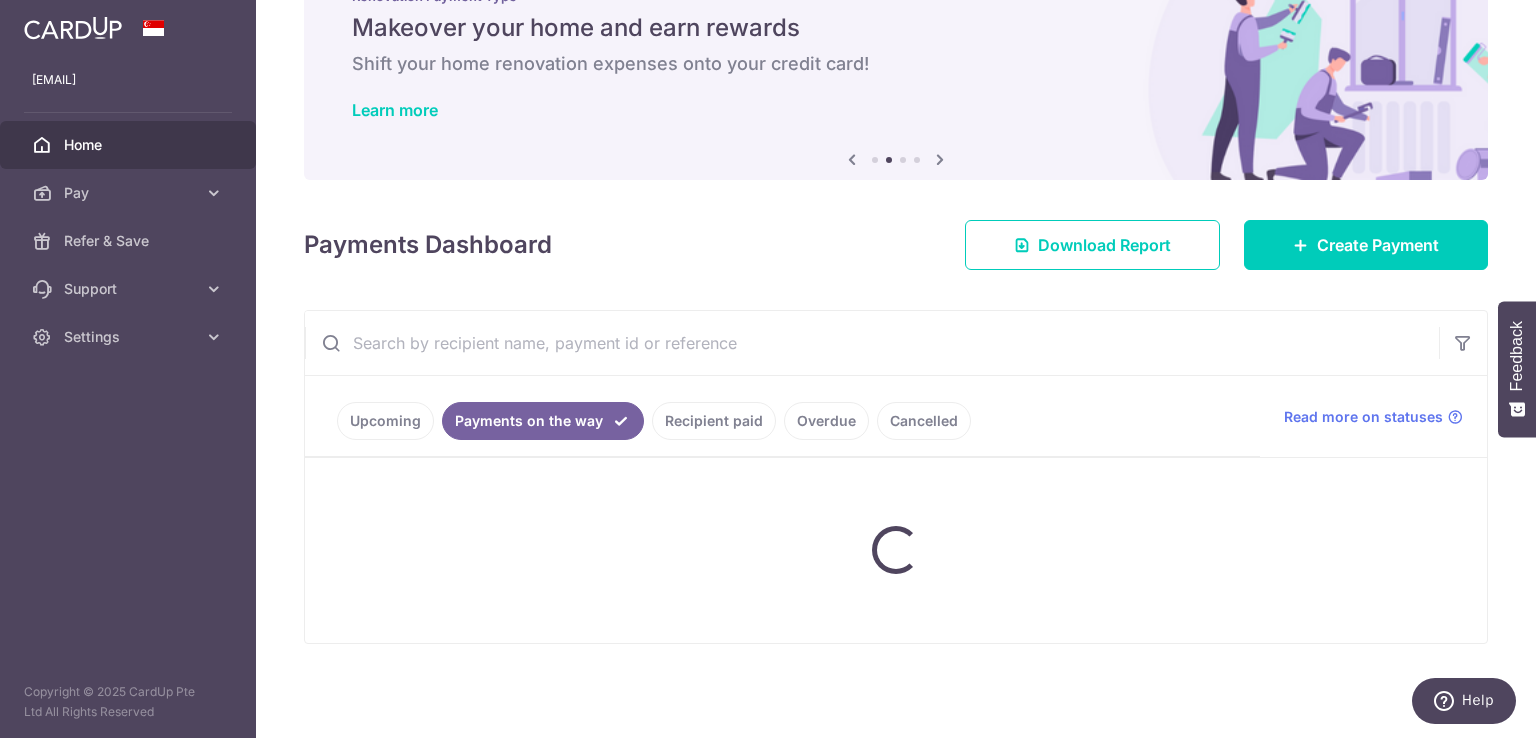 scroll, scrollTop: 152, scrollLeft: 0, axis: vertical 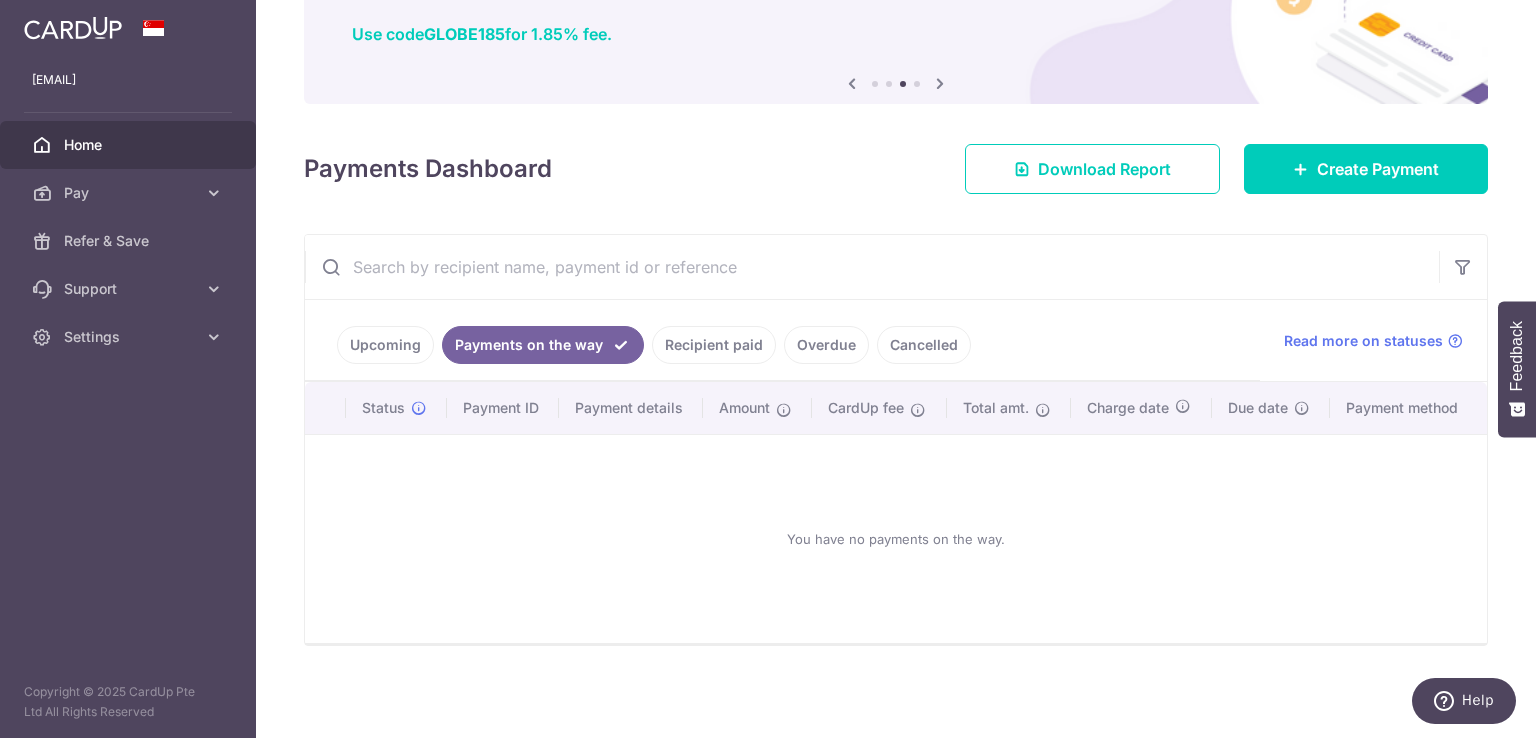 click on "Recipient paid" at bounding box center (714, 345) 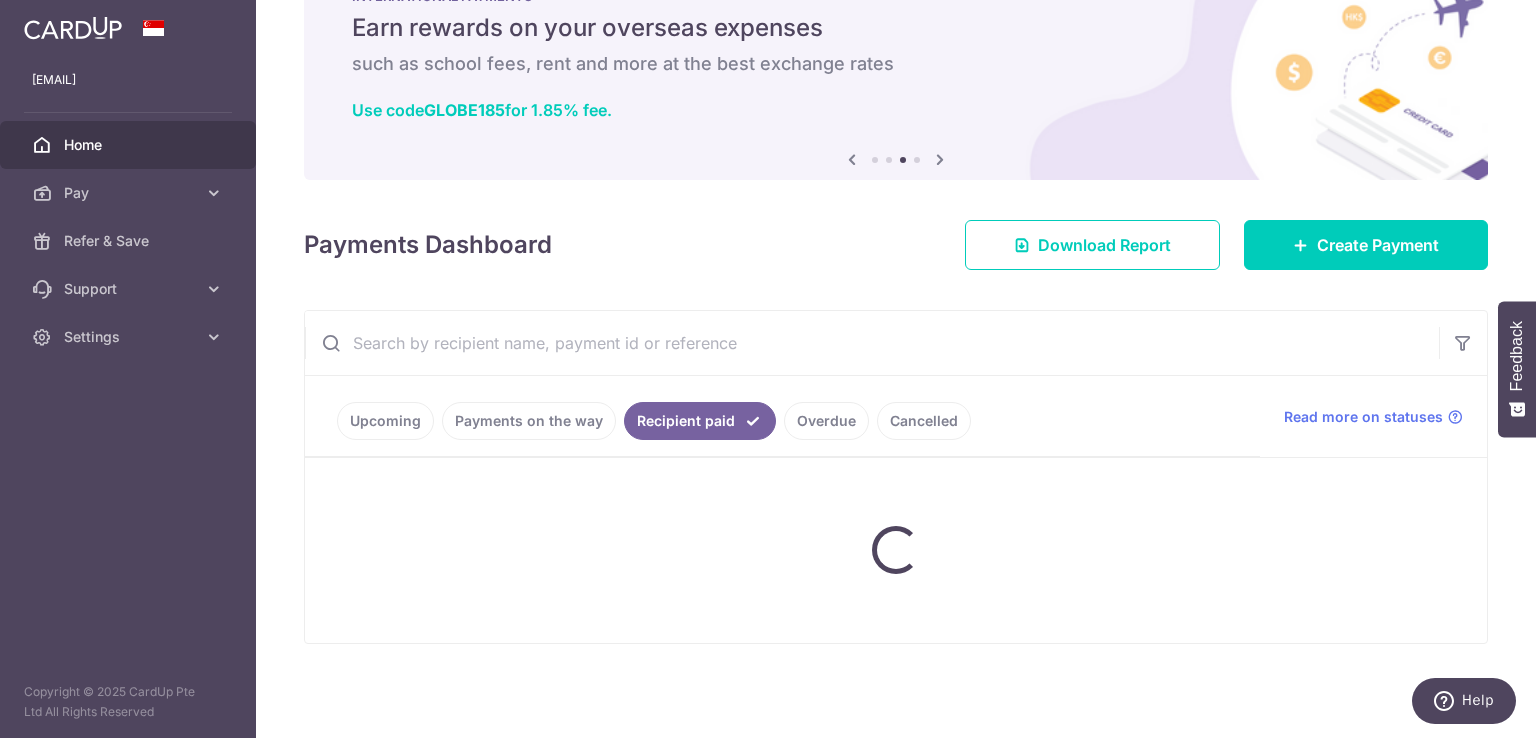 scroll, scrollTop: 74, scrollLeft: 0, axis: vertical 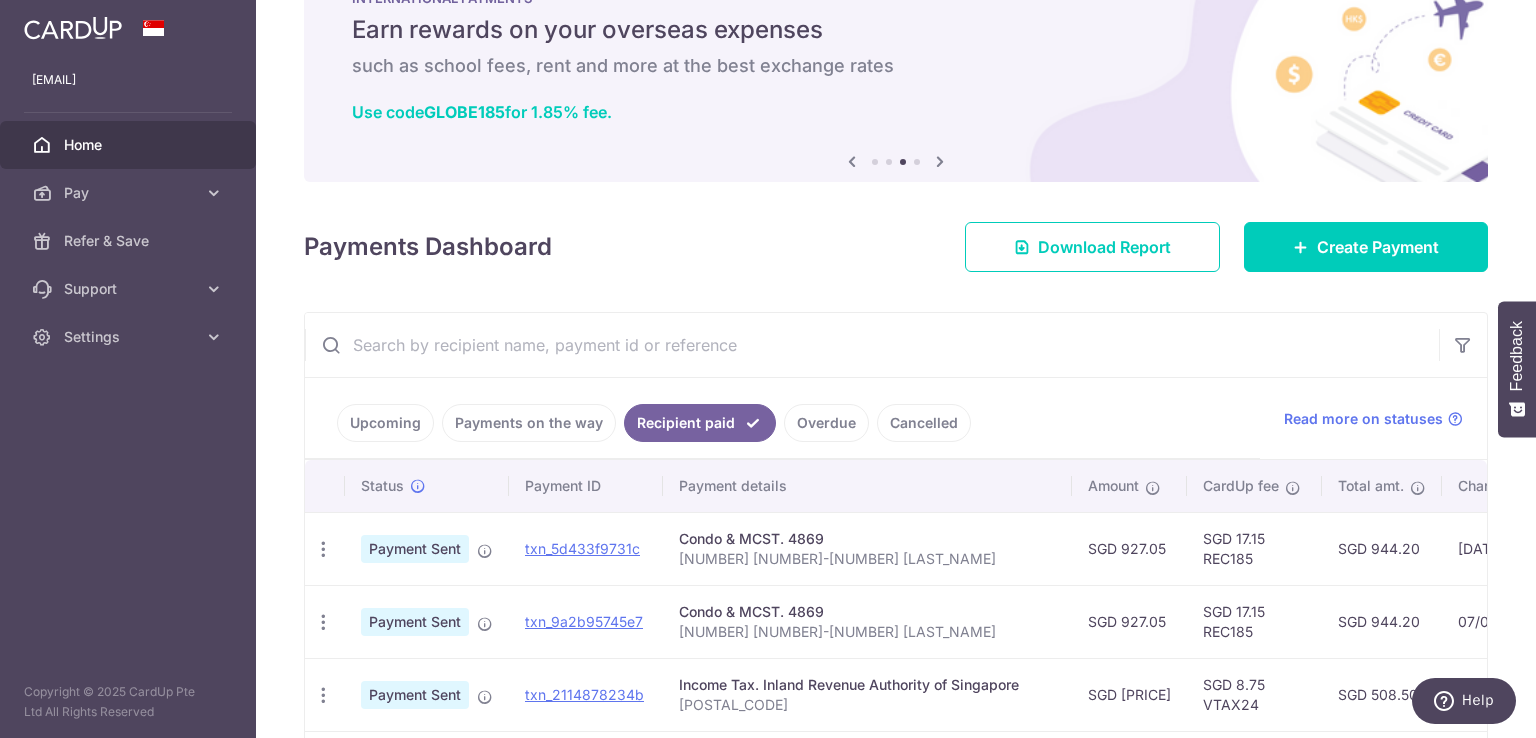 click on "Upcoming" at bounding box center (385, 423) 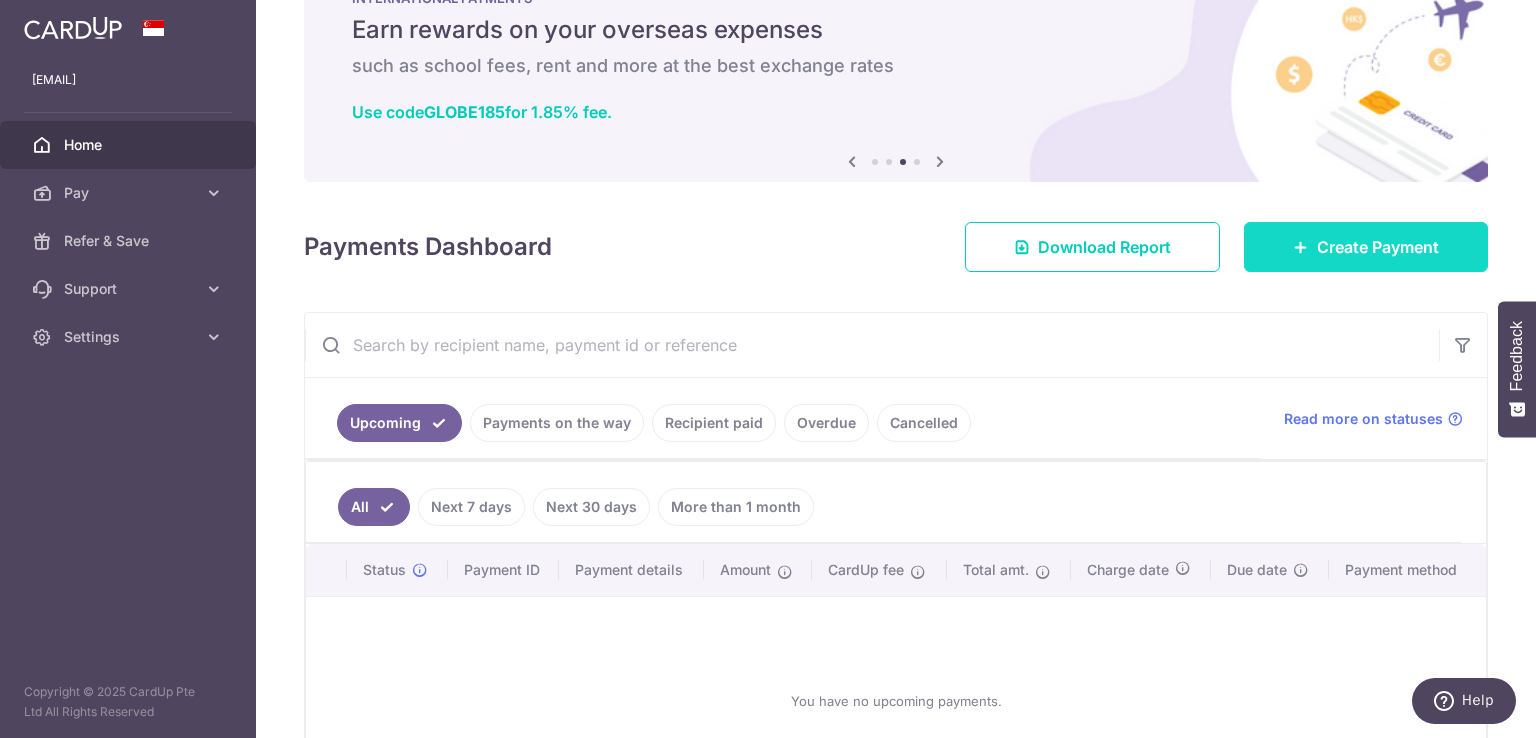 click on "Create Payment" at bounding box center [1378, 247] 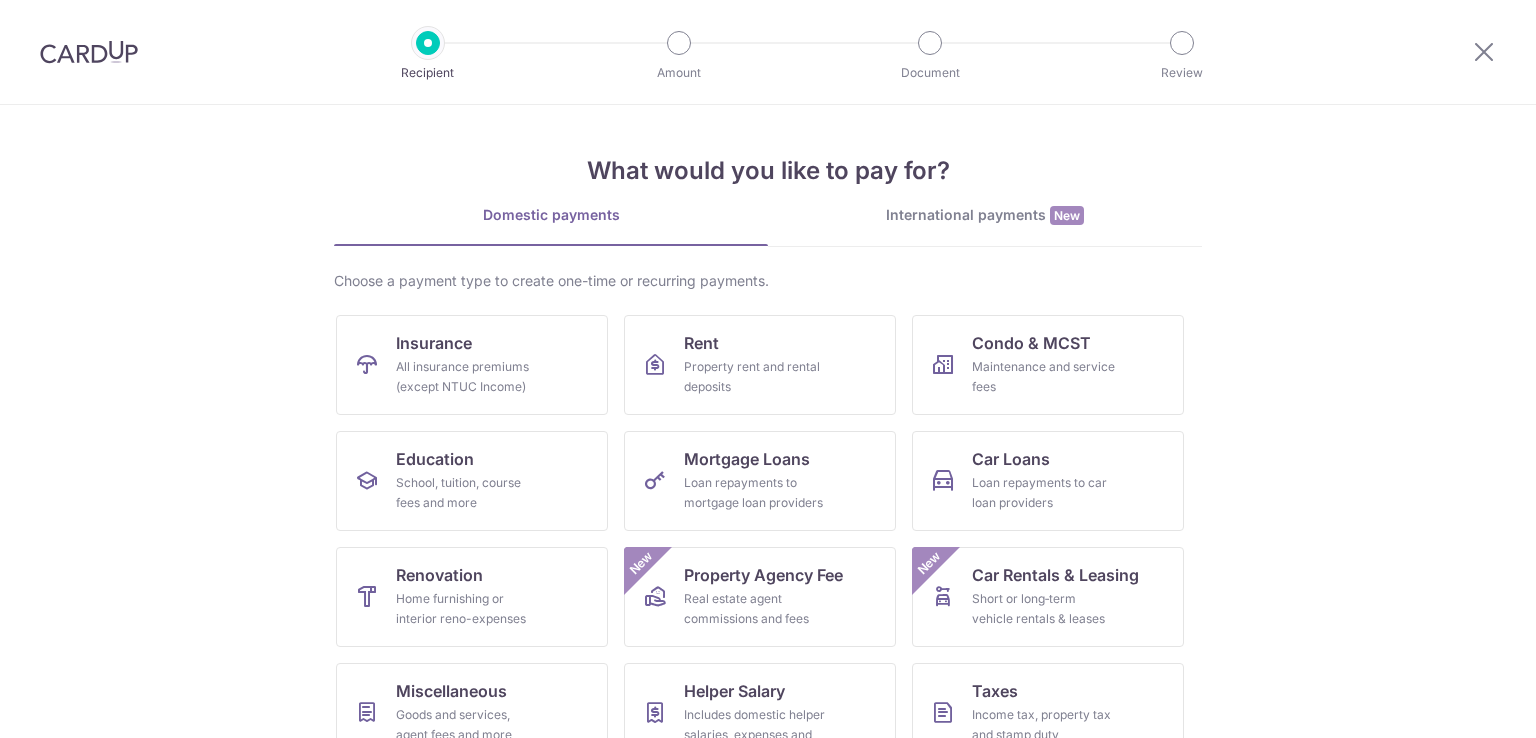 scroll, scrollTop: 0, scrollLeft: 0, axis: both 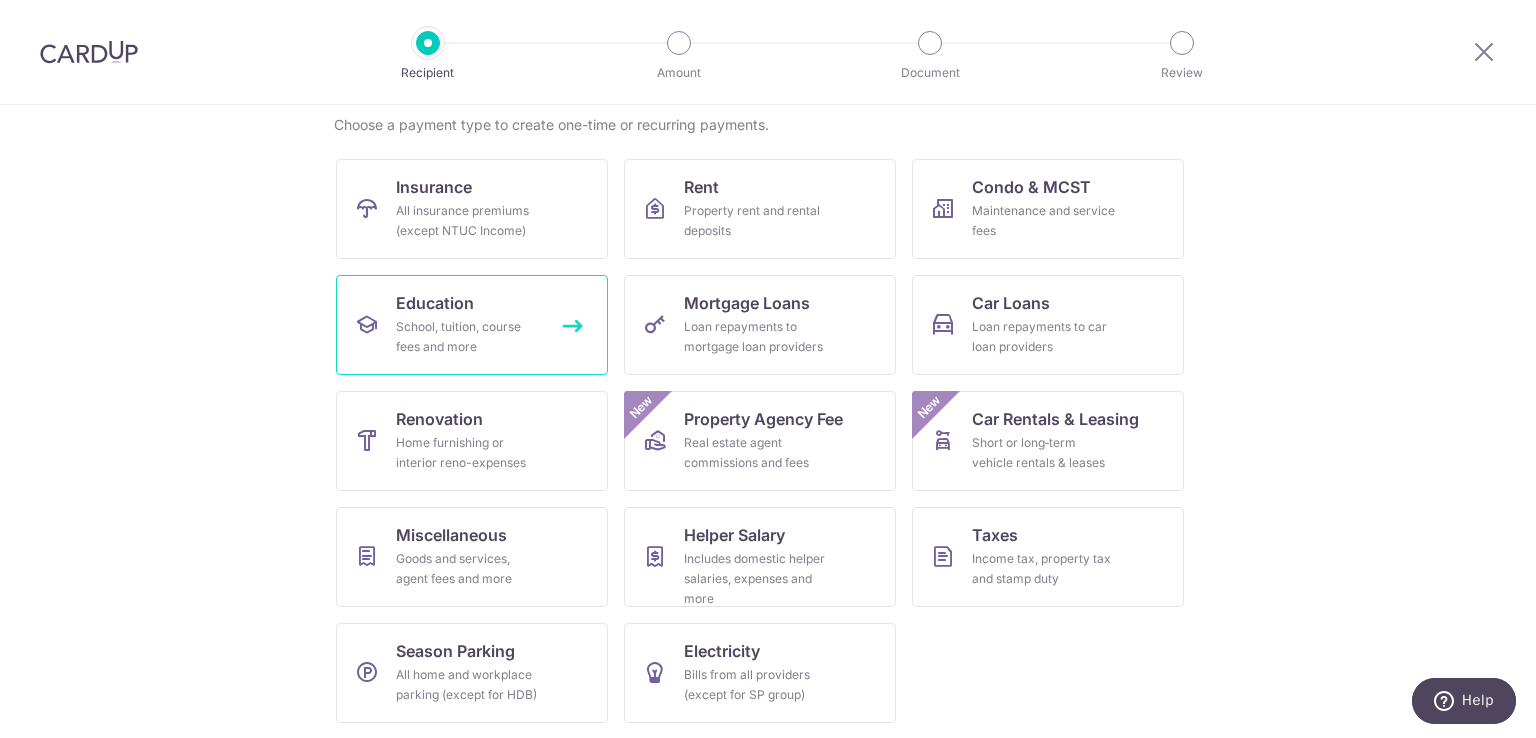 click on "School, tuition, course fees and more" at bounding box center (468, 337) 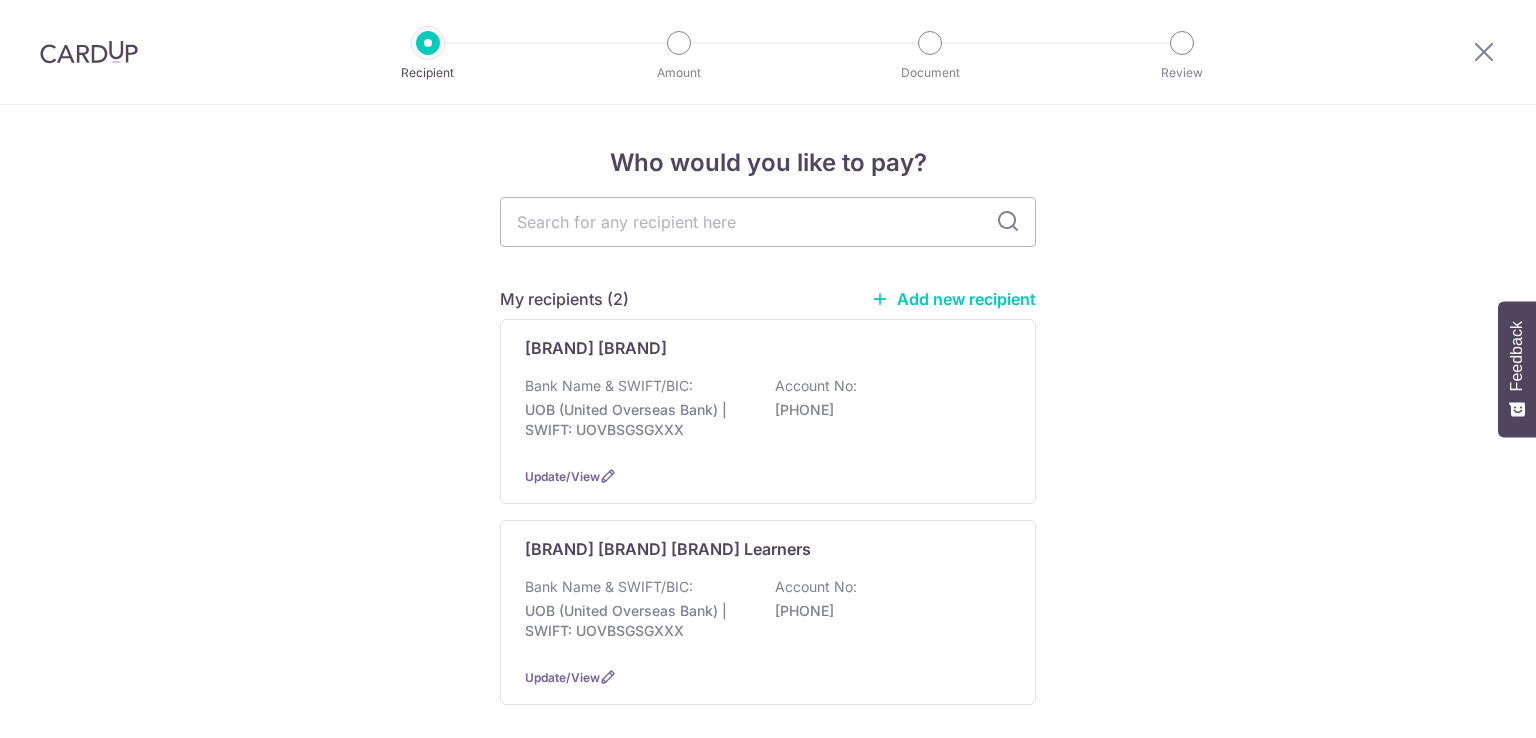 scroll, scrollTop: 0, scrollLeft: 0, axis: both 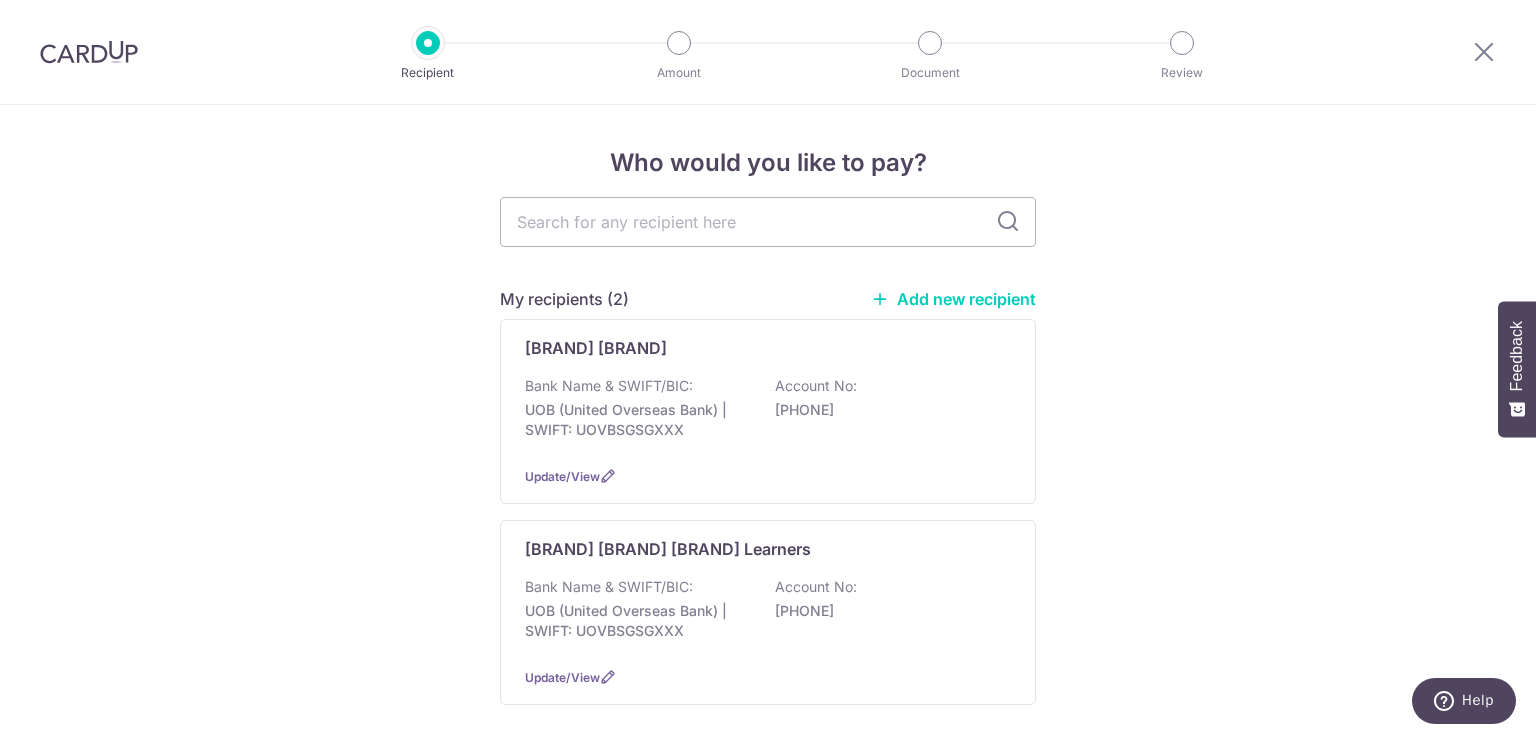click on "Add new recipient" at bounding box center [953, 299] 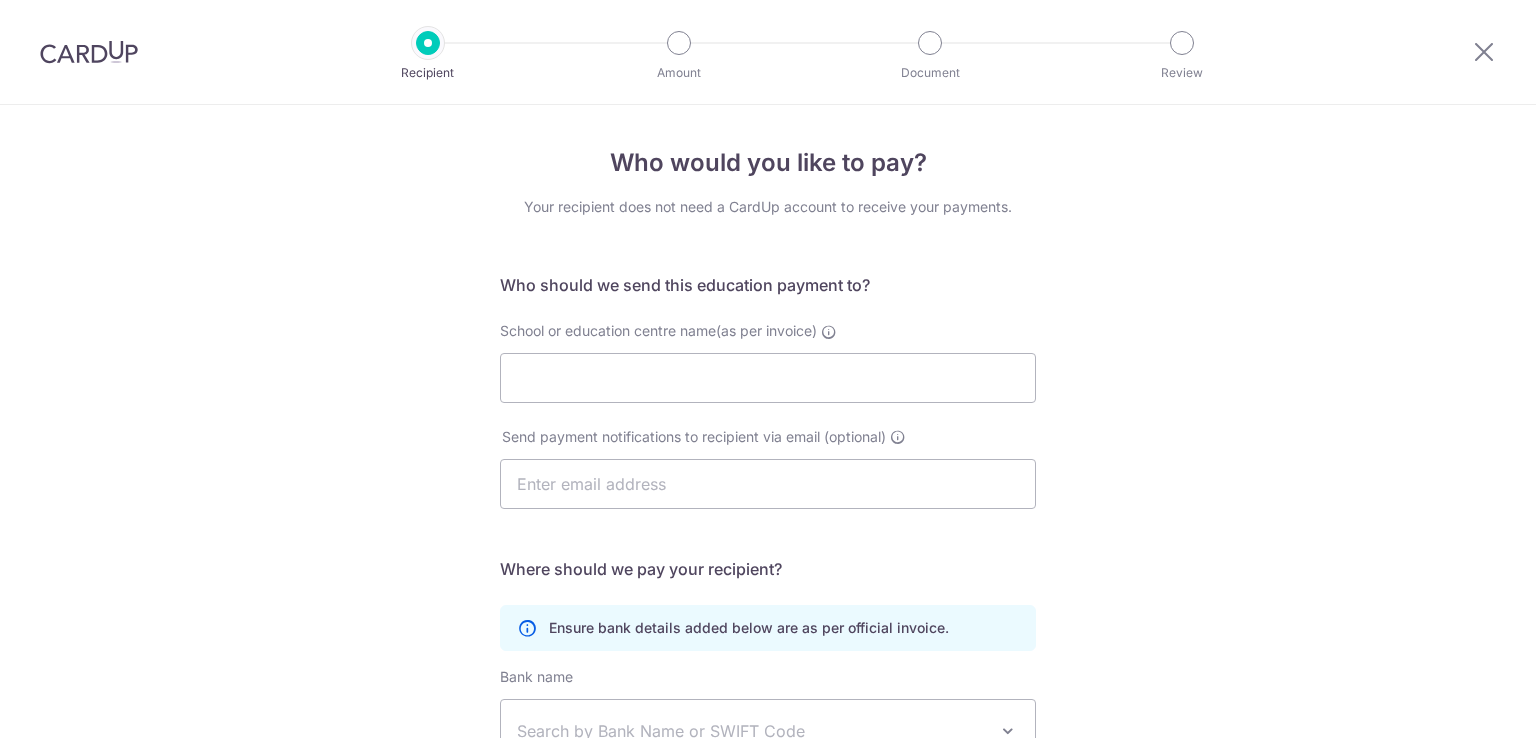 scroll, scrollTop: 0, scrollLeft: 0, axis: both 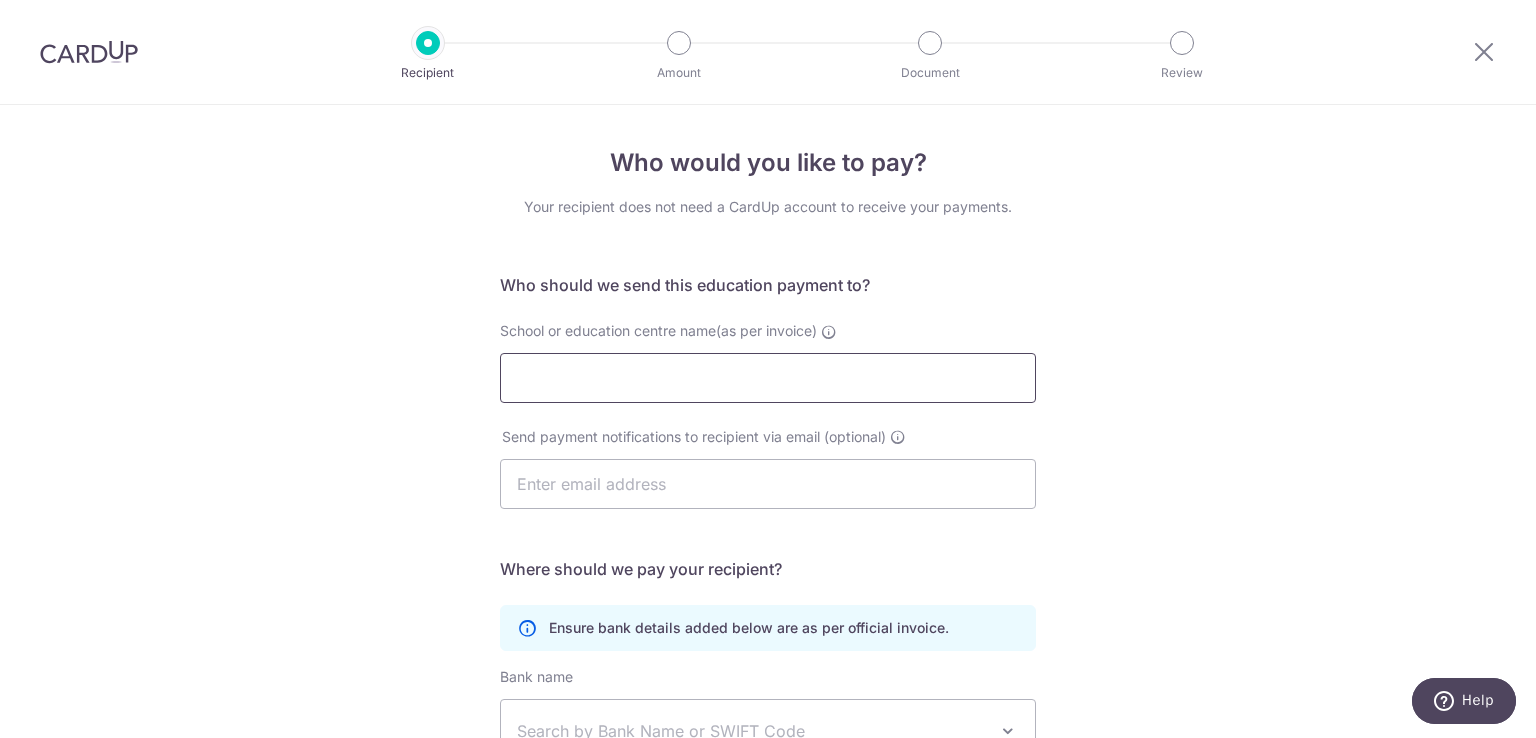 click on "School or education centre name(as per invoice)" at bounding box center [768, 378] 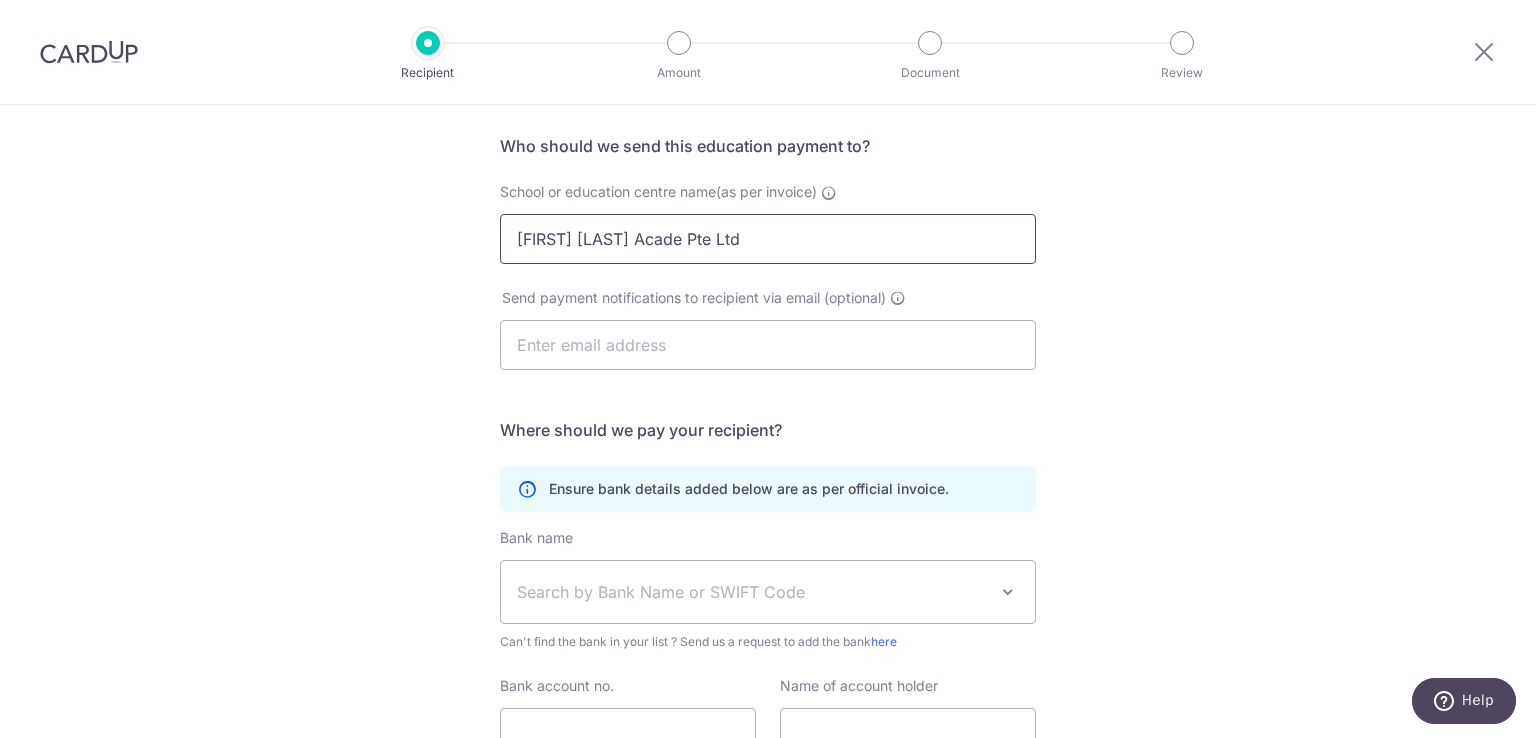 scroll, scrollTop: 214, scrollLeft: 0, axis: vertical 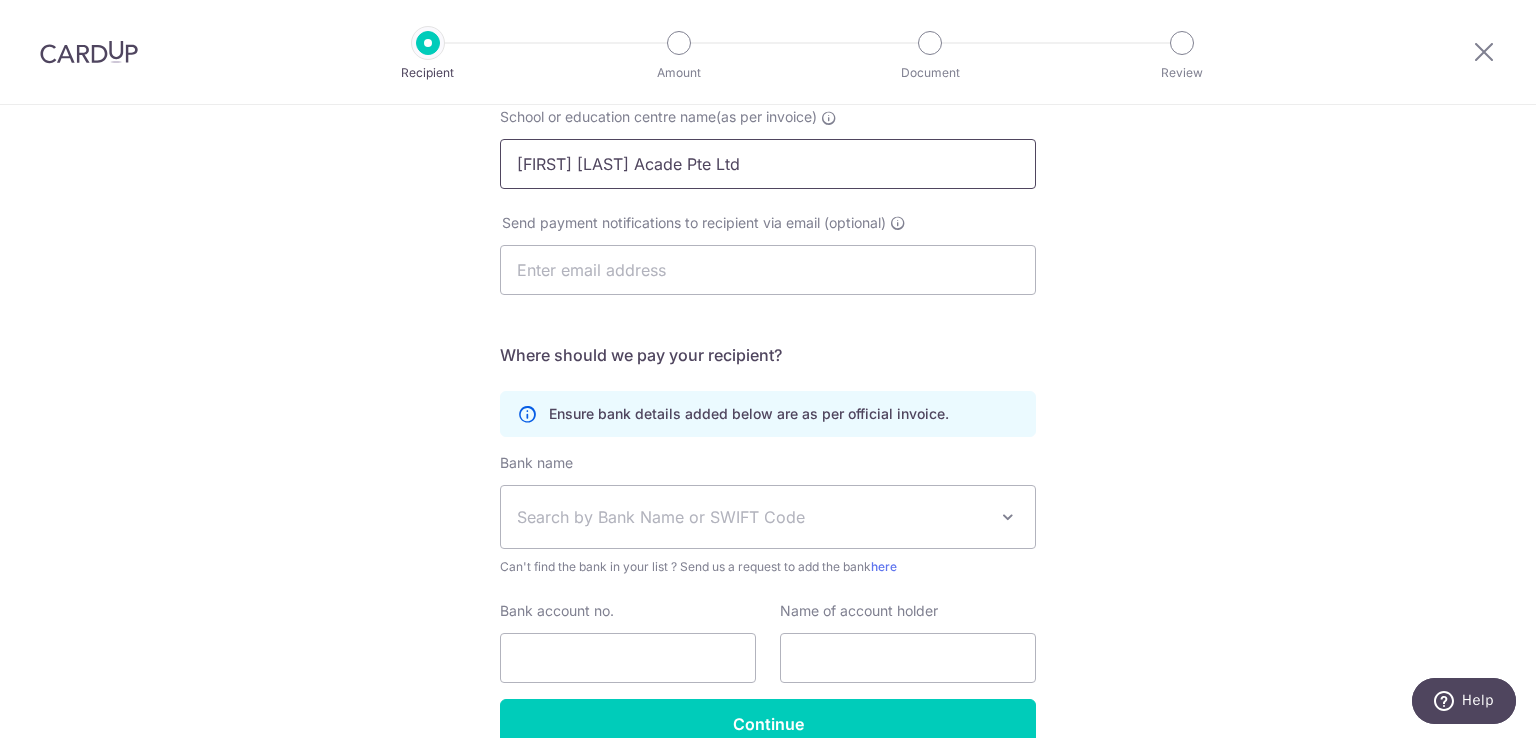 type on "[FIRST] [LAST] Acade Pte Ltd" 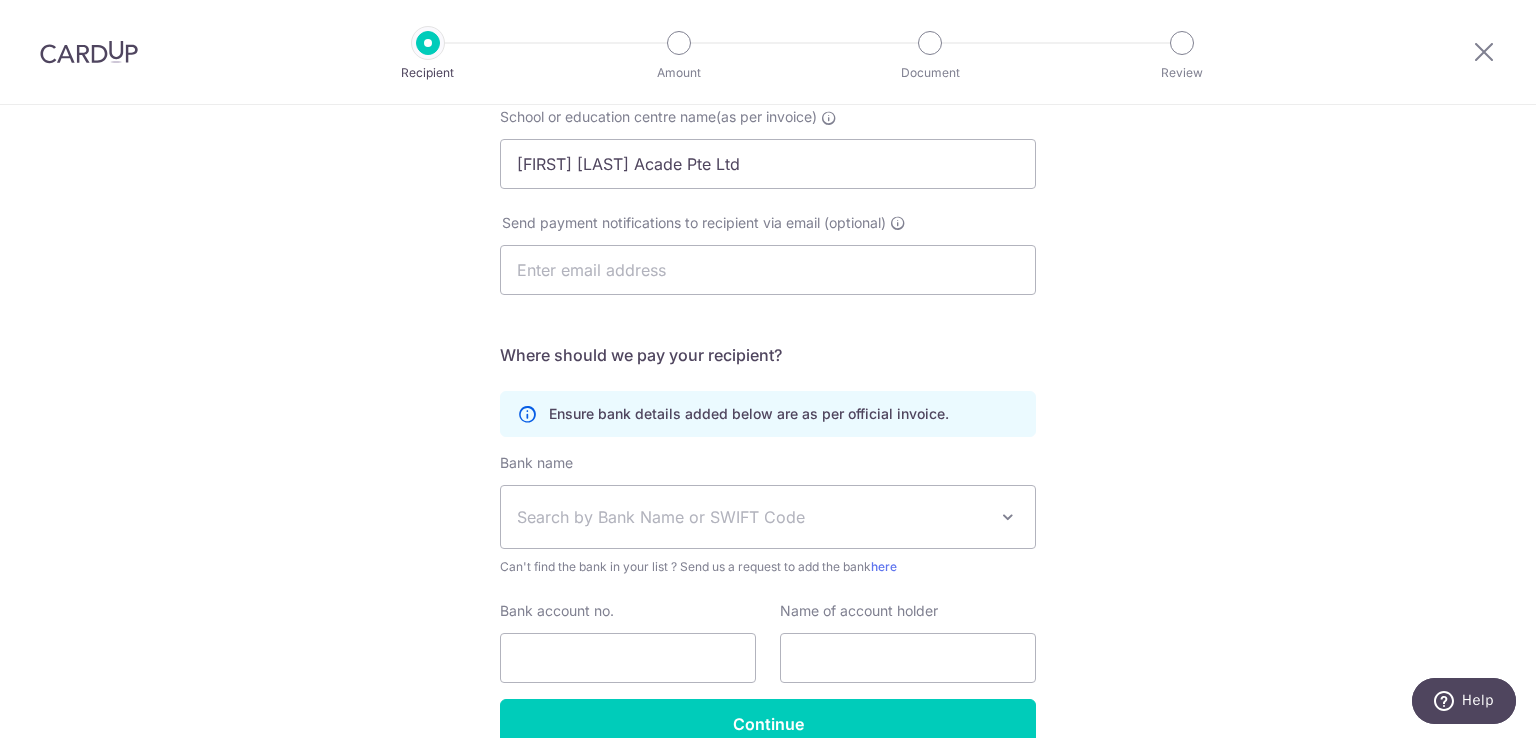 click on "Search by Bank Name or SWIFT Code" at bounding box center (752, 517) 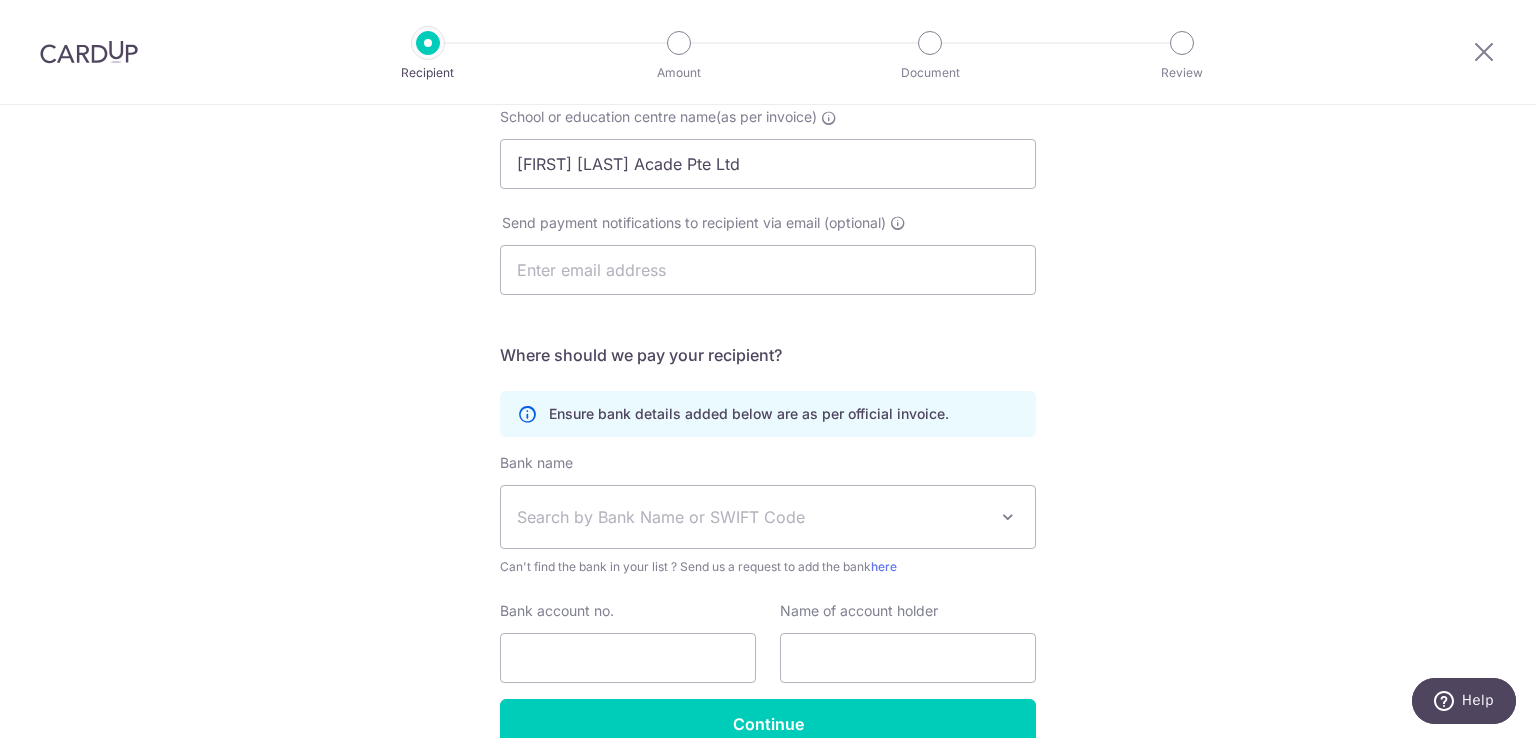 click on "Who would you like to pay?
Your recipient does not need a CardUp account to receive your payments.
Who should we send this education payment to?
School or education centre name(as per invoice)
[FIRST] [LAST] Pte Ltd
Send payment notifications to recipient via email (optional)
Translation missing: en.no key
URL
Telephone" at bounding box center (768, 367) 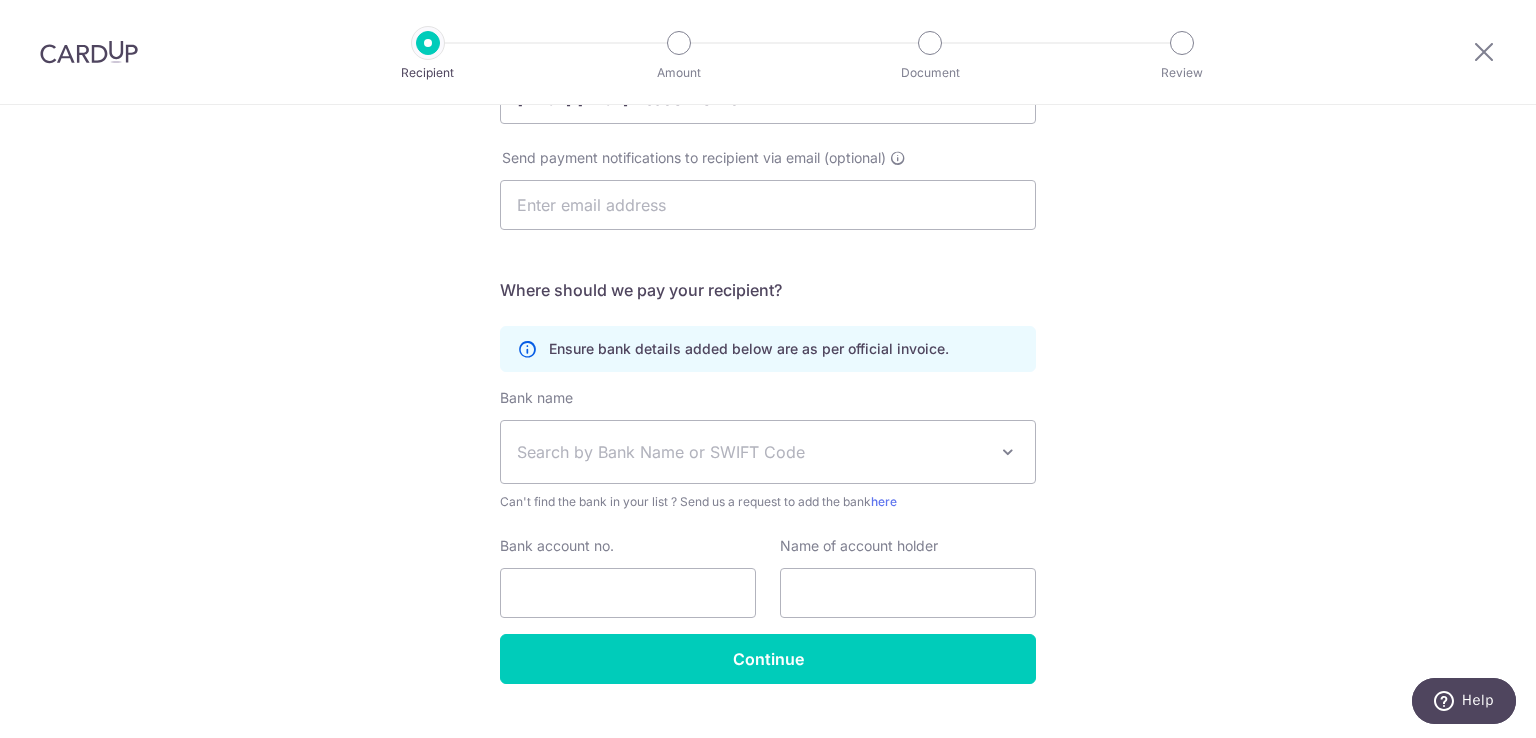 scroll, scrollTop: 318, scrollLeft: 0, axis: vertical 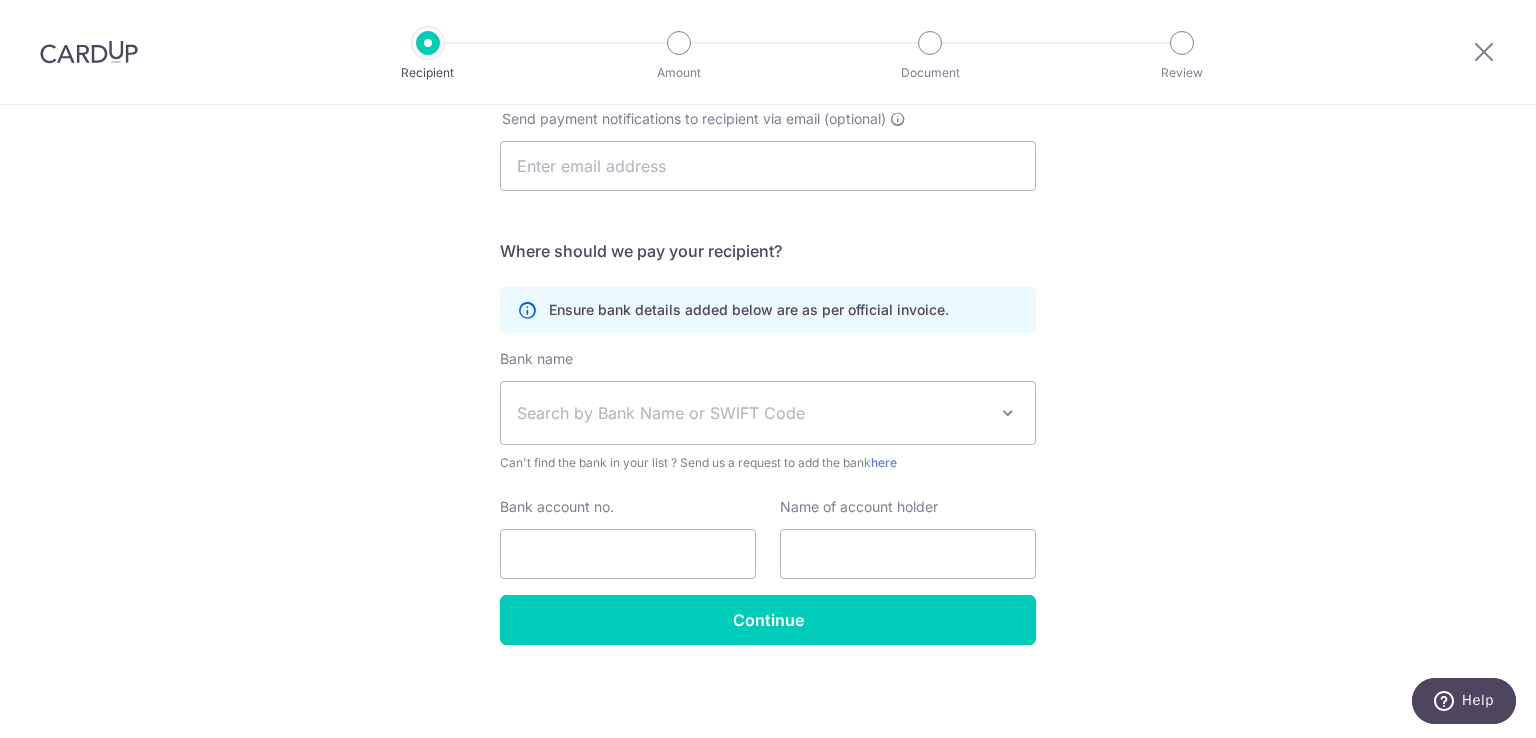 click on "Search by Bank Name or SWIFT Code" at bounding box center [752, 413] 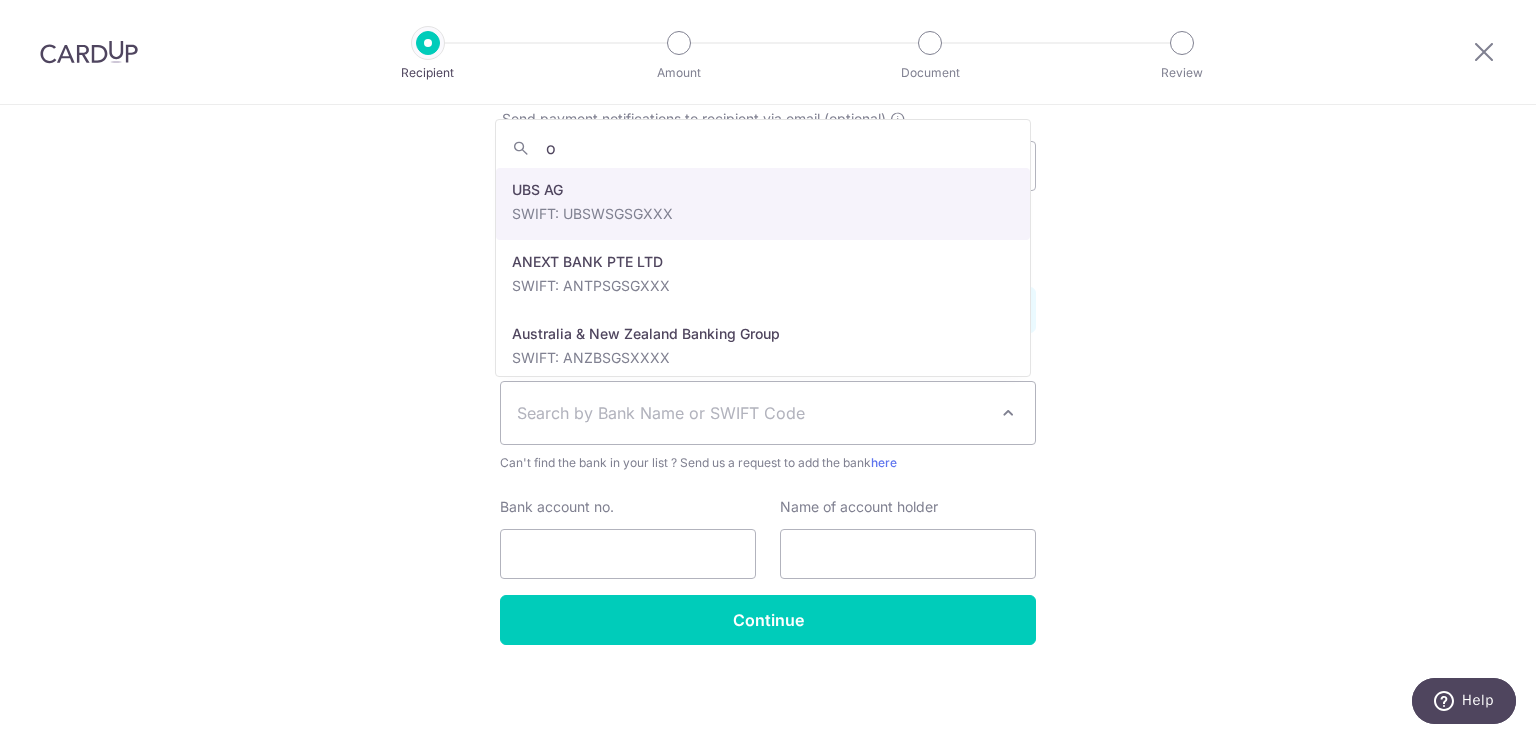 type on "oc" 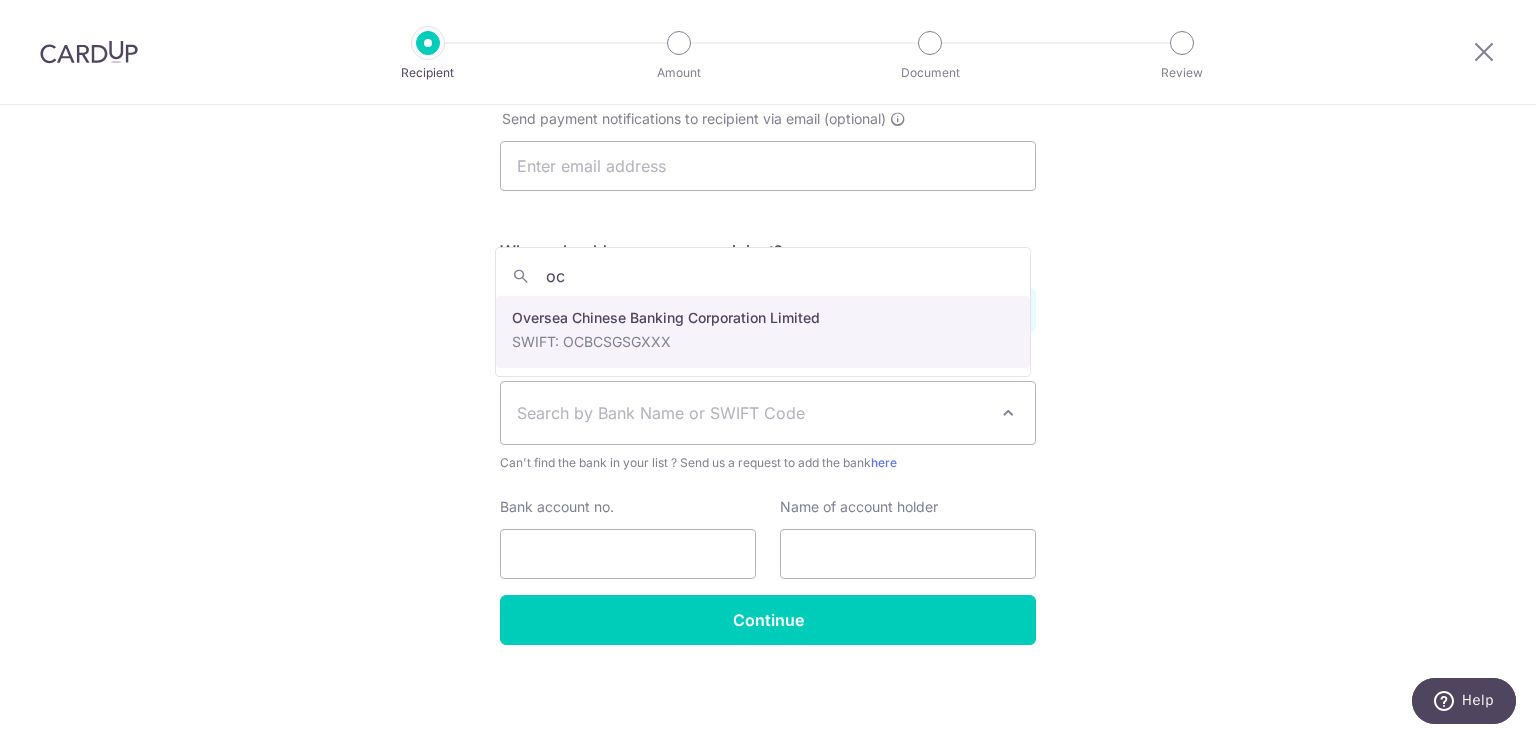 select on "12" 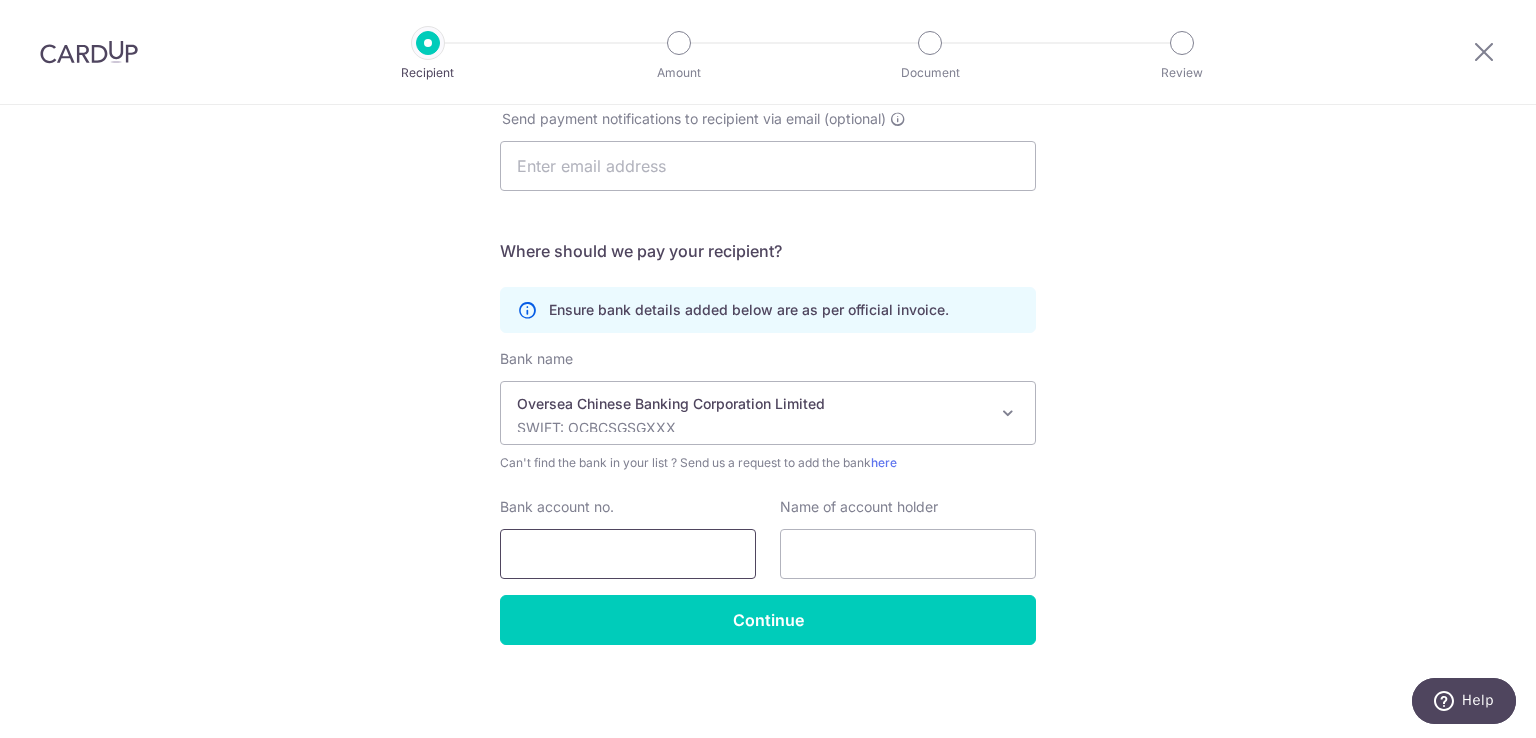 click on "Bank account no." at bounding box center (628, 554) 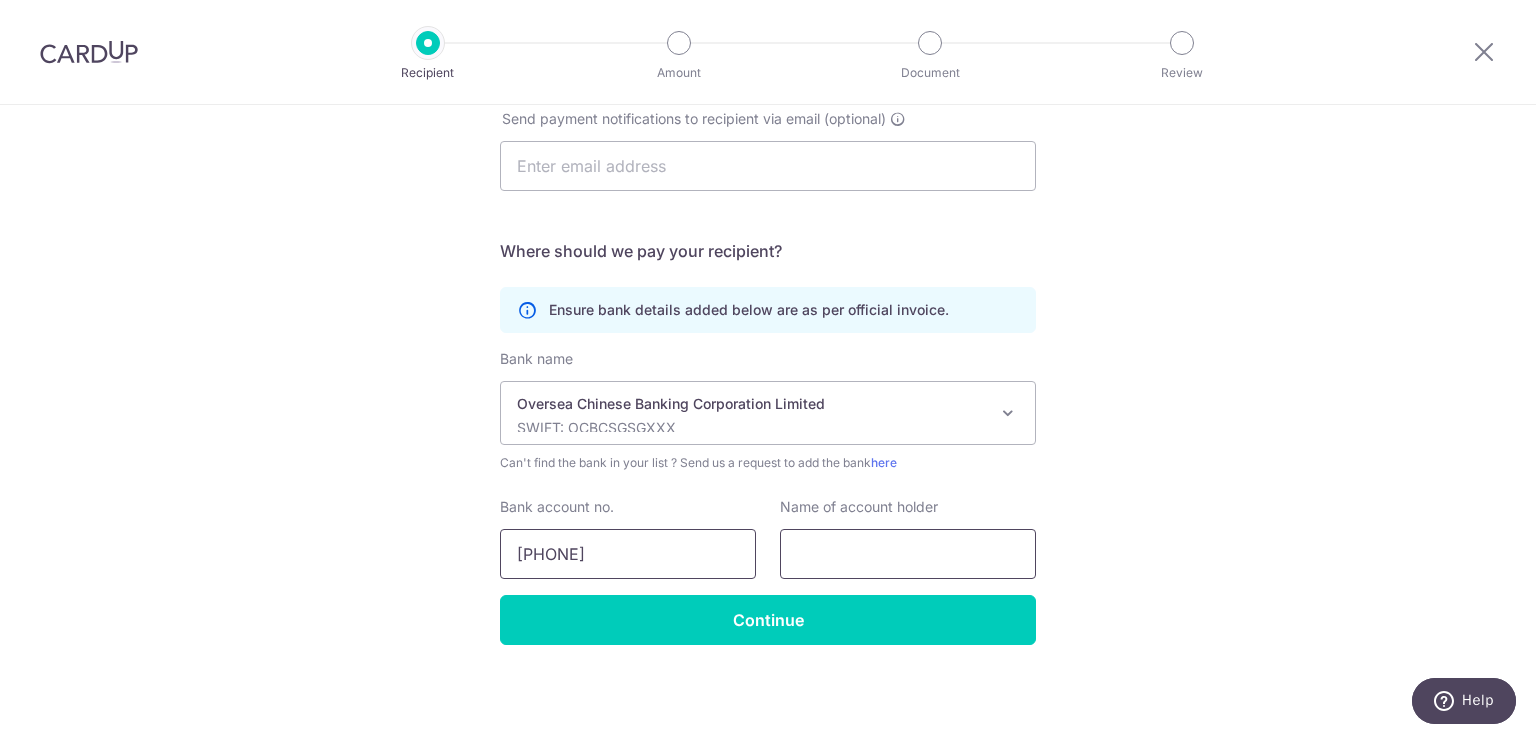 type on "660878778001" 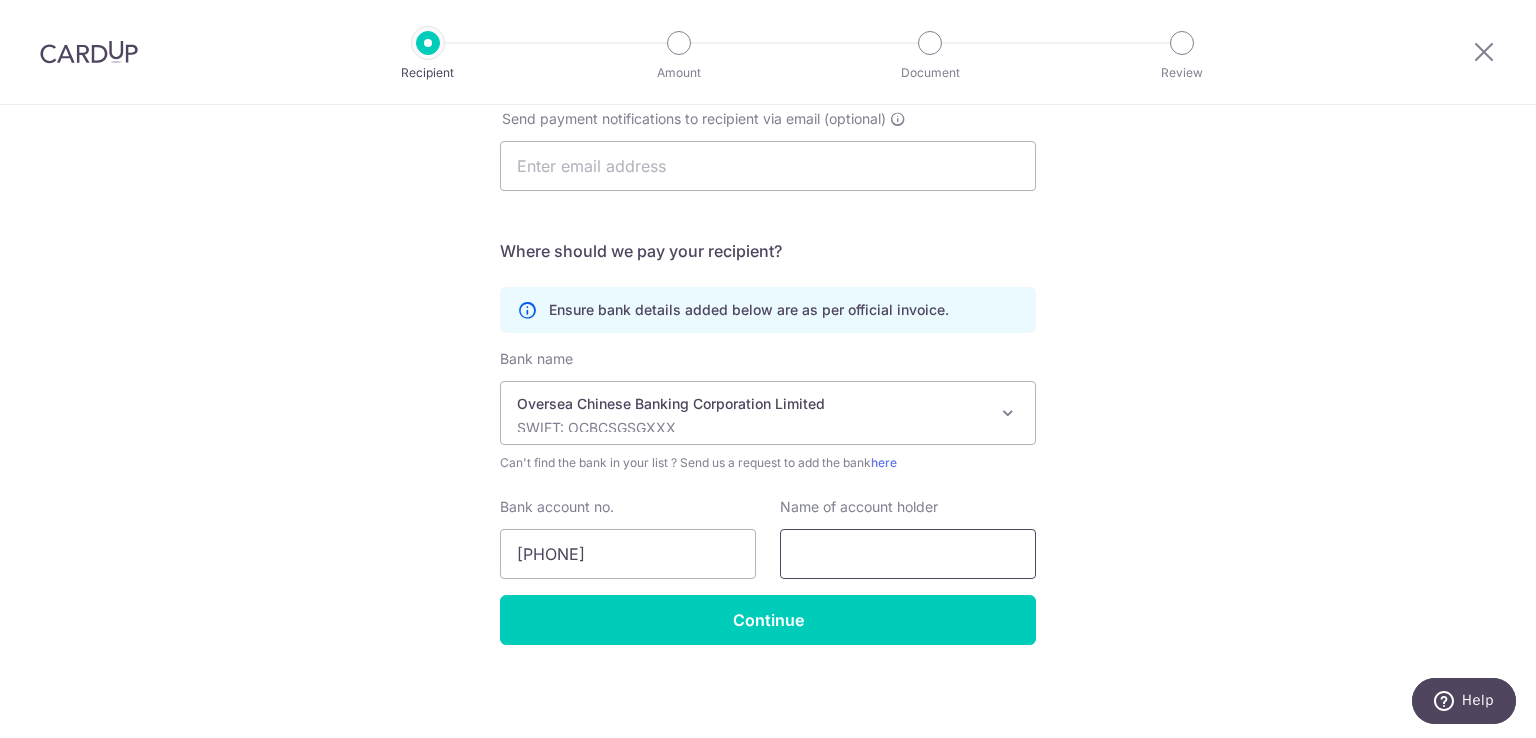 click at bounding box center [908, 554] 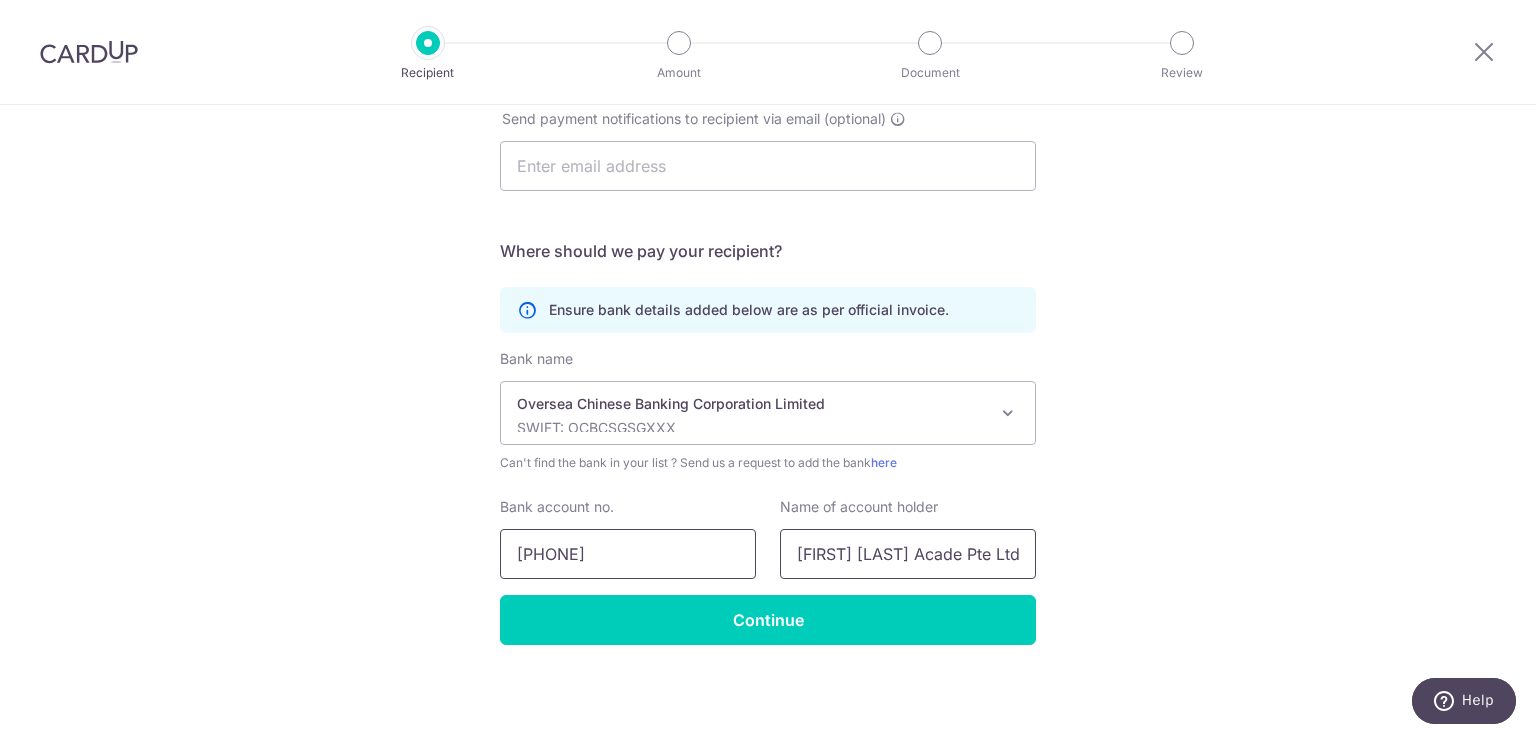 type on "Maple Bear Academy Pte Ltd" 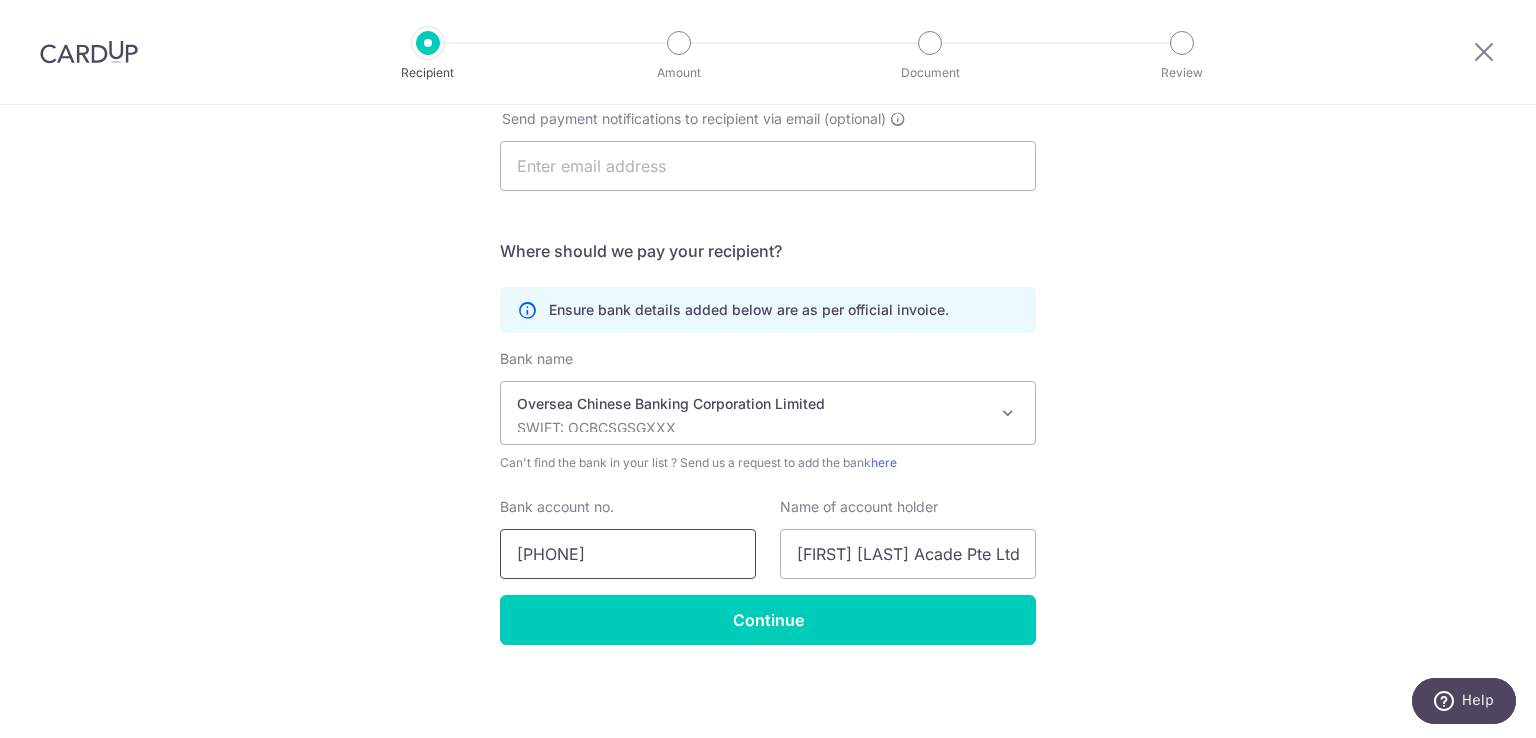 click on "660878778001" at bounding box center [628, 554] 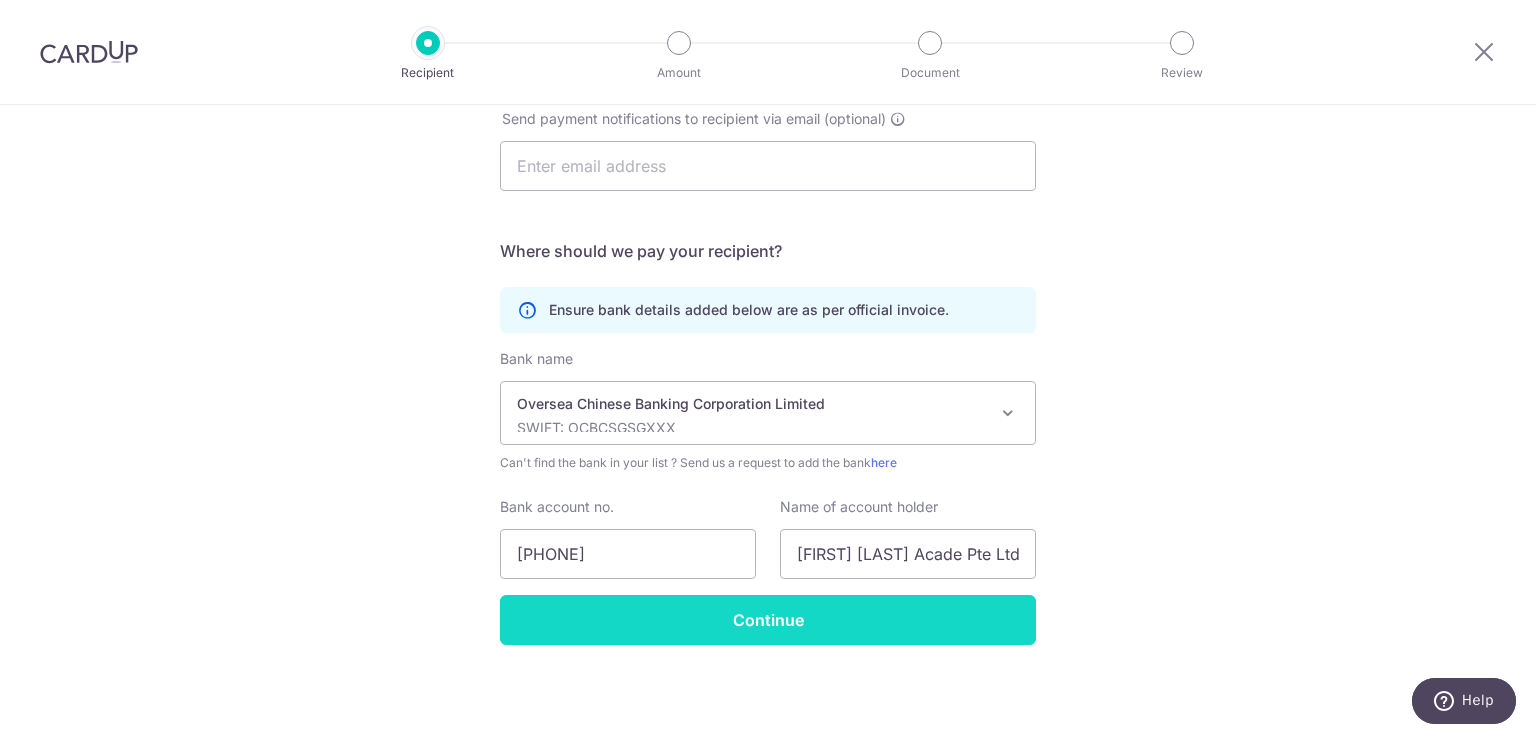 click on "Continue" at bounding box center (768, 620) 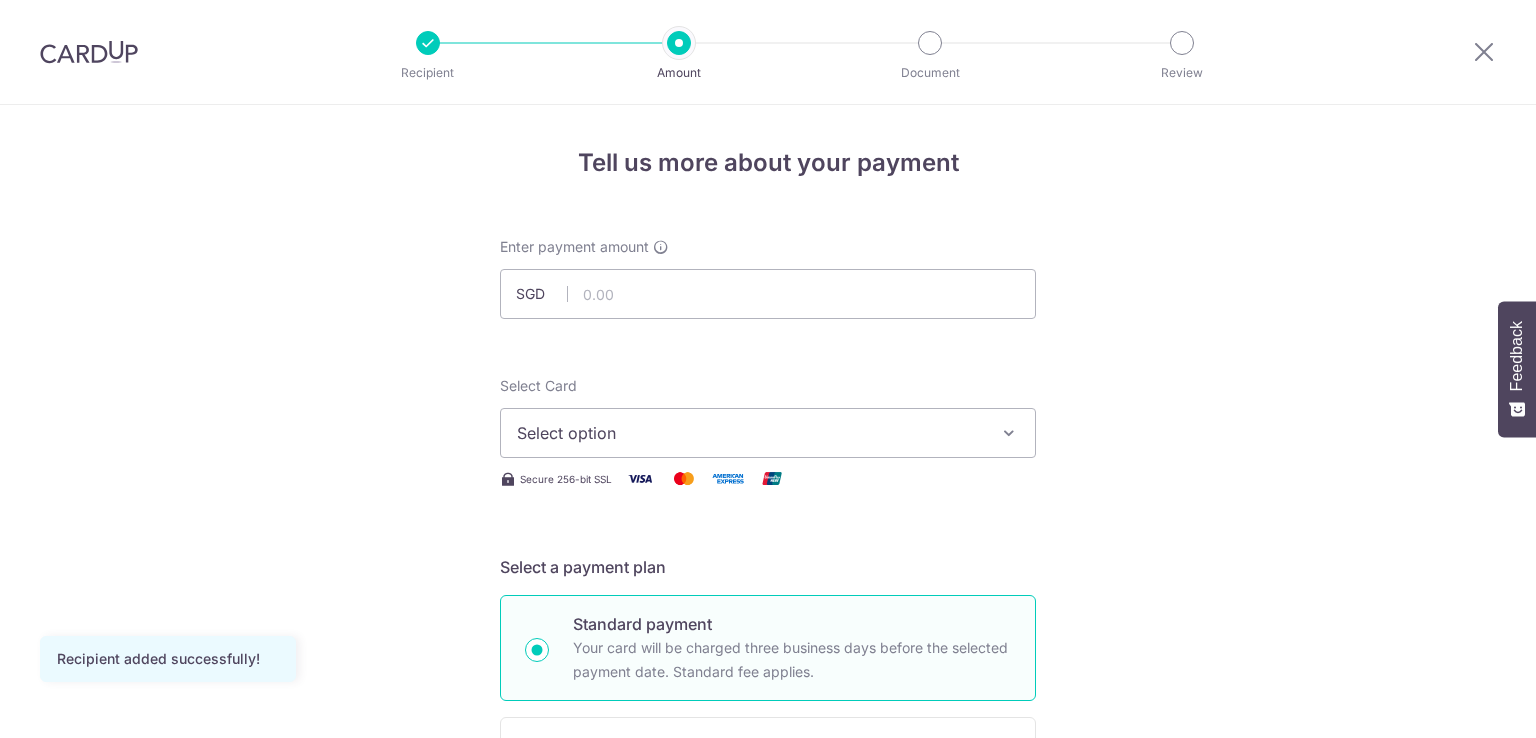 scroll, scrollTop: 0, scrollLeft: 0, axis: both 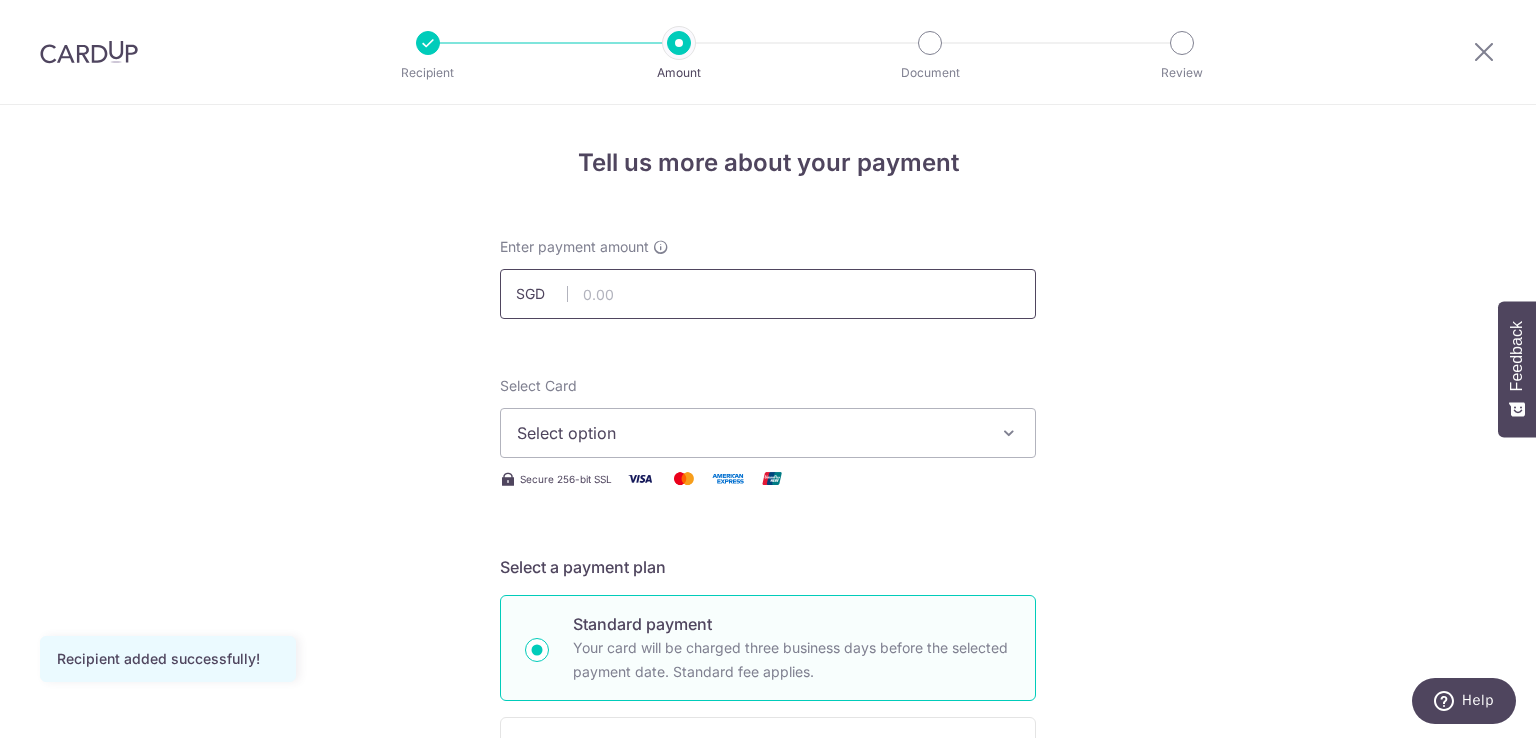 click at bounding box center [768, 294] 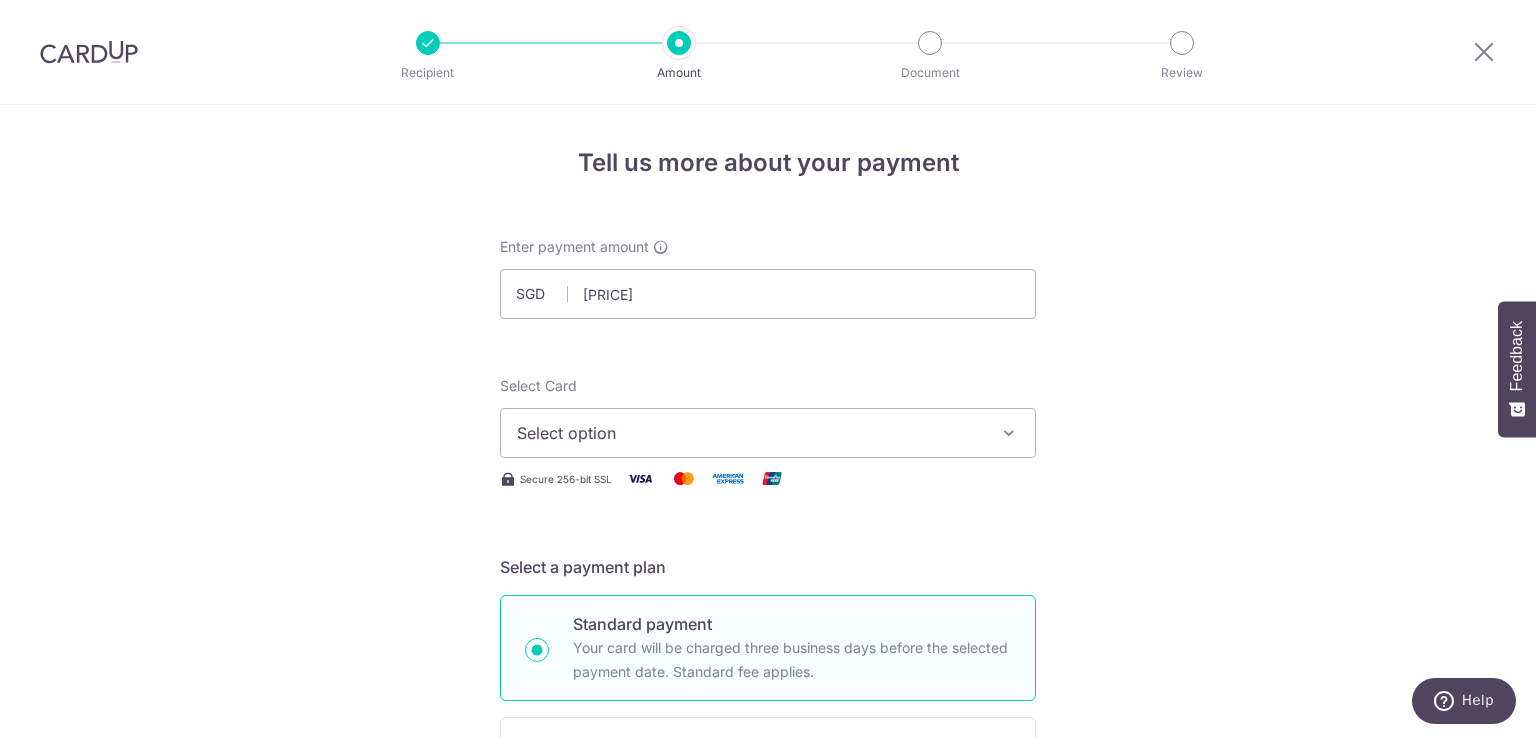type on "1,858.20" 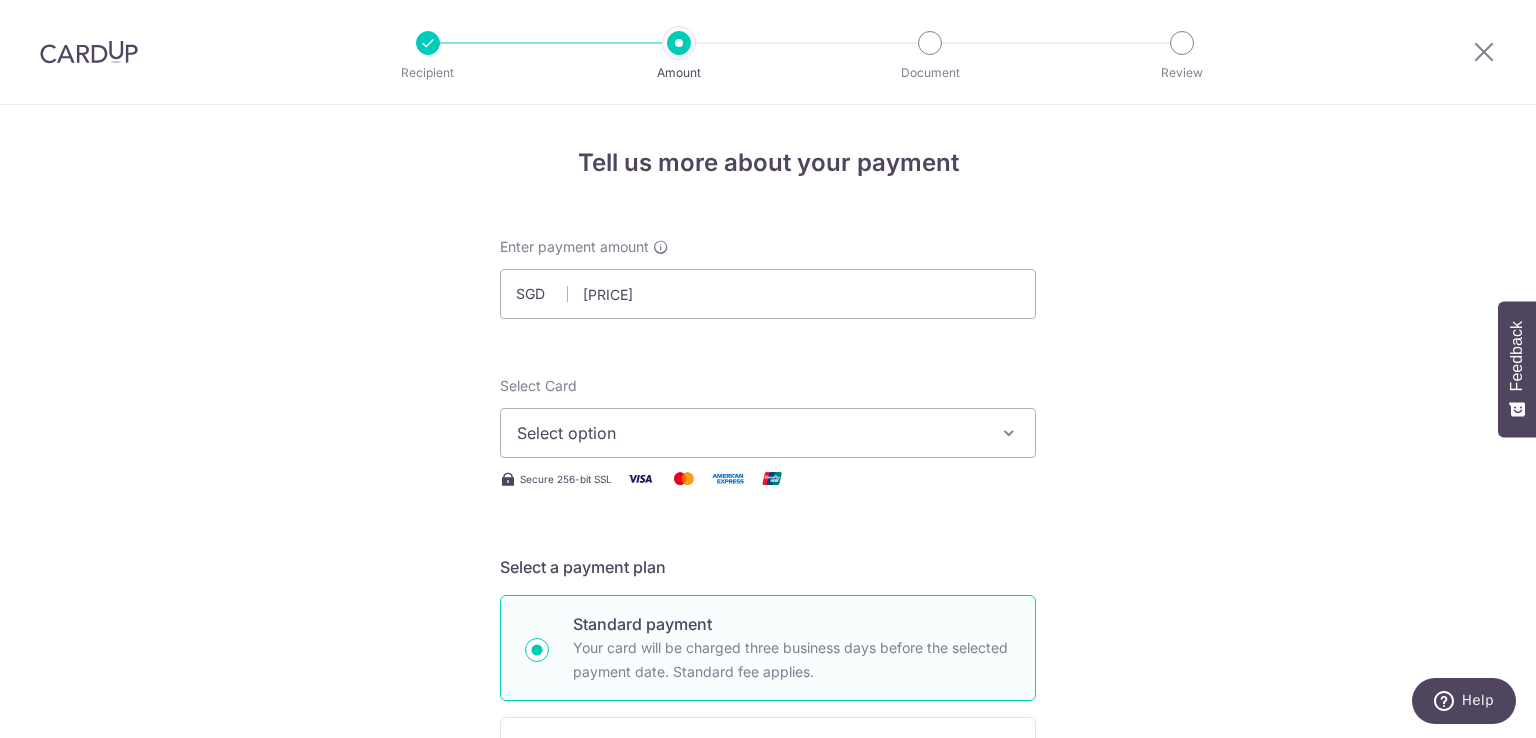 click on "Select option" at bounding box center (750, 433) 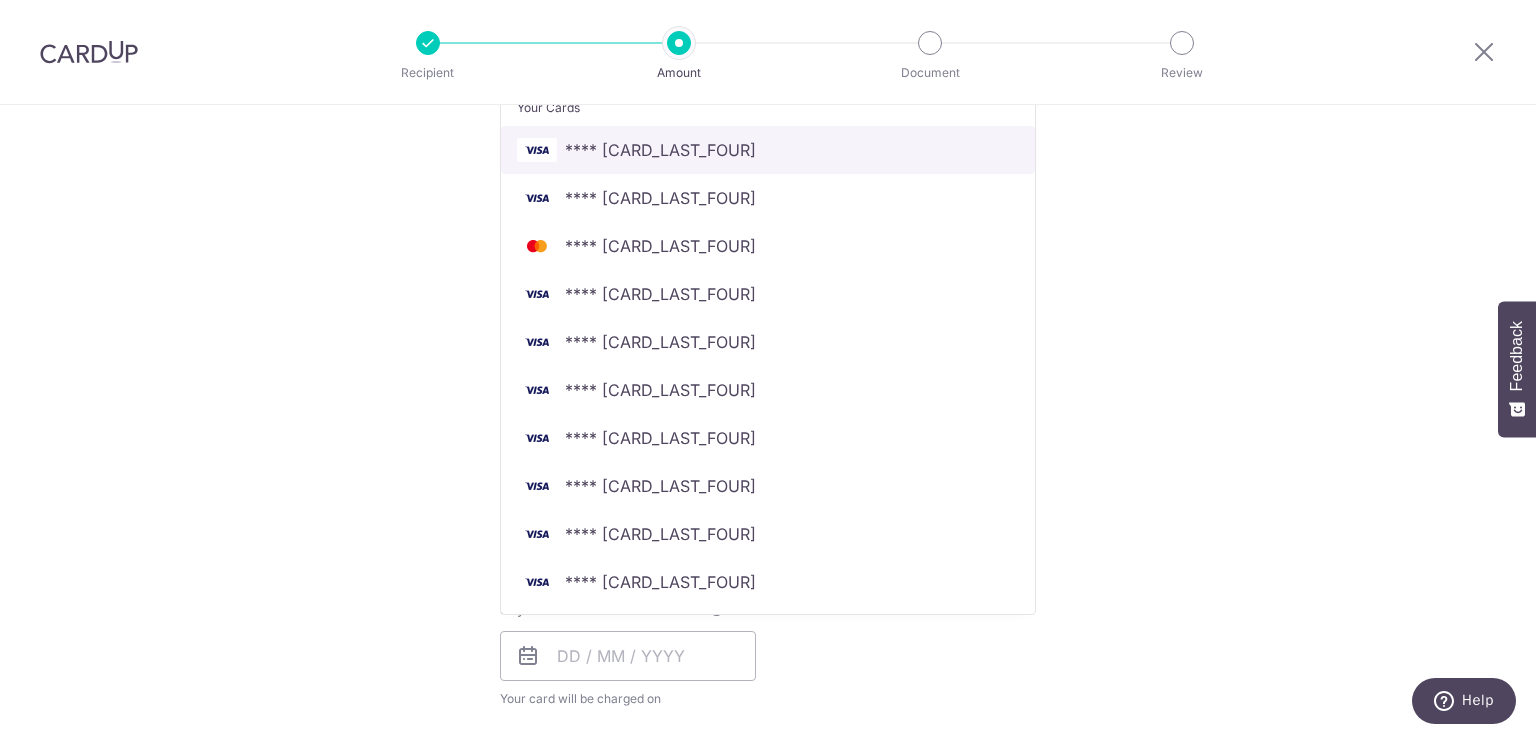 scroll, scrollTop: 433, scrollLeft: 0, axis: vertical 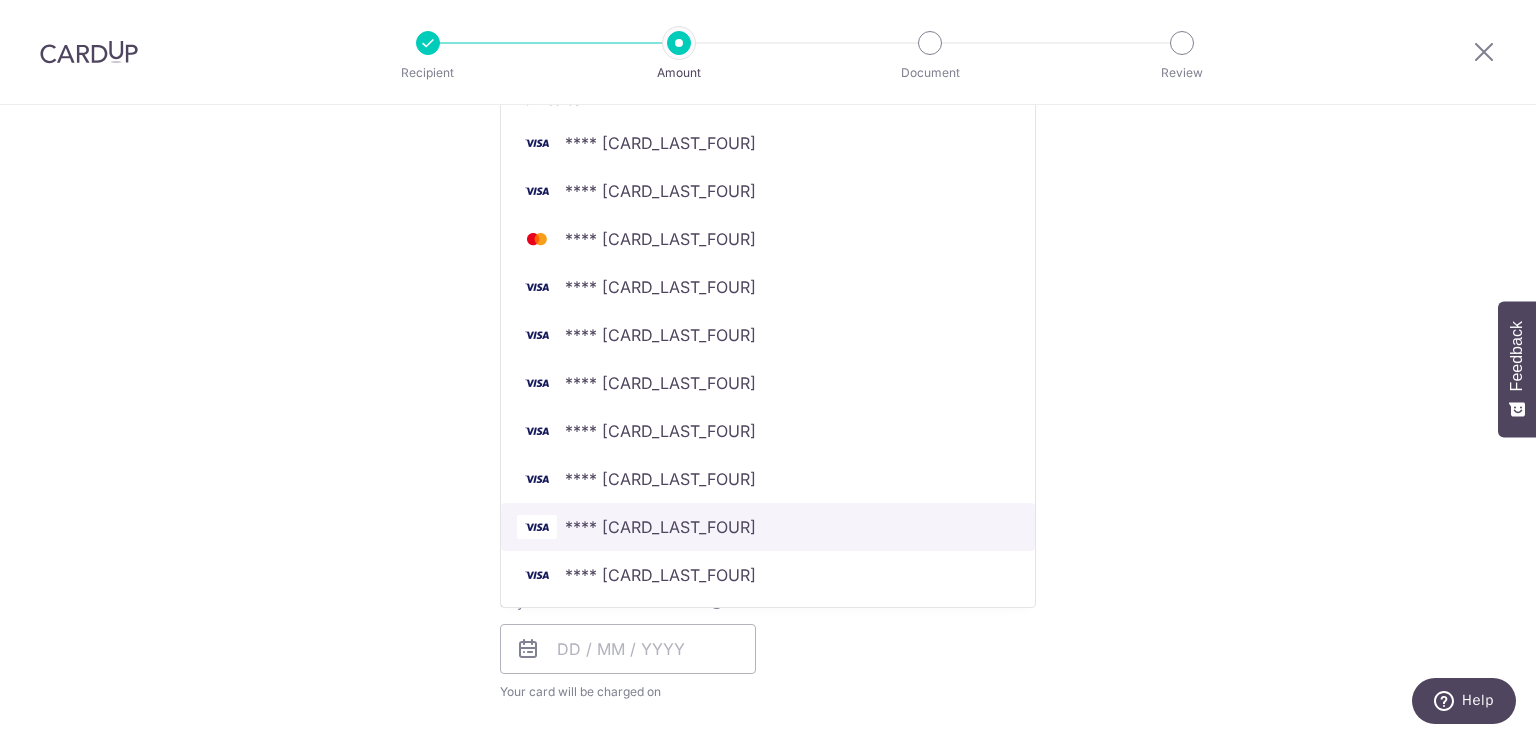 click on "**** 5884" at bounding box center [768, 527] 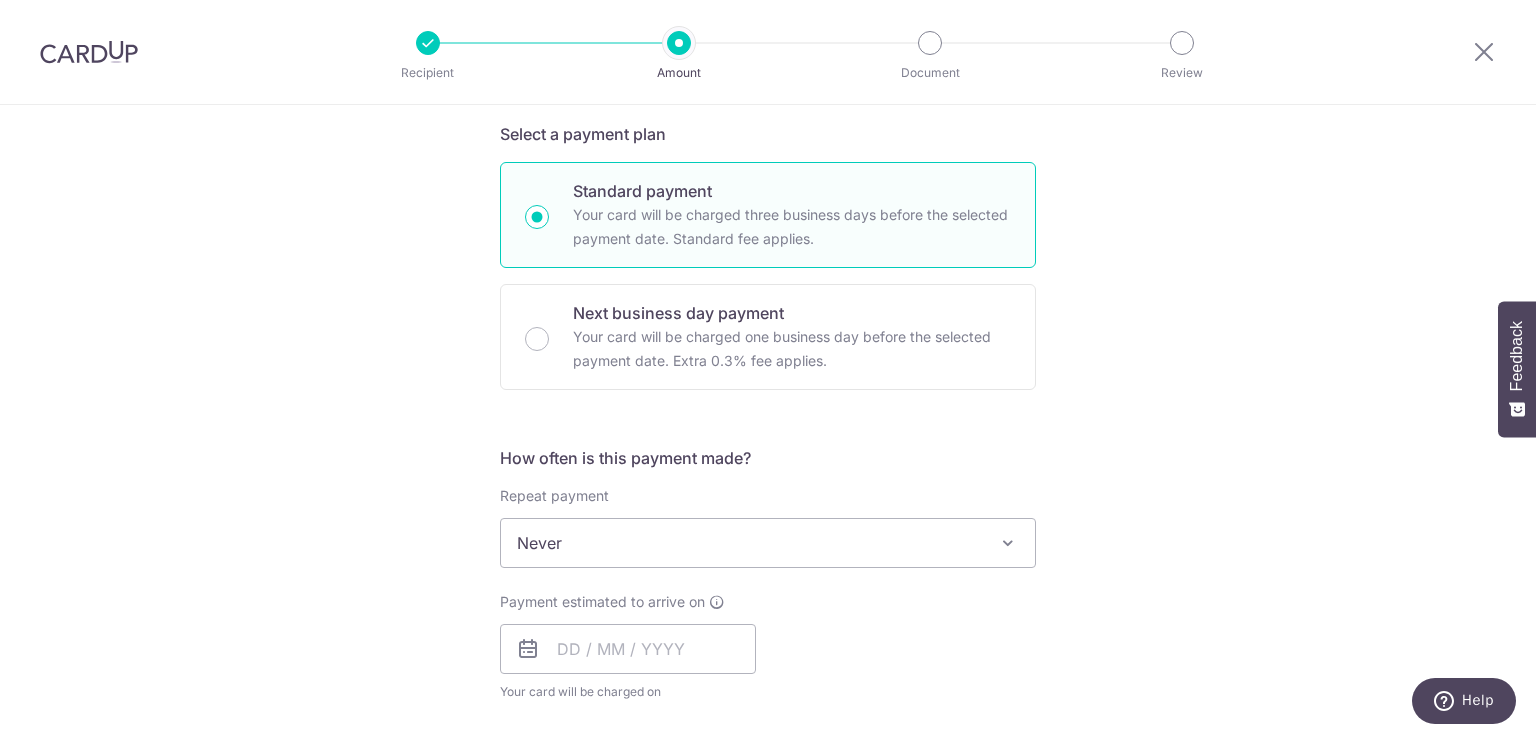 click on "Never" at bounding box center [768, 543] 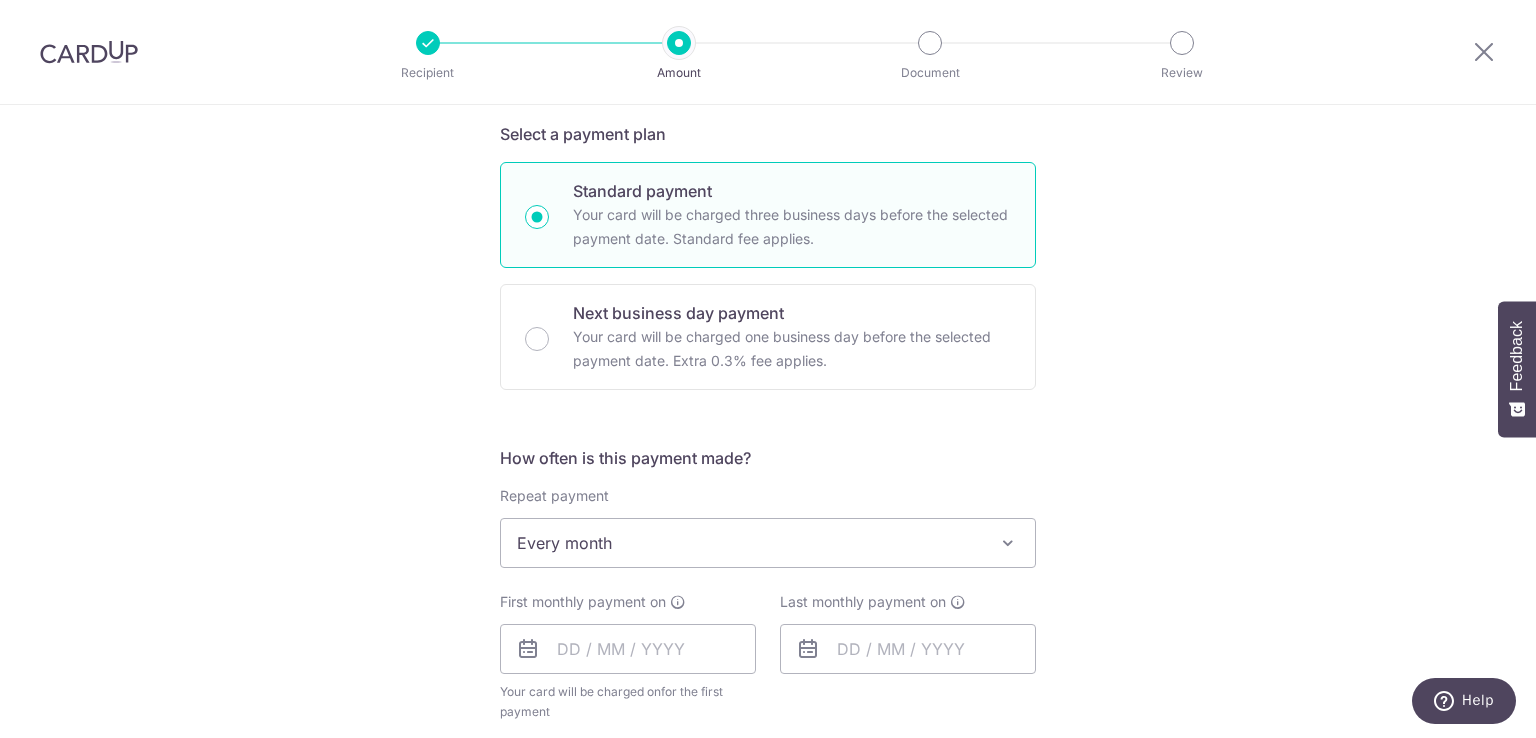 select on "3" 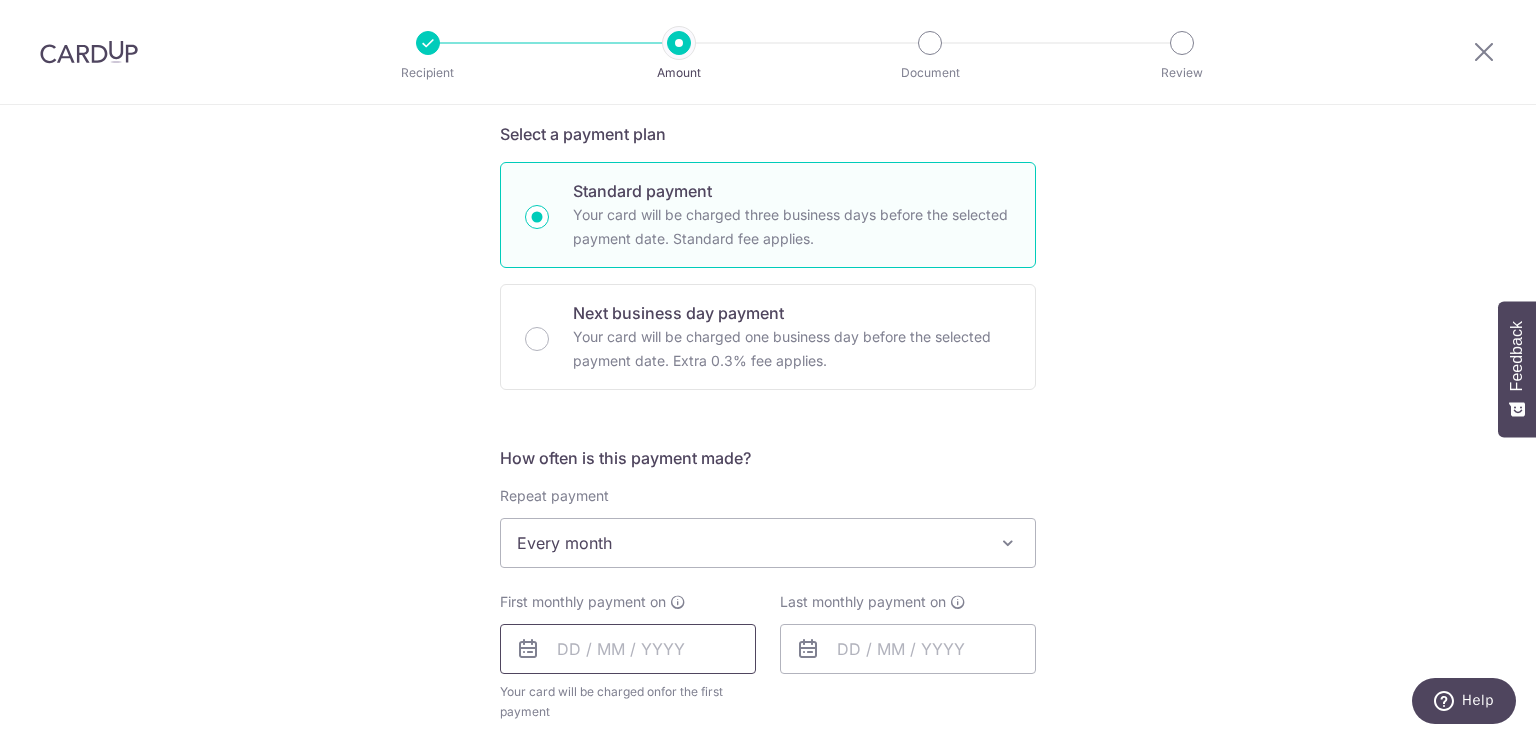 click at bounding box center [628, 649] 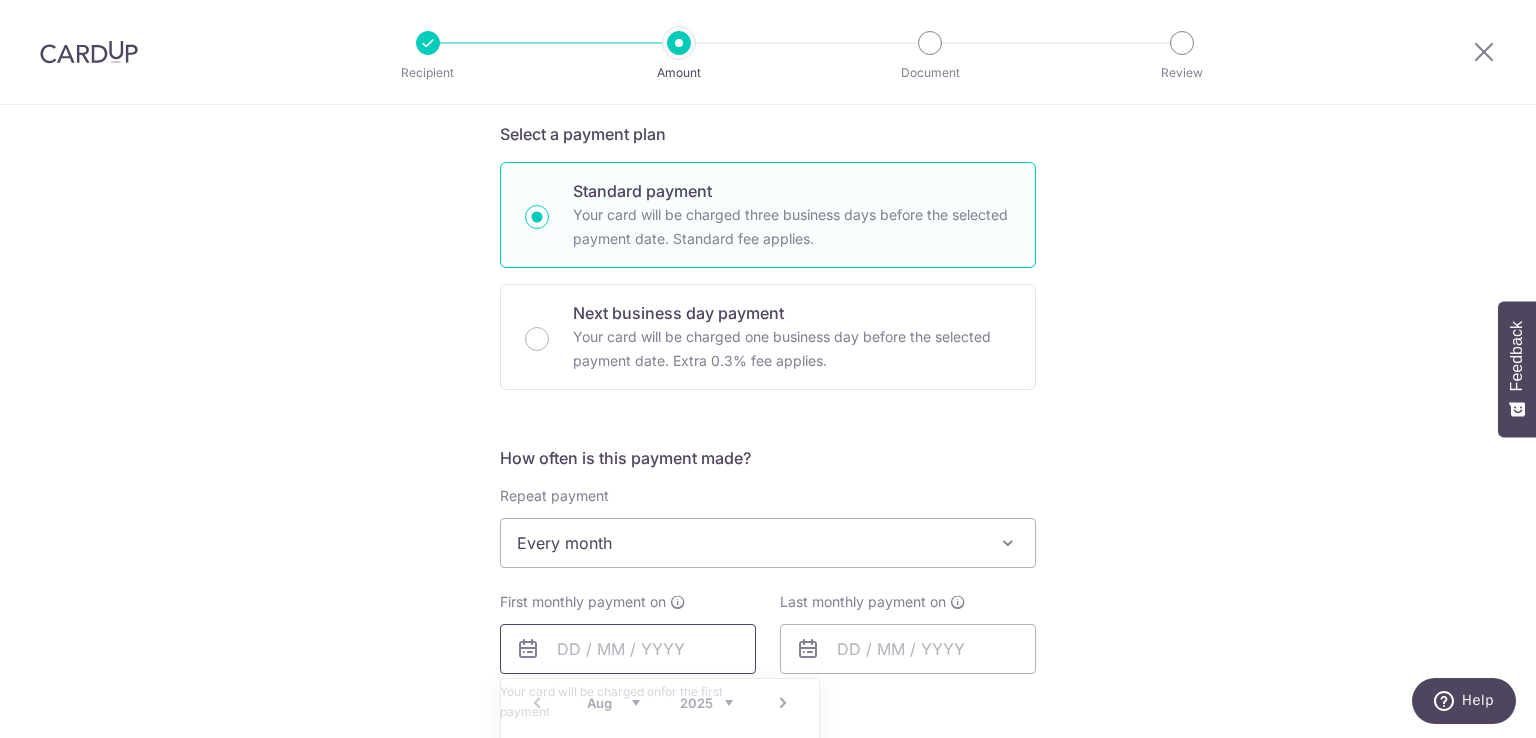 scroll, scrollTop: 0, scrollLeft: 0, axis: both 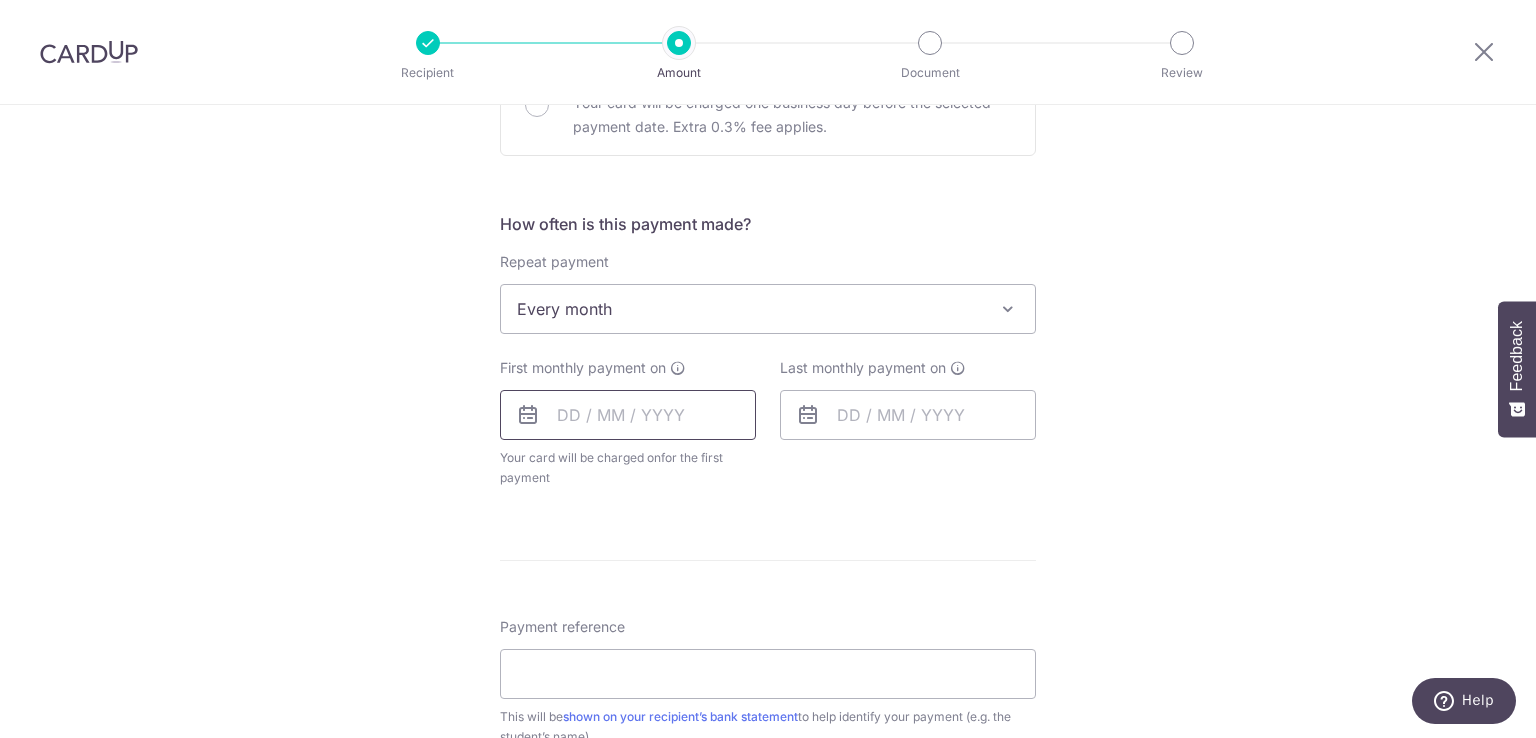 click at bounding box center (628, 415) 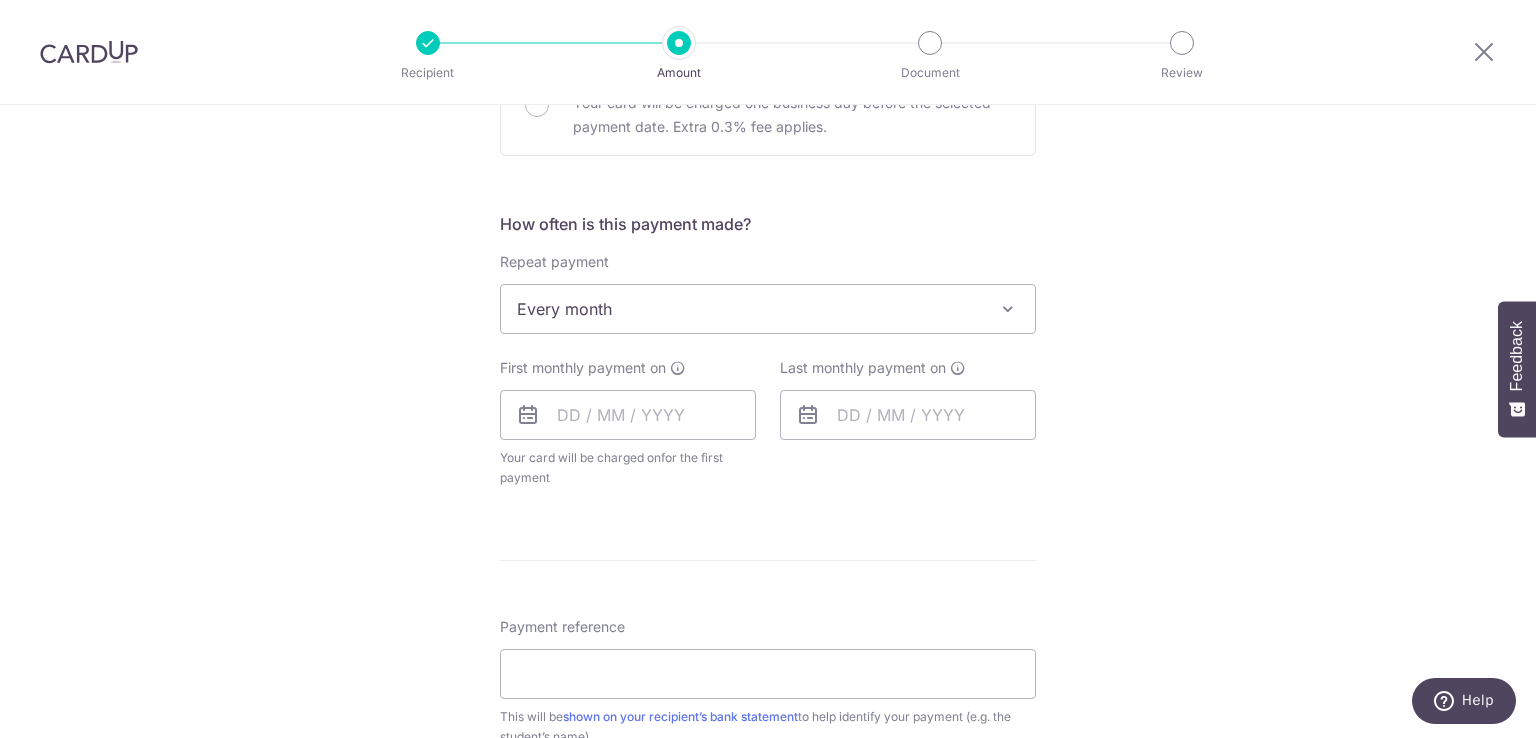 click at bounding box center (528, 415) 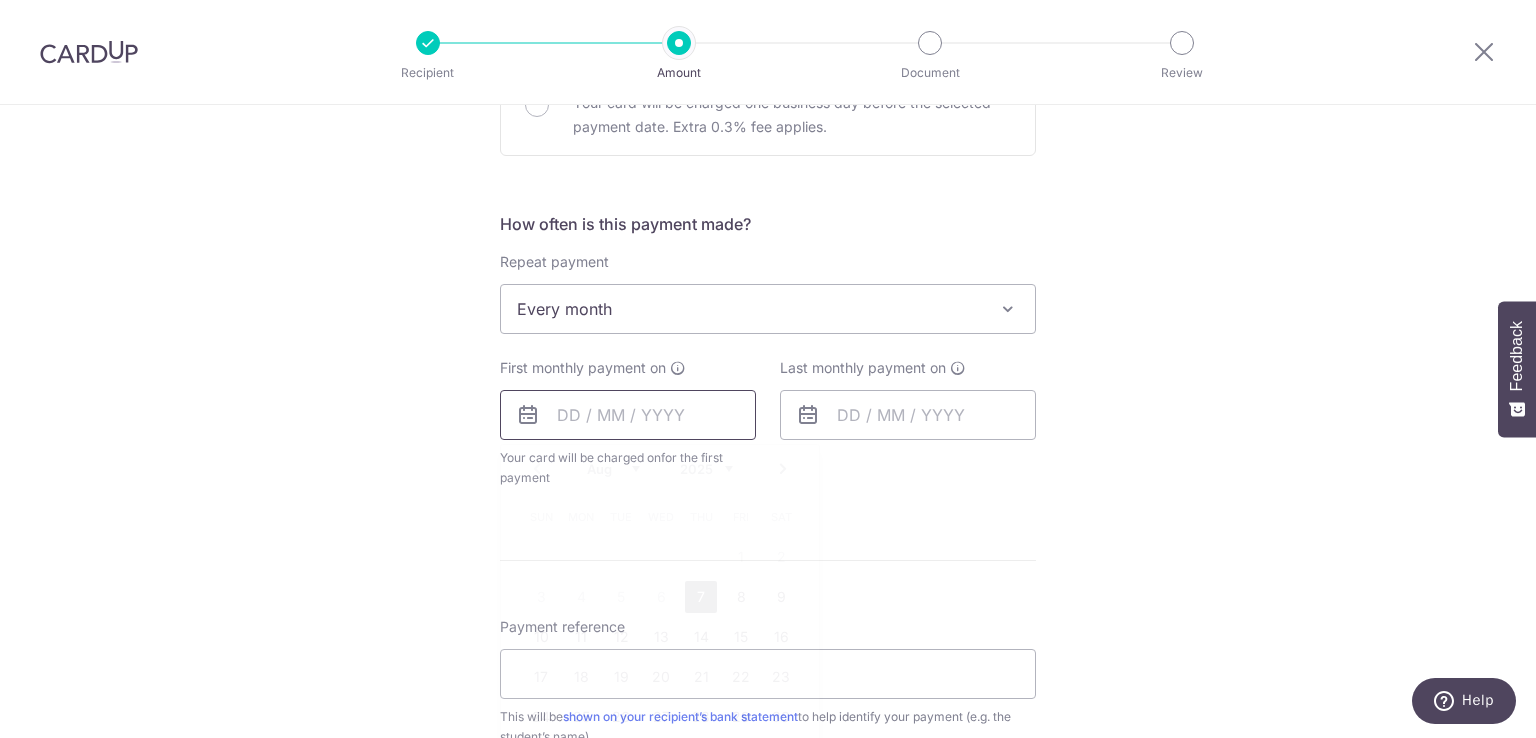click at bounding box center (628, 415) 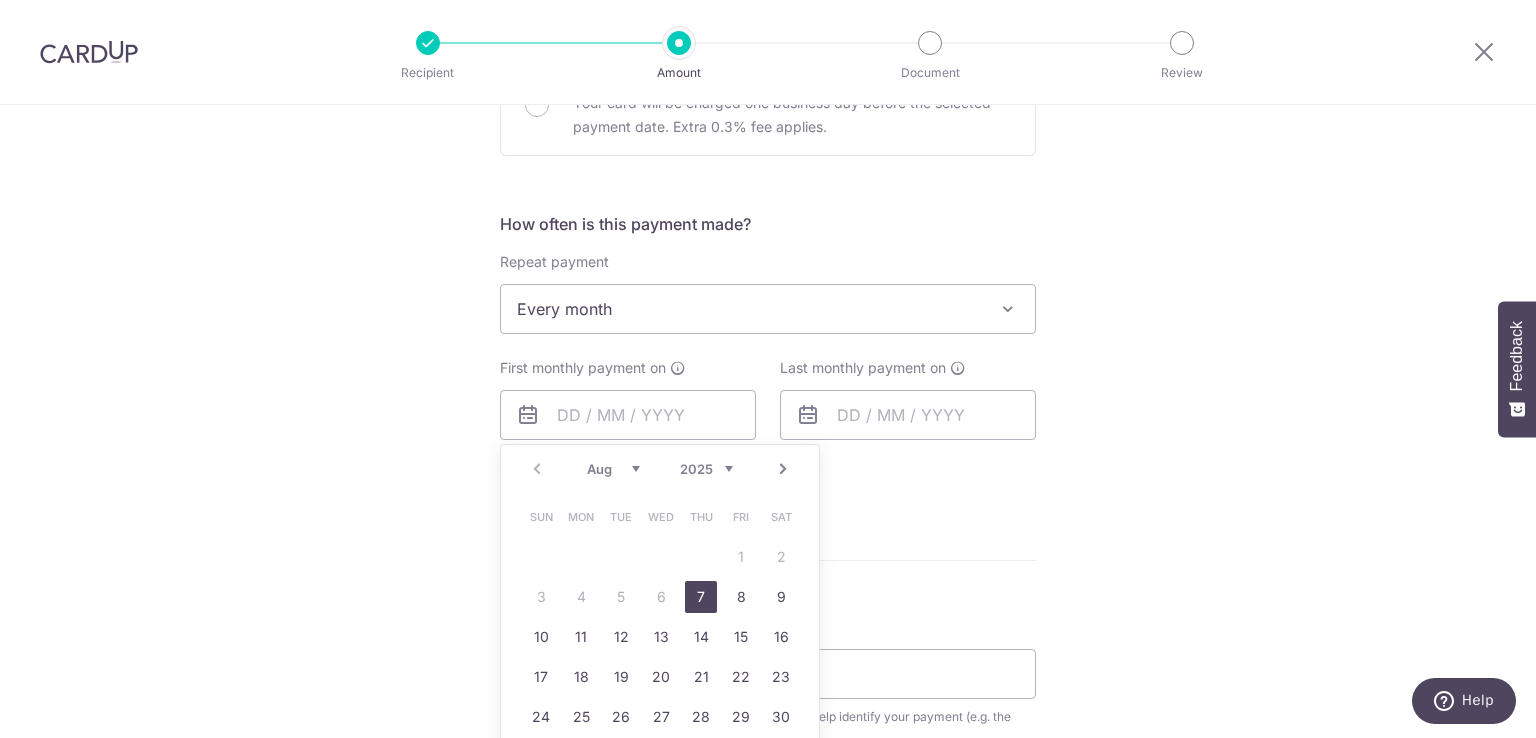 click on "Next" at bounding box center (783, 469) 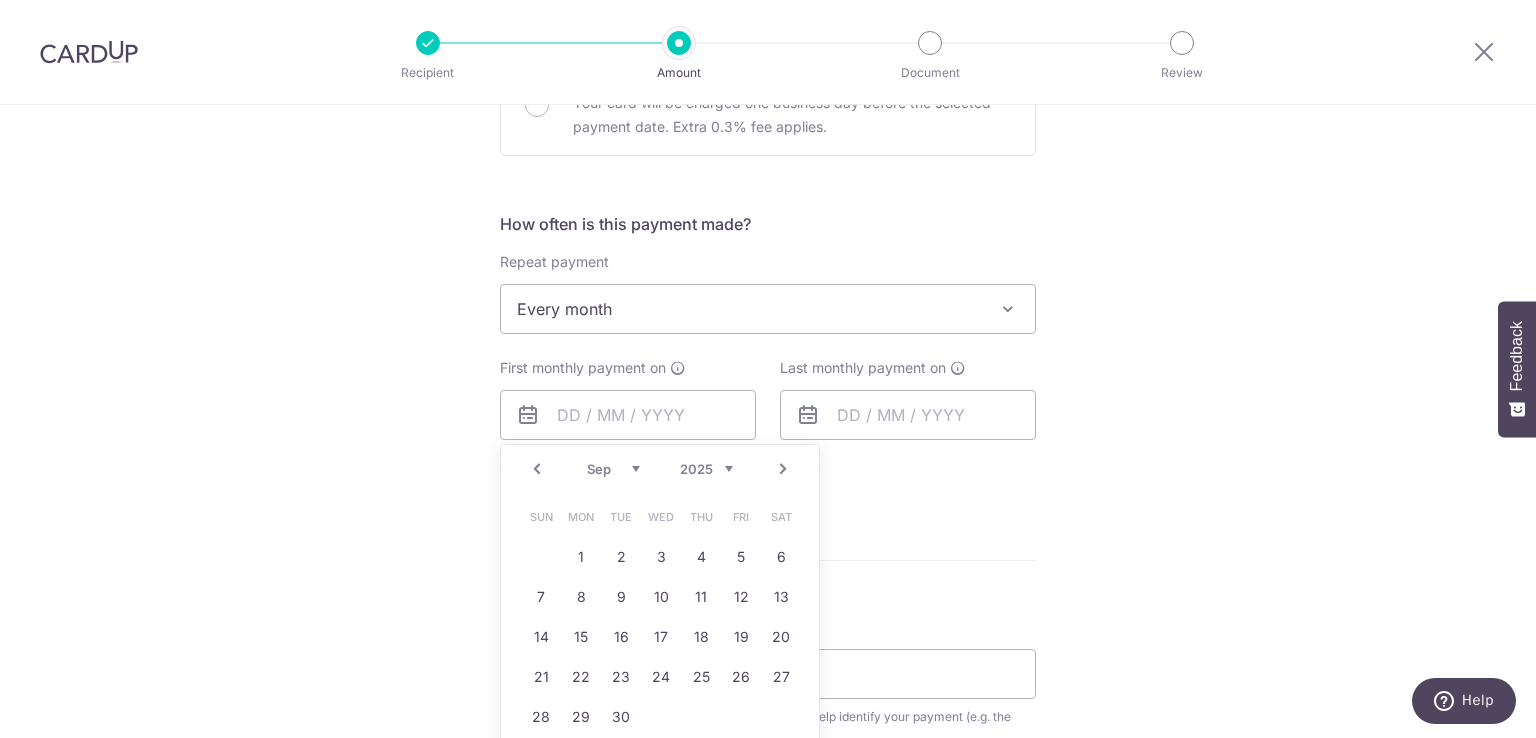 click on "Prev" at bounding box center (537, 469) 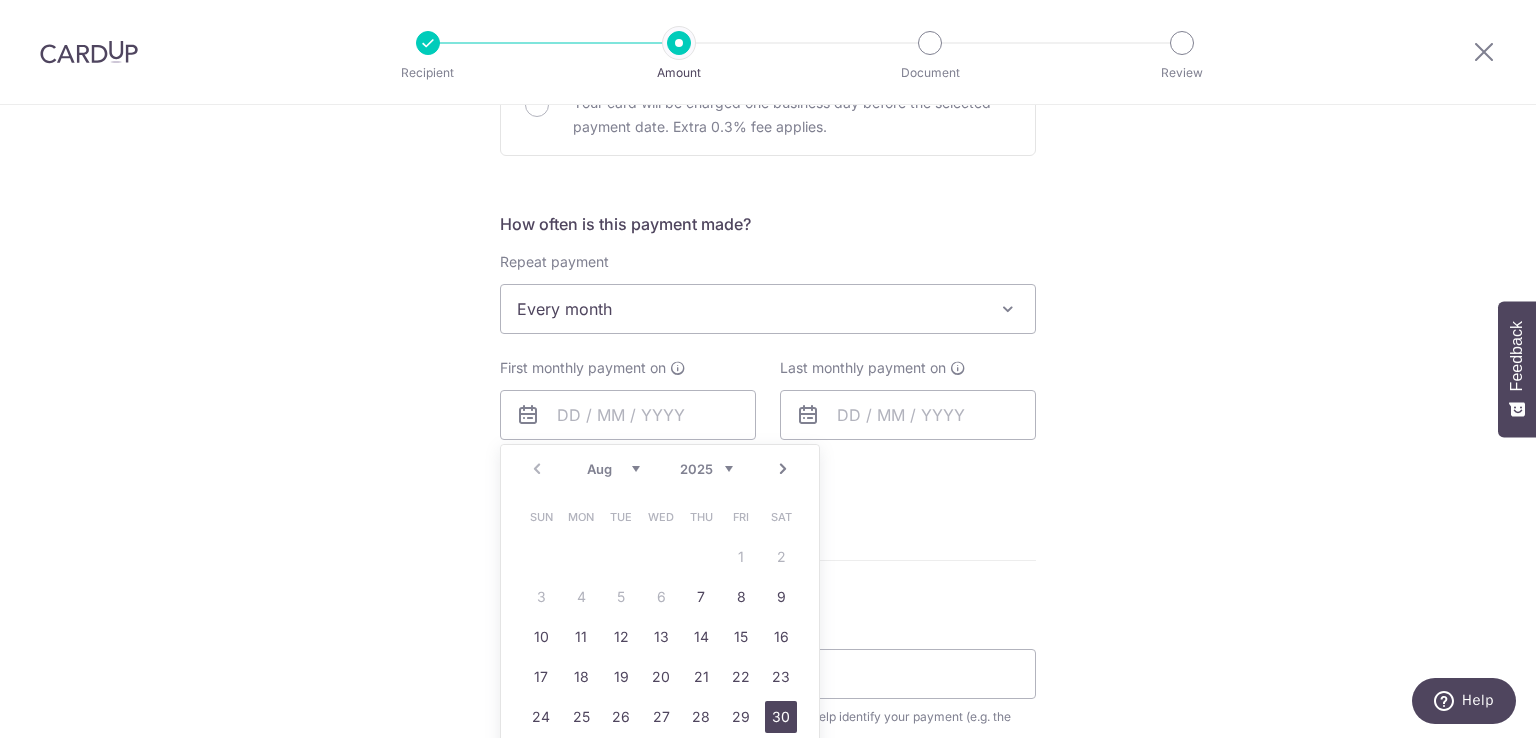 click on "30" at bounding box center (781, 717) 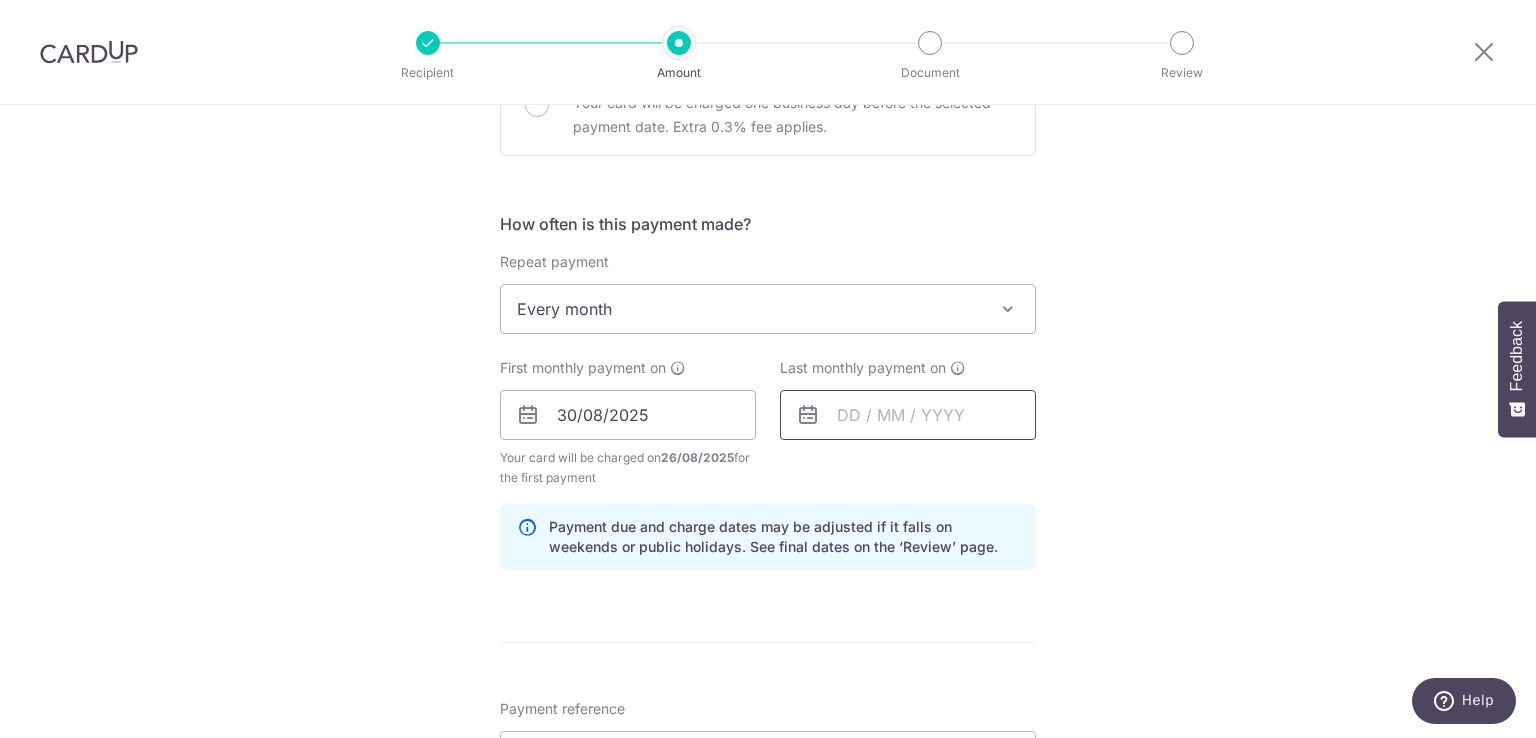 click at bounding box center (908, 415) 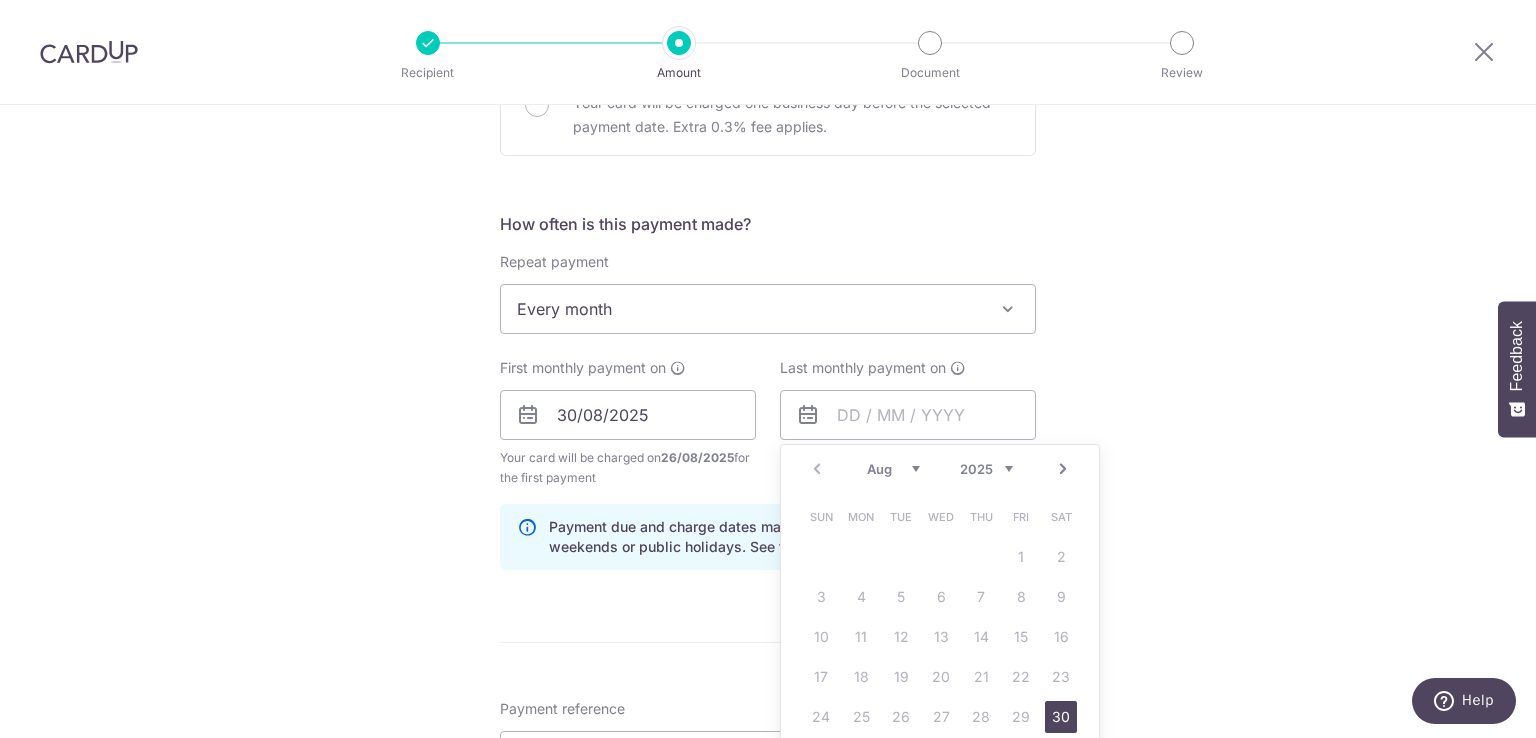 click on "Next" at bounding box center [1063, 469] 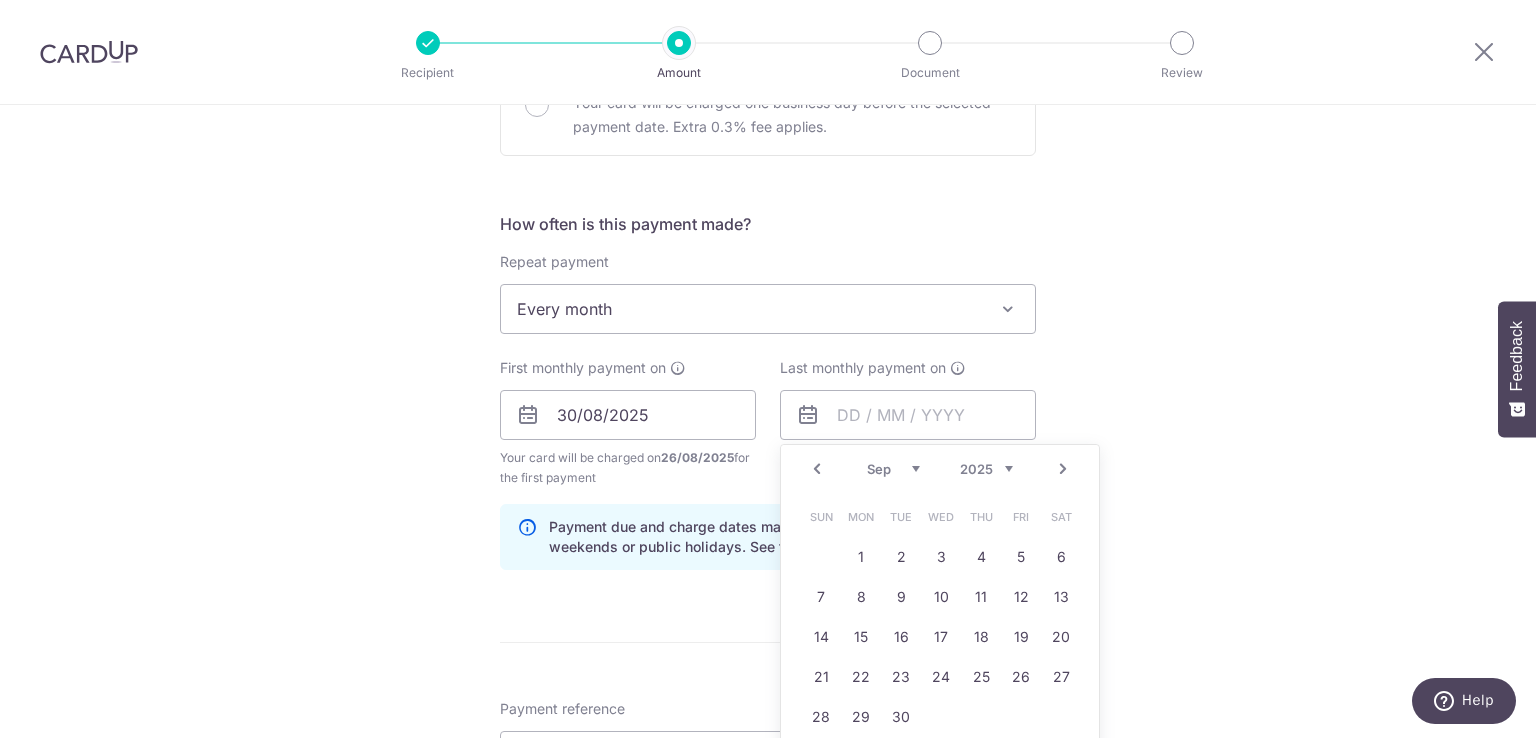 click on "Next" at bounding box center [1063, 469] 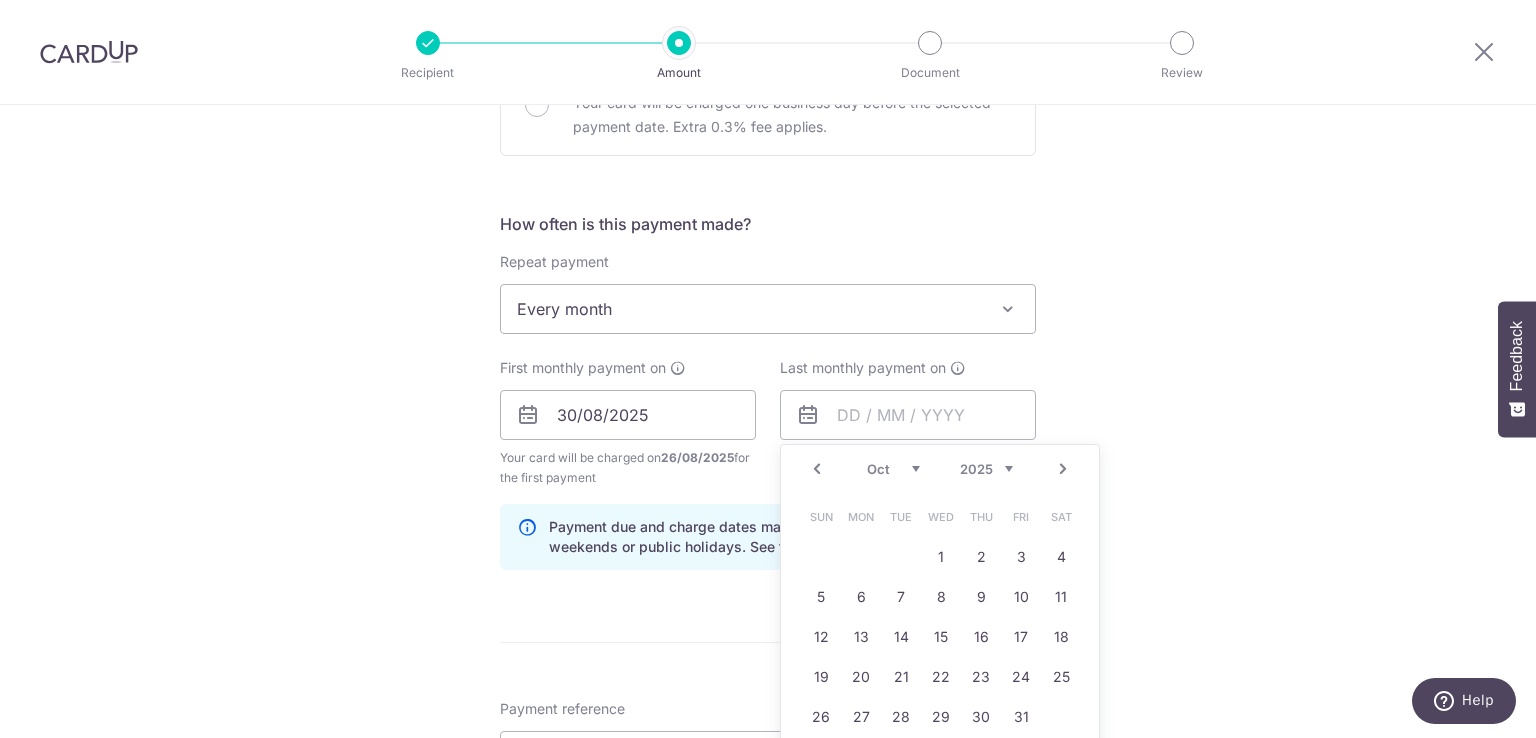 click on "Prev" at bounding box center [817, 469] 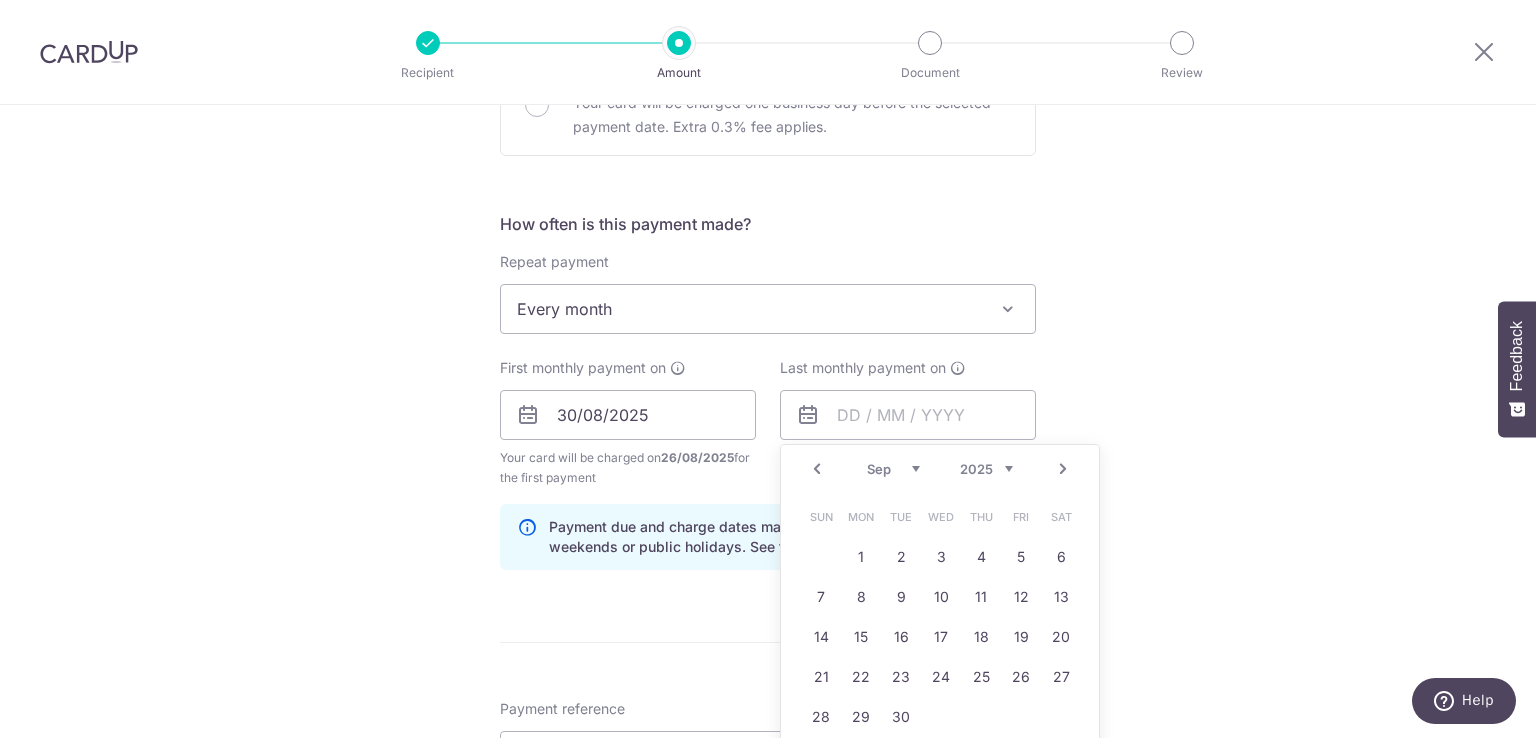 click on "Prev" at bounding box center [817, 469] 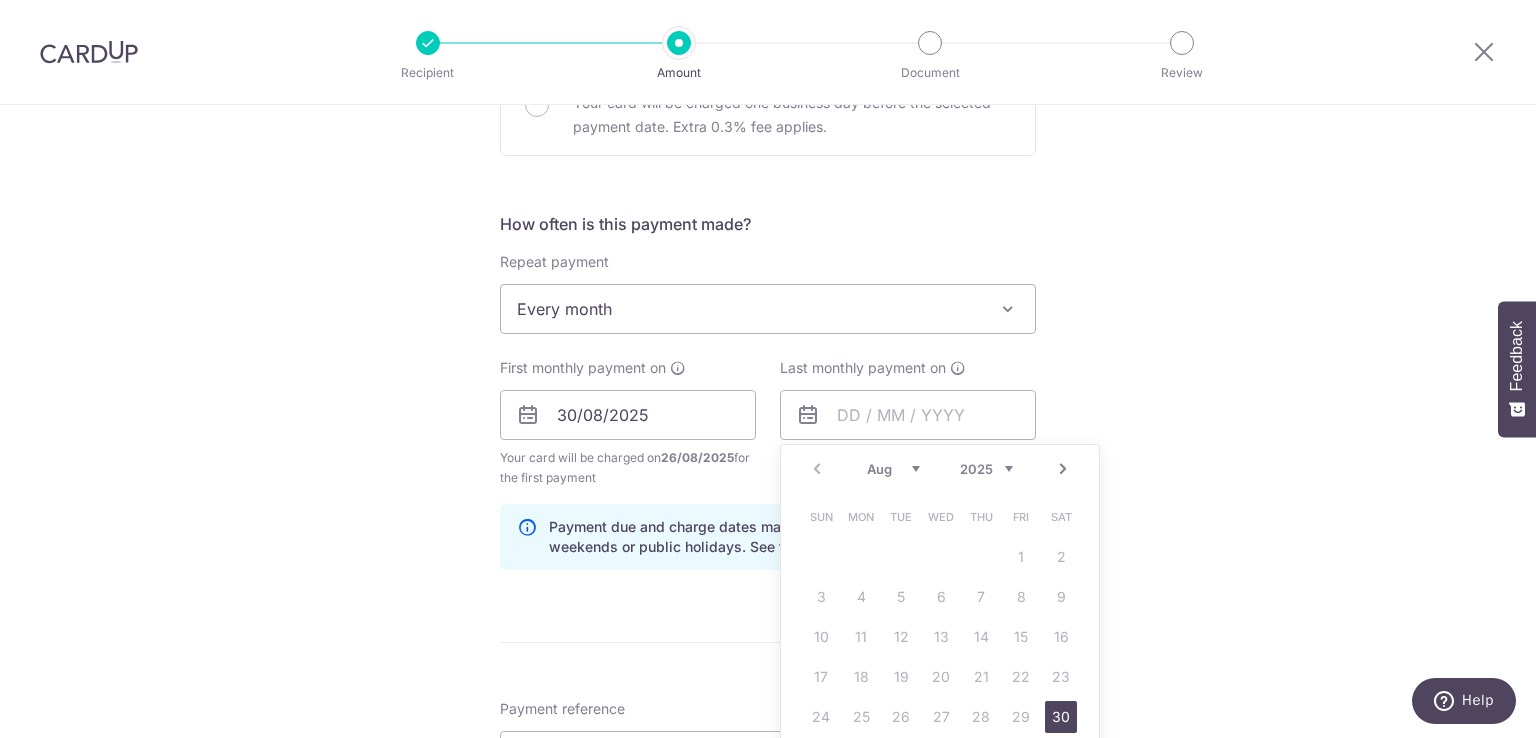 click on "Next" at bounding box center (1063, 469) 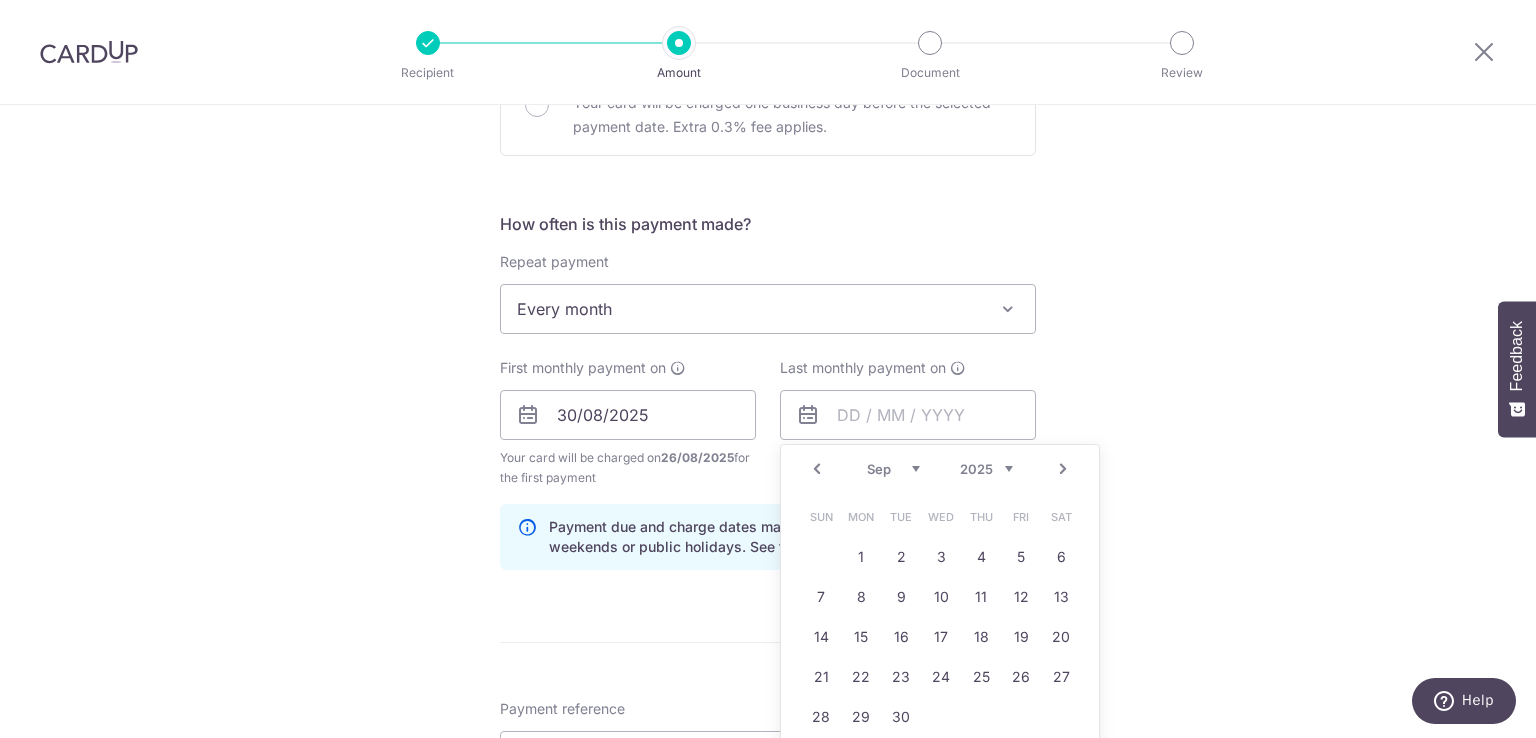 click on "Next" at bounding box center (1063, 469) 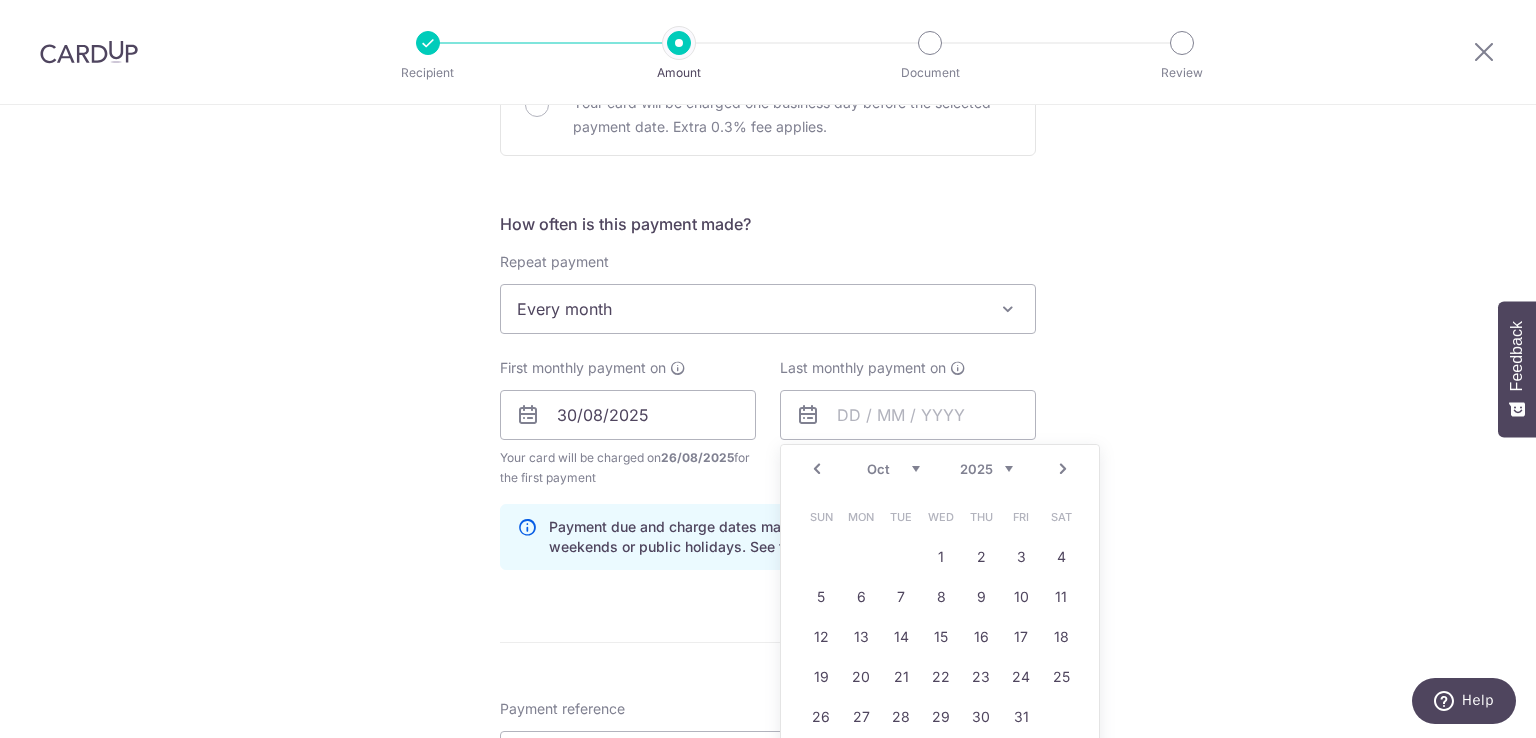 click on "Next" at bounding box center (1063, 469) 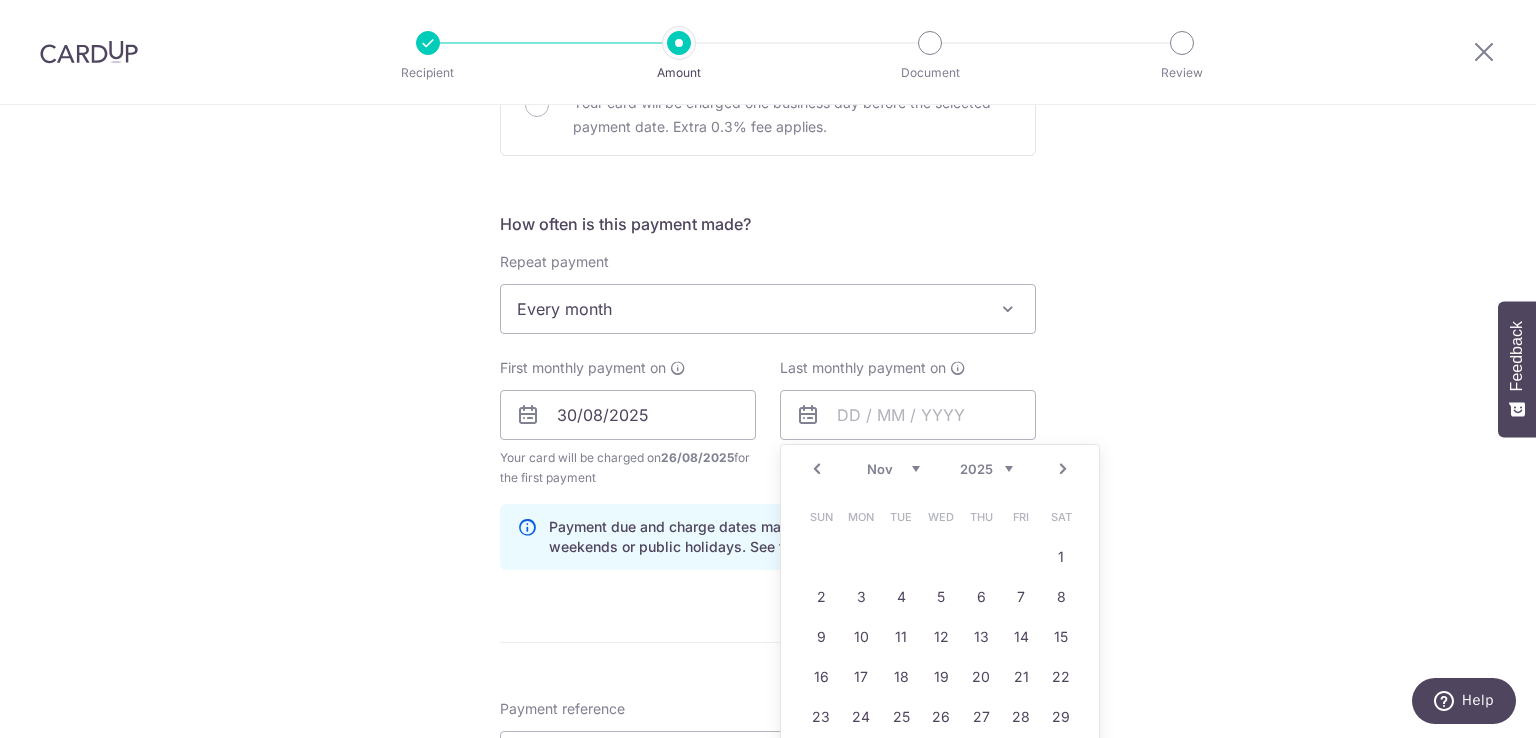 click on "Next" at bounding box center (1063, 469) 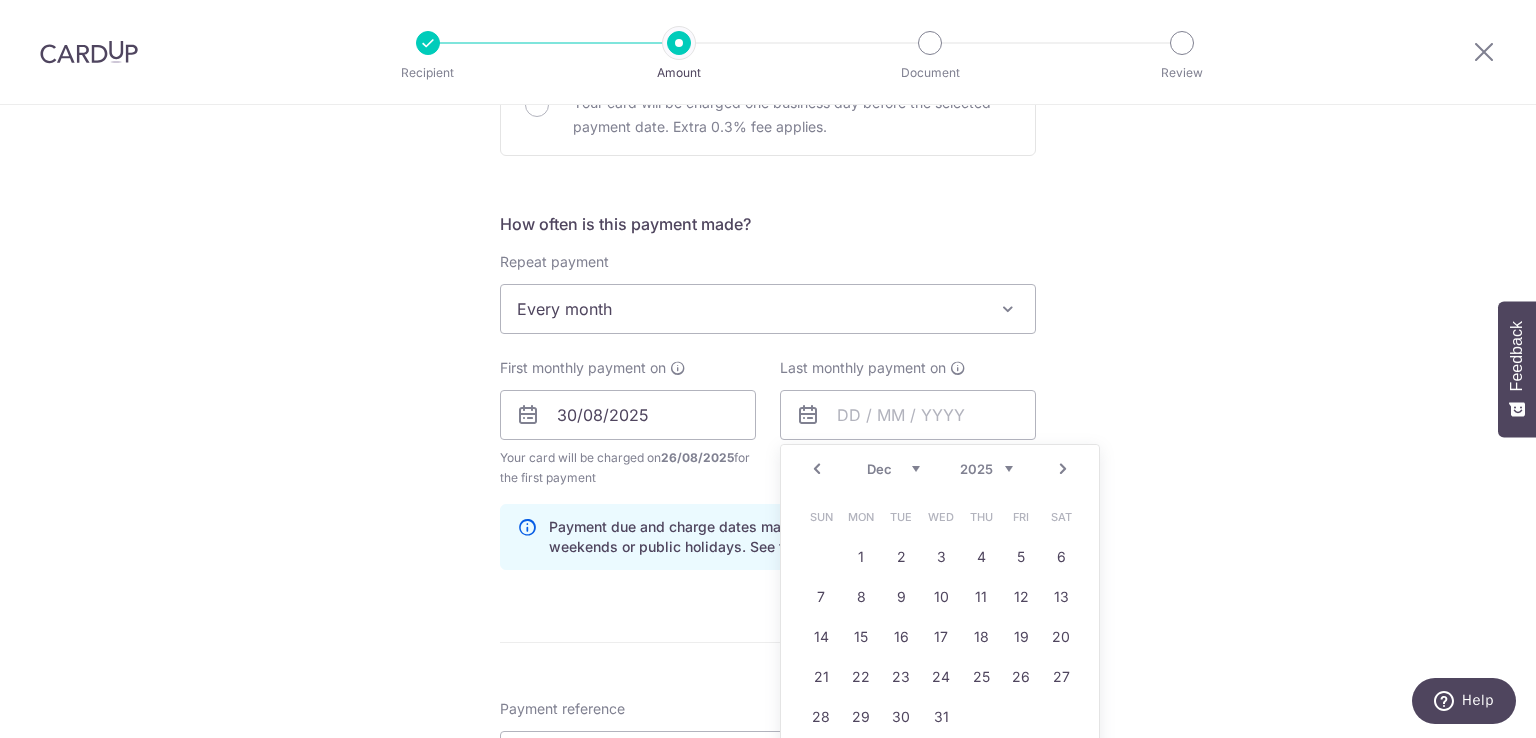 click on "Next" at bounding box center (1063, 469) 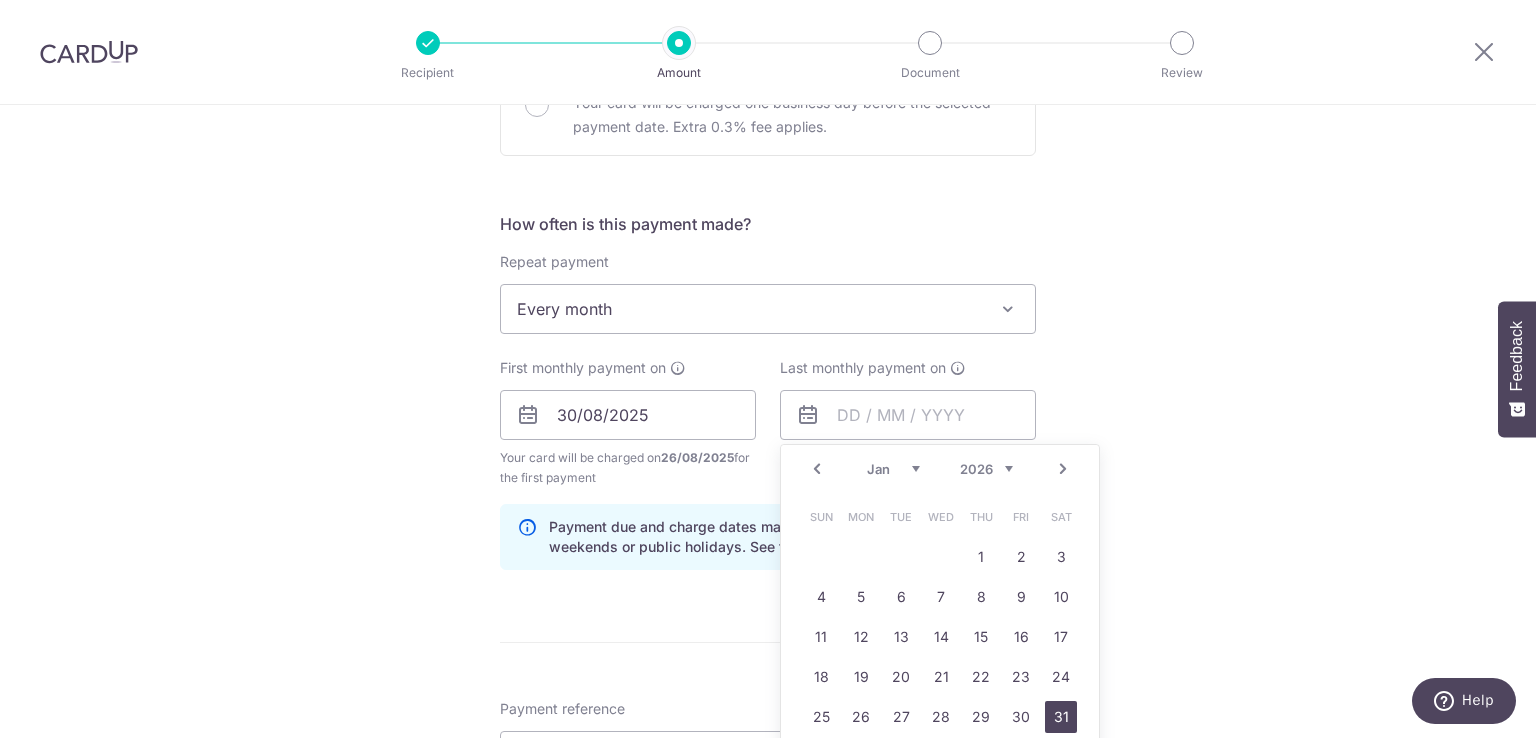 click on "31" at bounding box center (1061, 717) 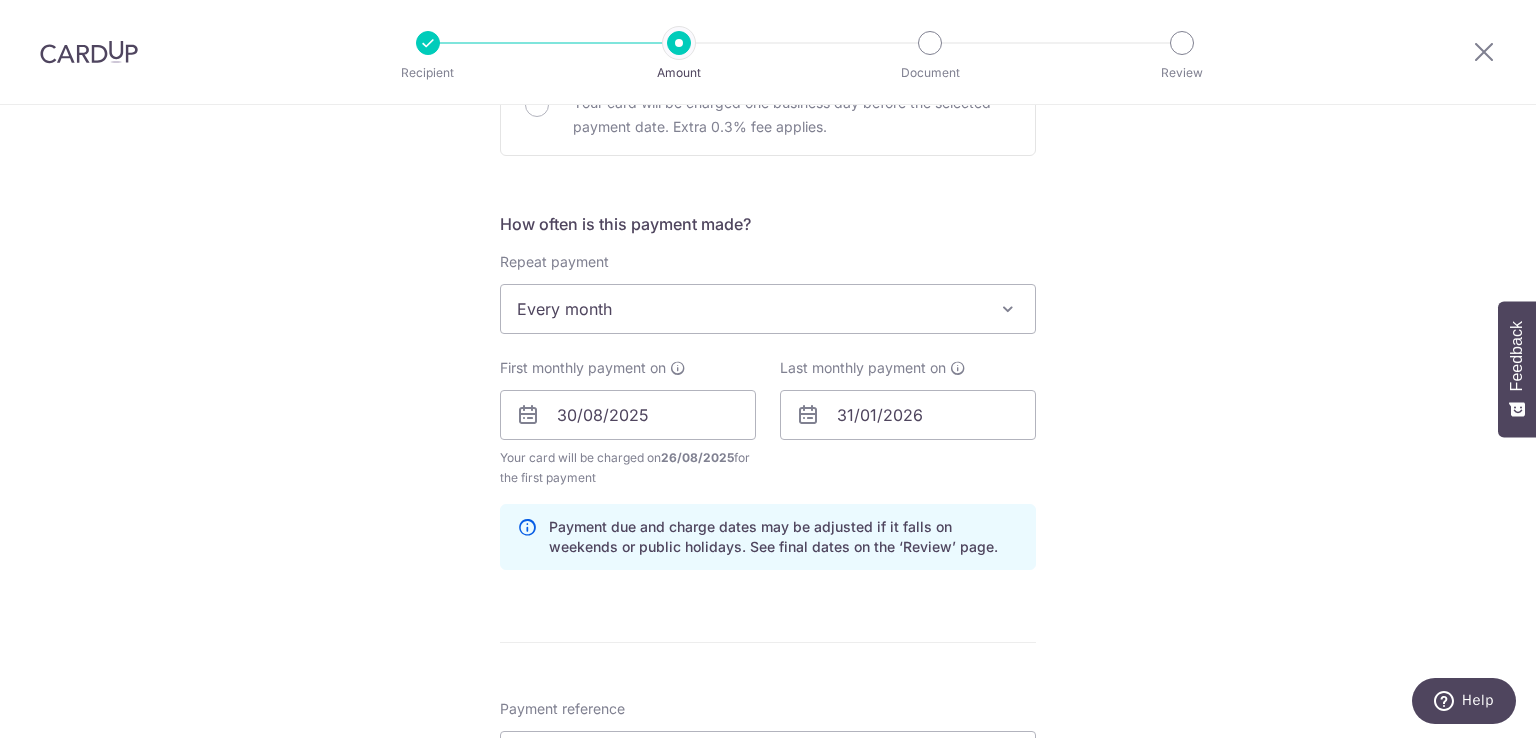click on "Tell us more about your payment
Enter payment amount
SGD
1,858.20
1858.20
Recipient added successfully!
Select Card
**** 5884
Add credit card
Your Cards
**** 5112
**** 8950
**** 9509
**** 0642
**** 2777
**** 4879
**** 0527
**** 0199
**** 5884
**** 2117" at bounding box center [768, 393] 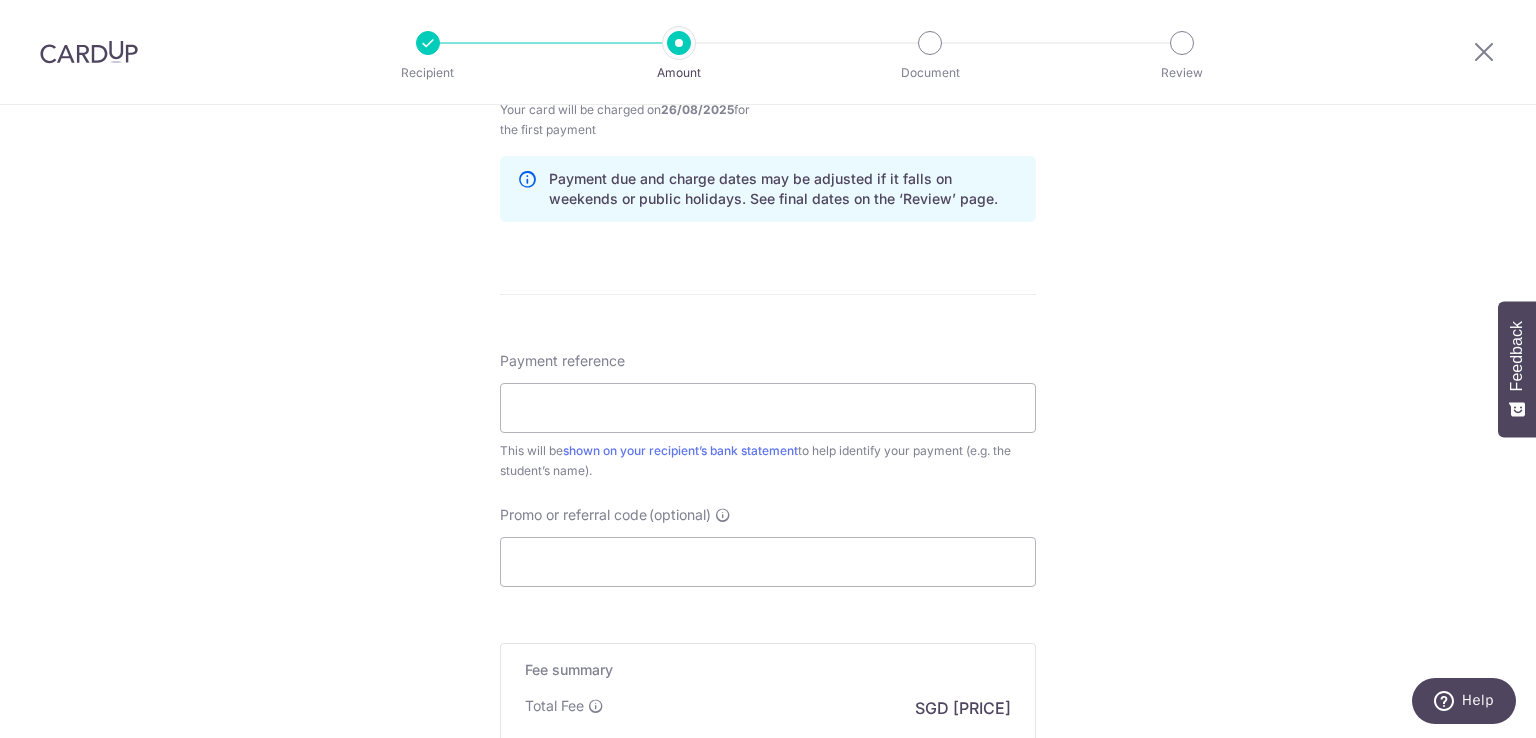 scroll, scrollTop: 1040, scrollLeft: 0, axis: vertical 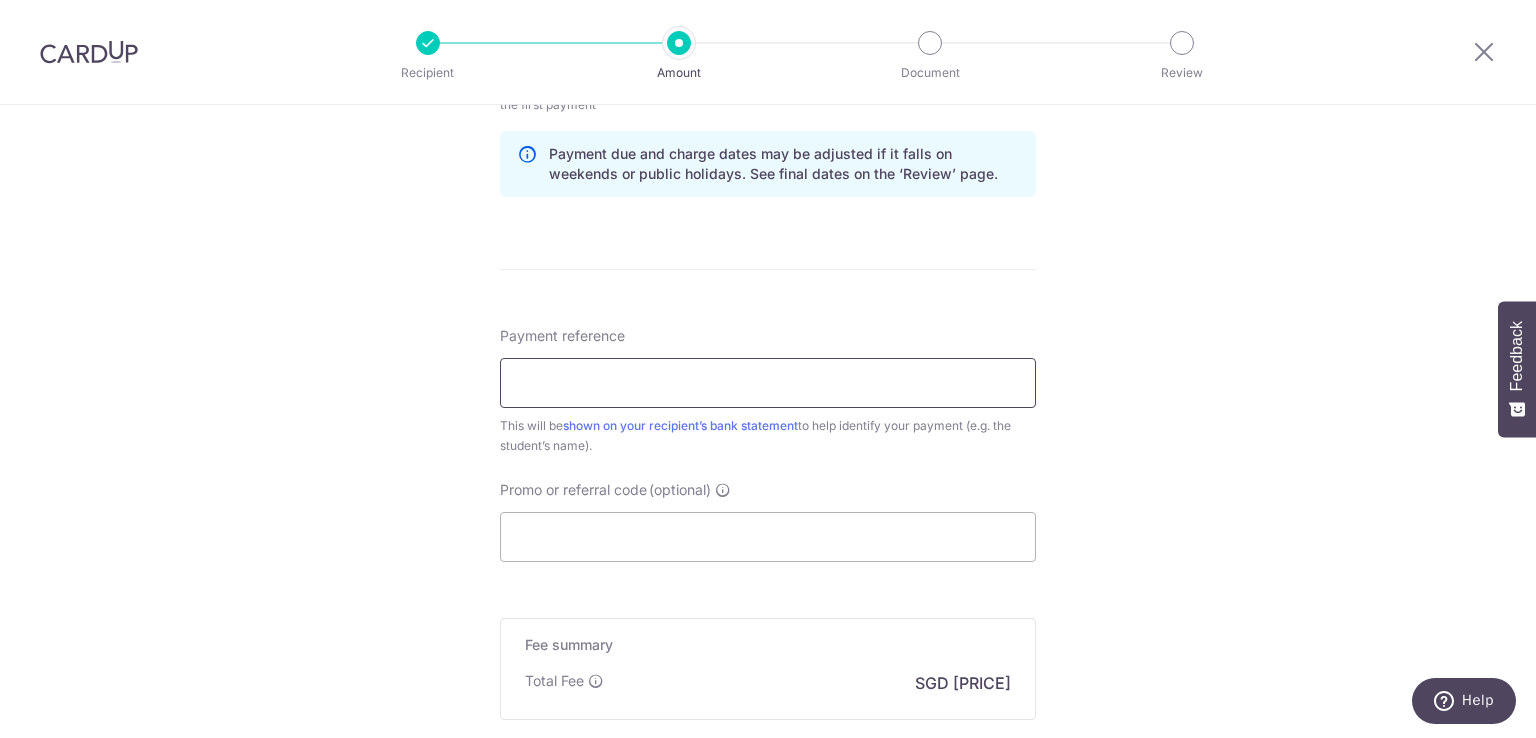 click on "Payment reference" at bounding box center [768, 383] 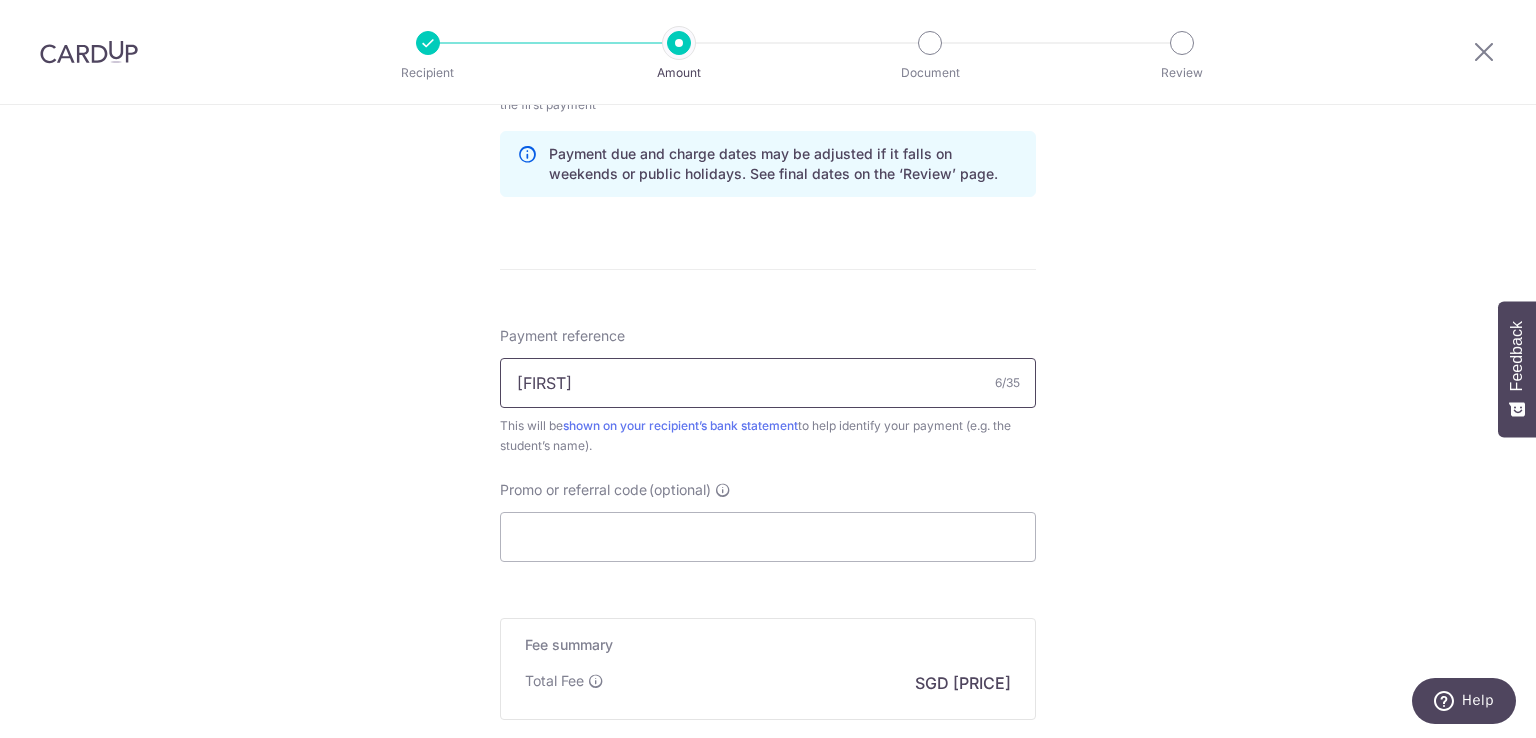 type on "[FIRST] [LAST] [LAST] [NUMBER]" 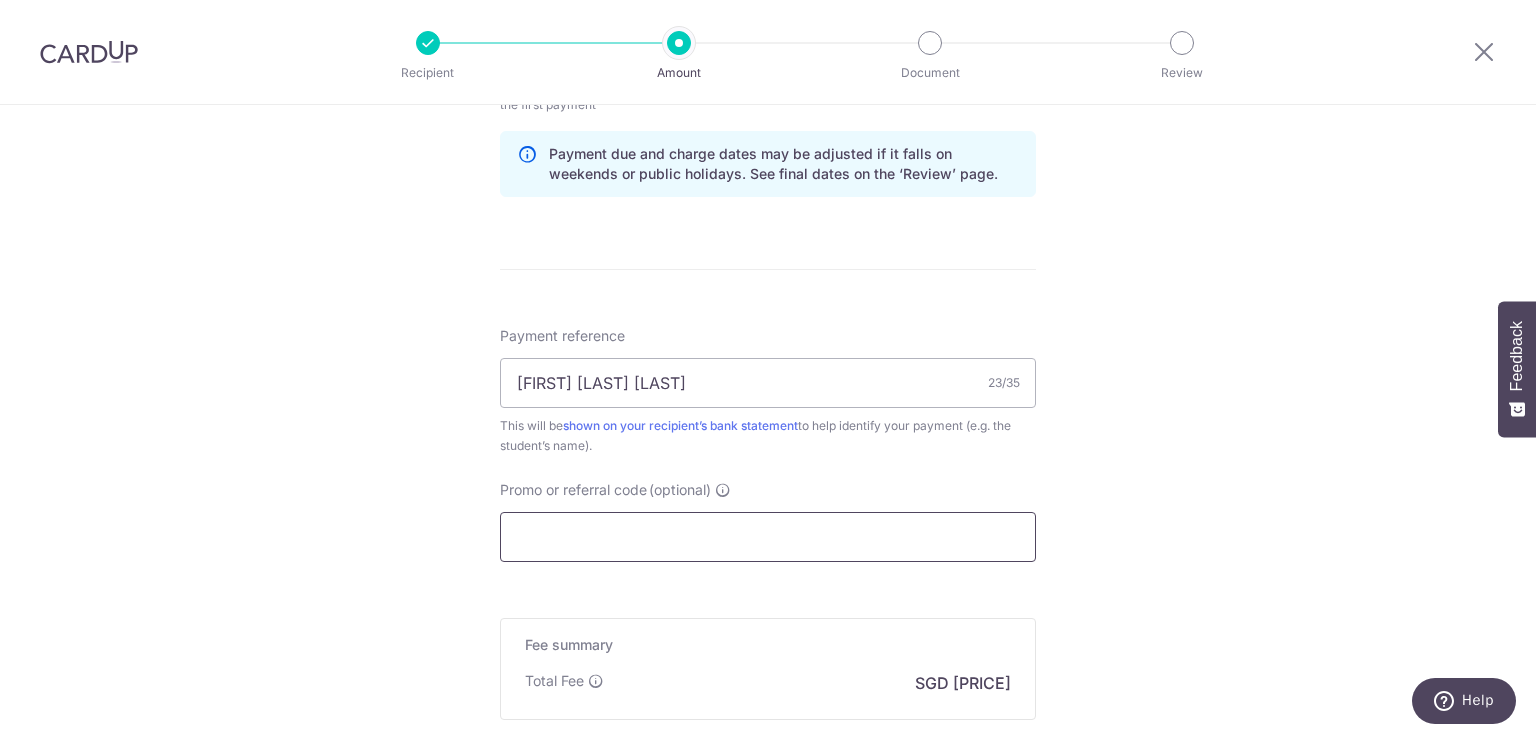 click on "Promo or referral code
(optional)" at bounding box center (768, 537) 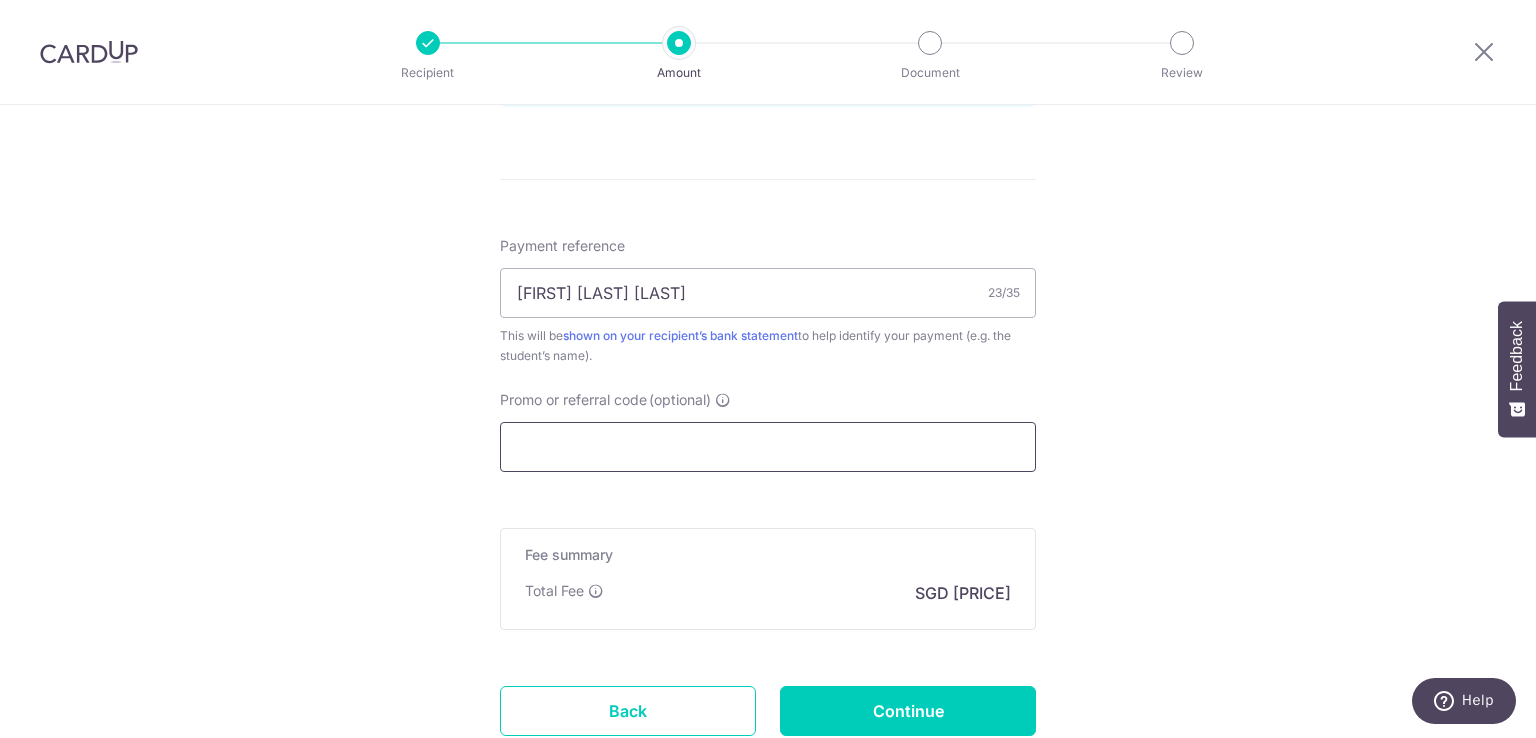 scroll, scrollTop: 1172, scrollLeft: 0, axis: vertical 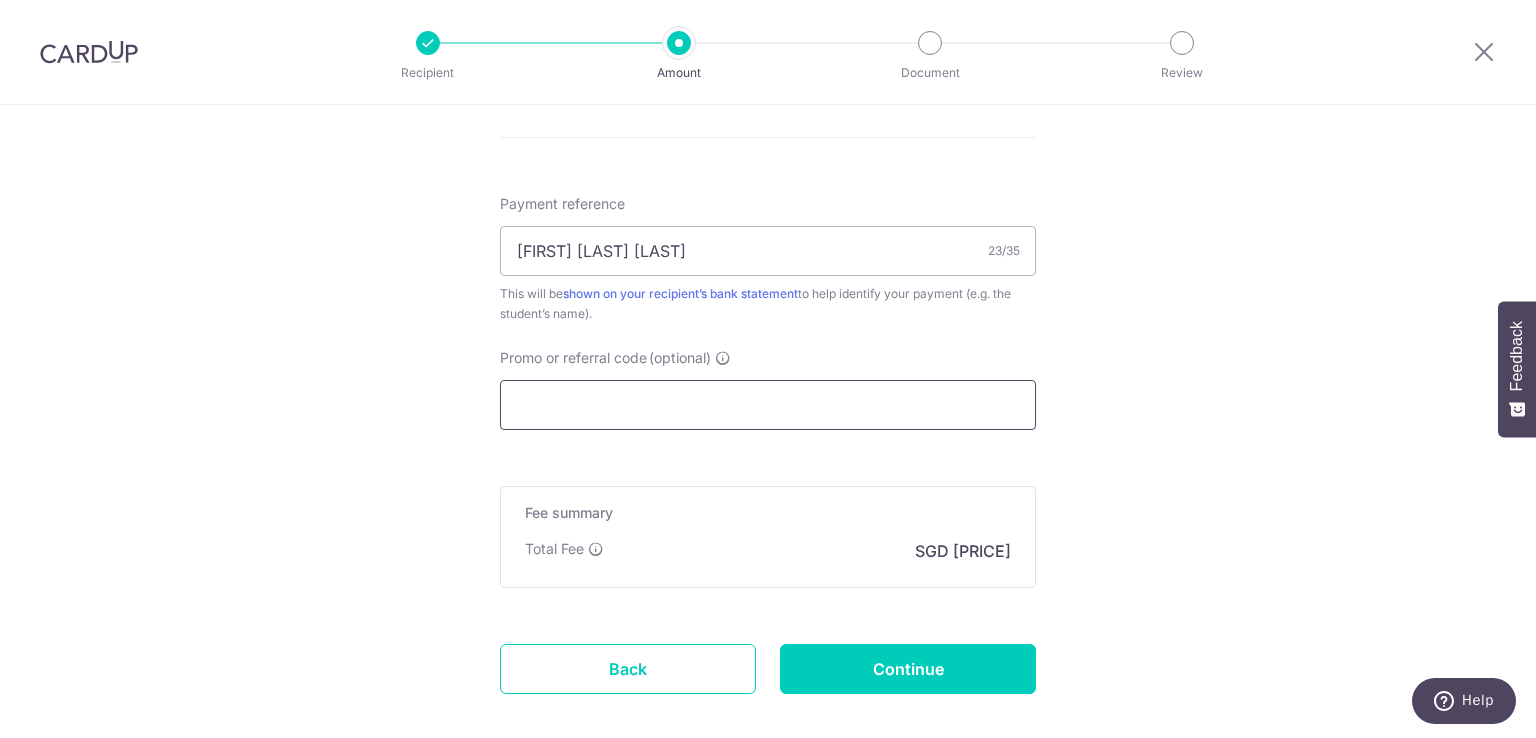 click on "Promo or referral code
(optional)" at bounding box center (768, 405) 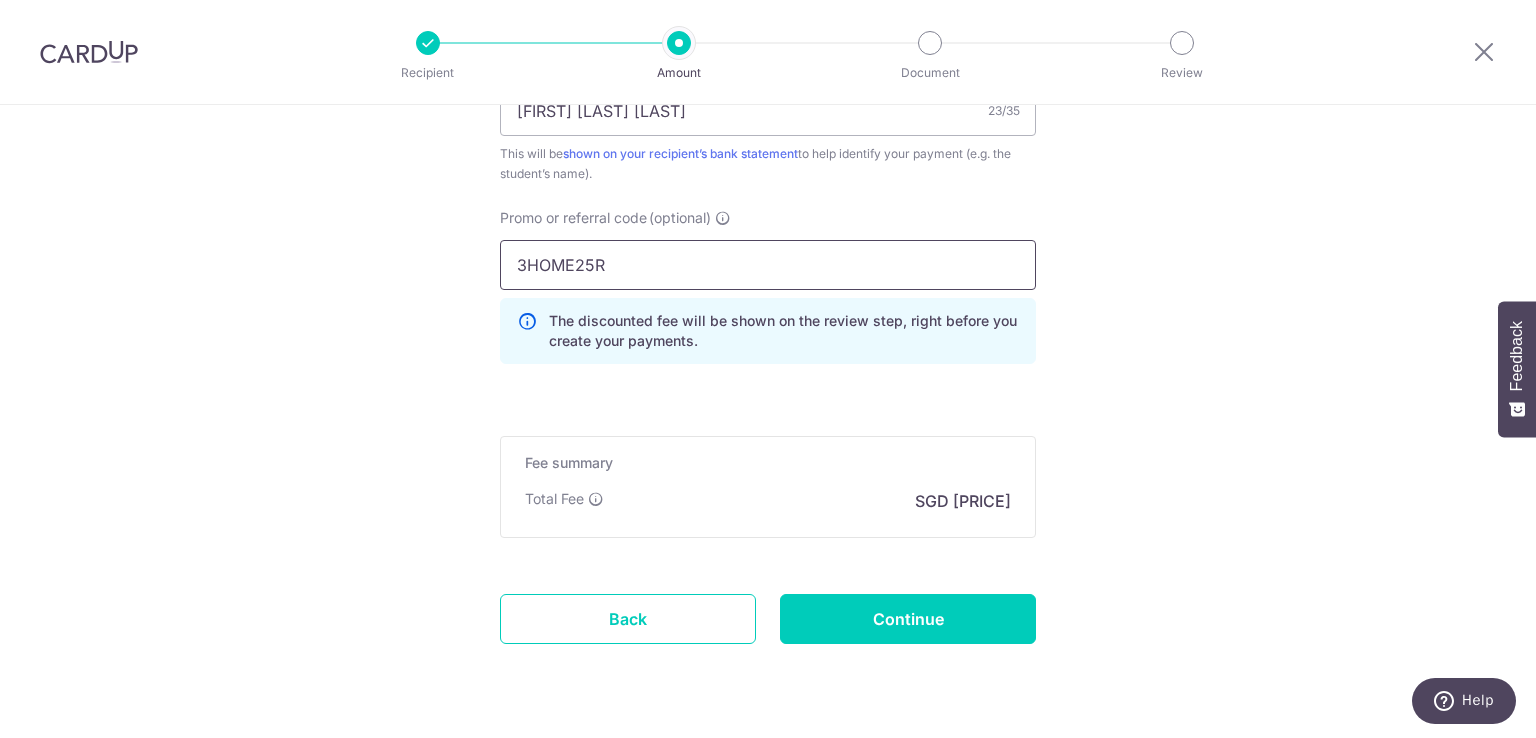 scroll, scrollTop: 1365, scrollLeft: 0, axis: vertical 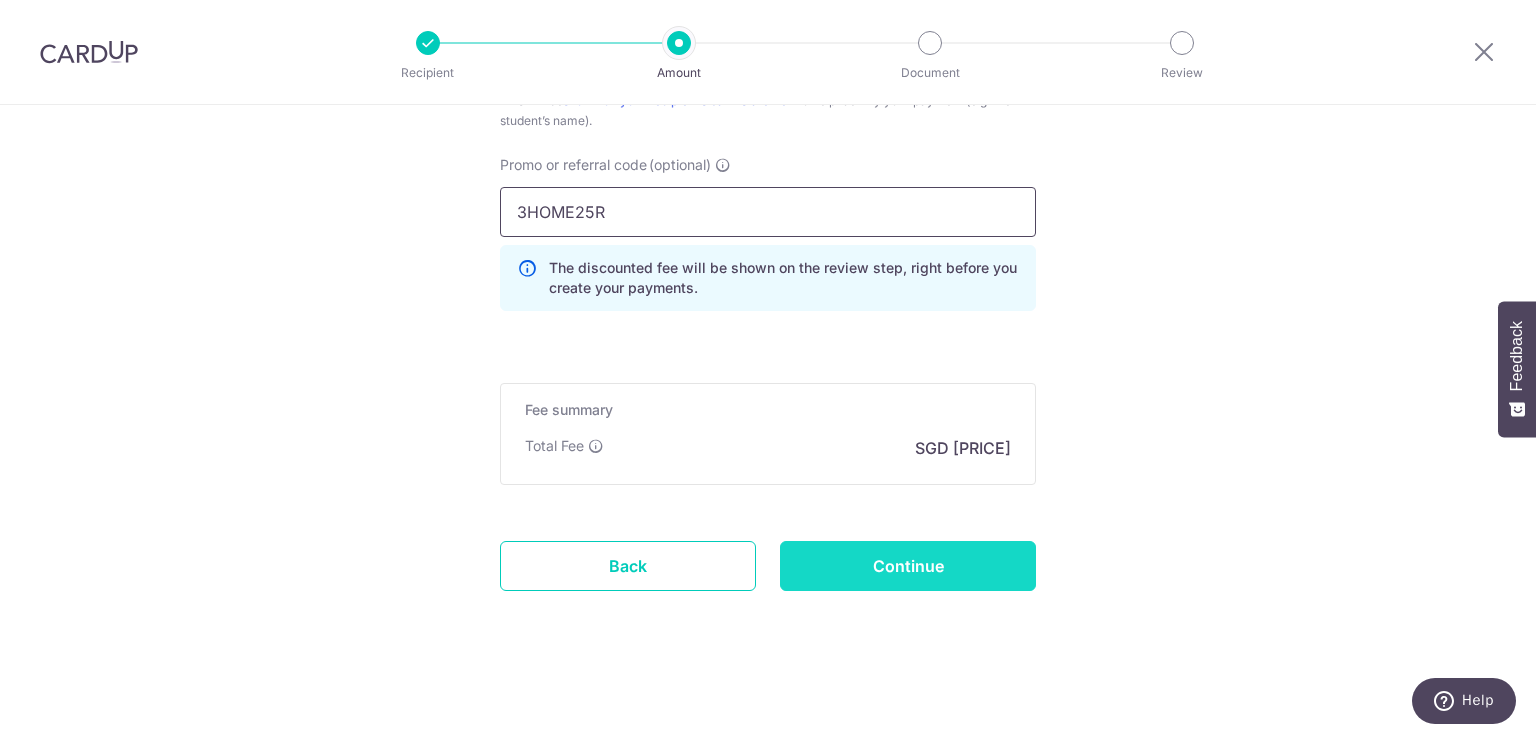 type on "3HOME25R" 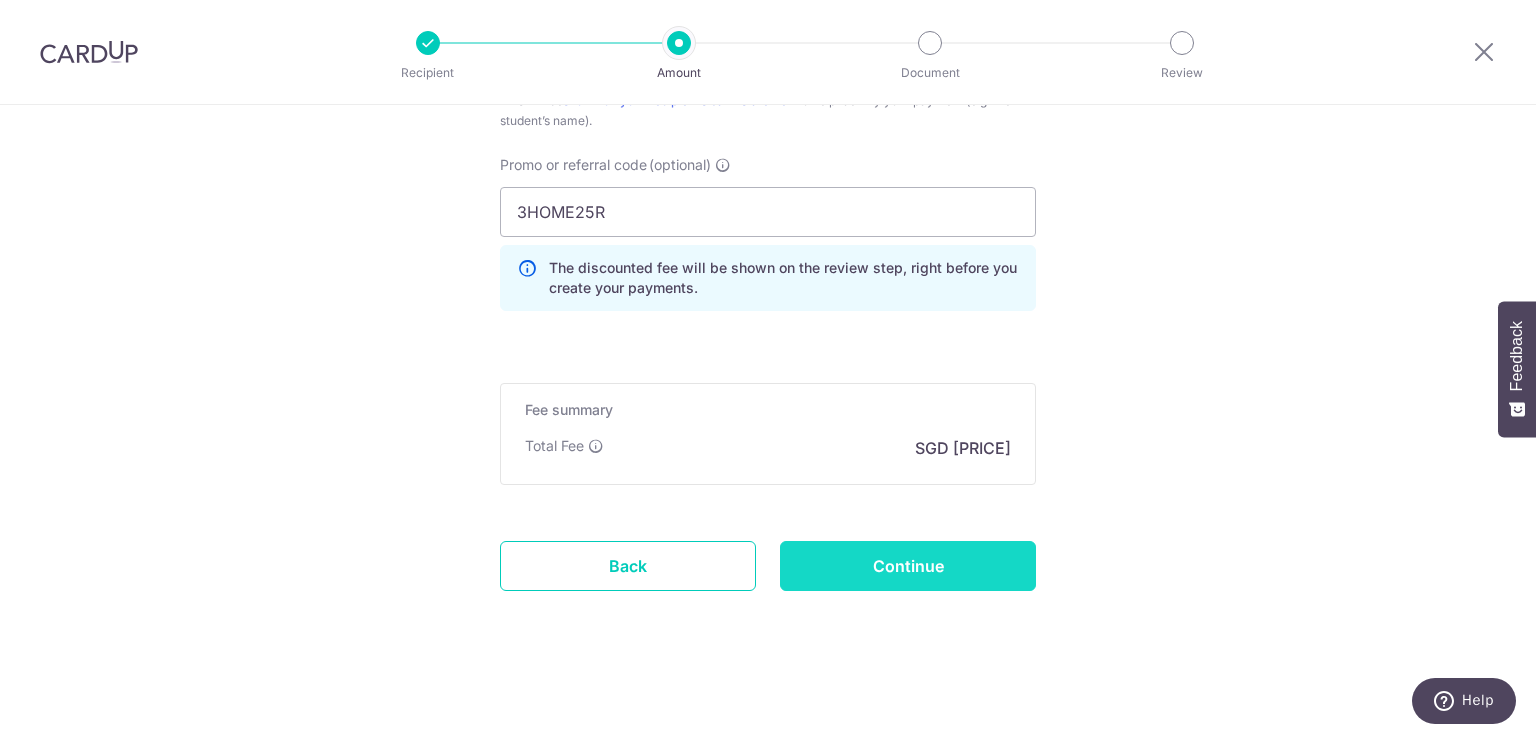click on "Continue" at bounding box center [908, 566] 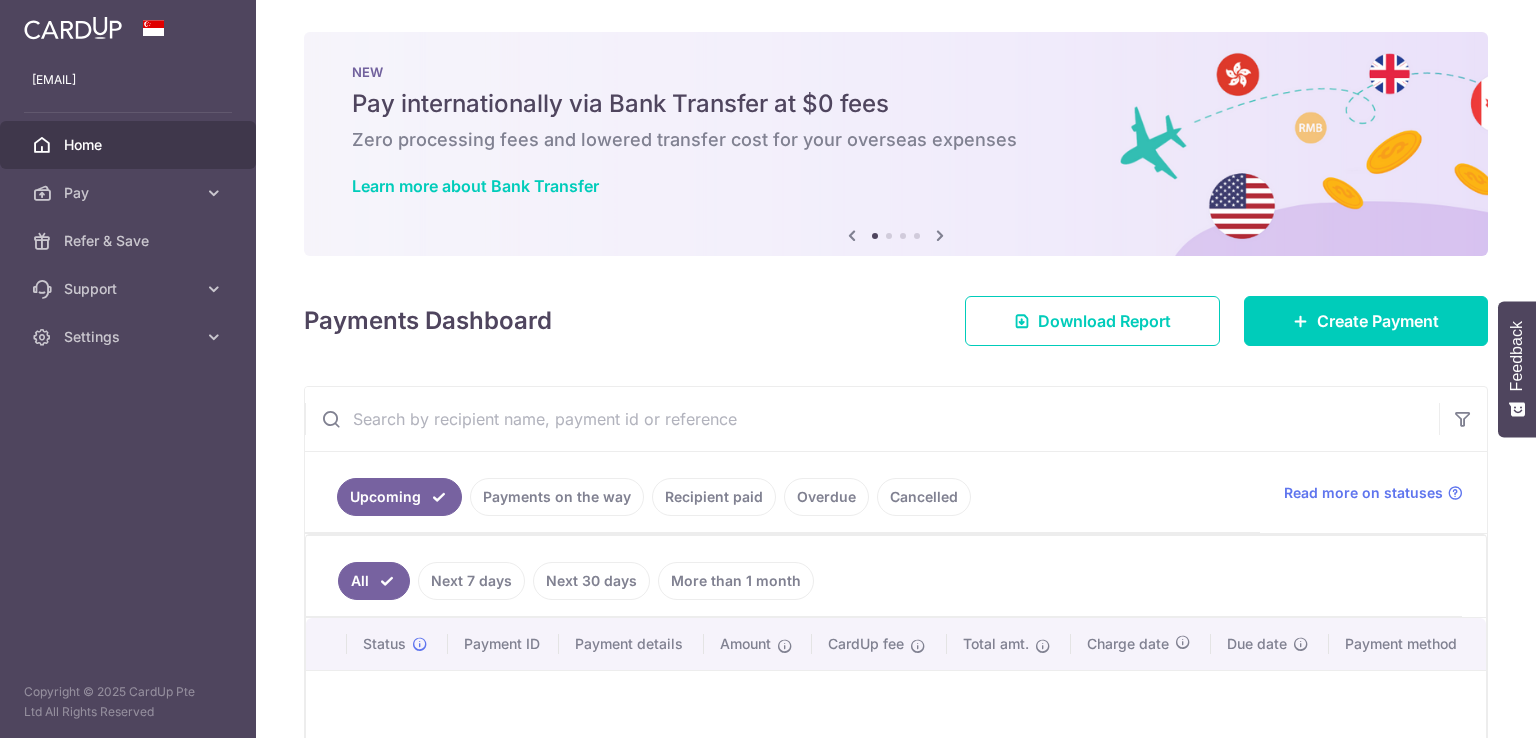 scroll, scrollTop: 0, scrollLeft: 0, axis: both 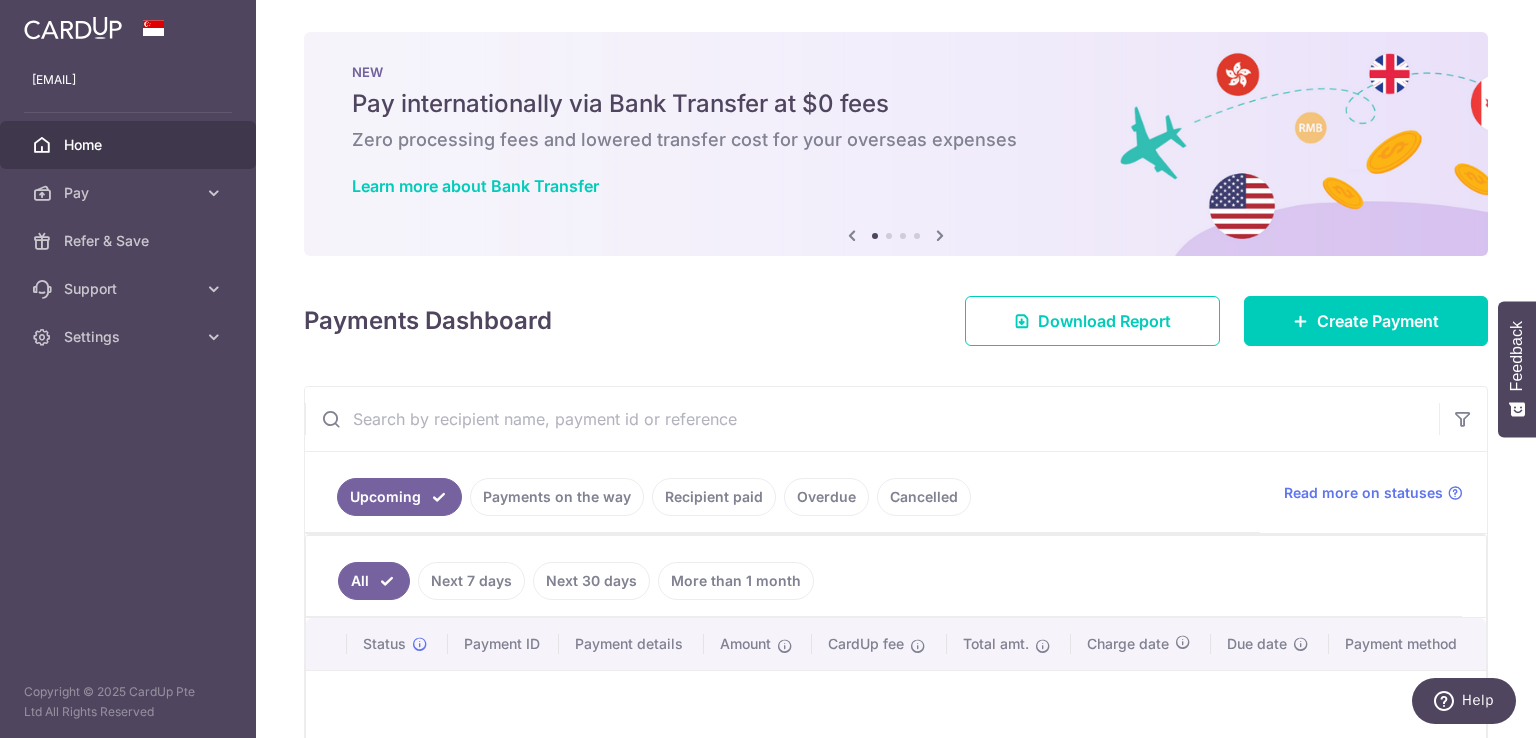 click at bounding box center (940, 235) 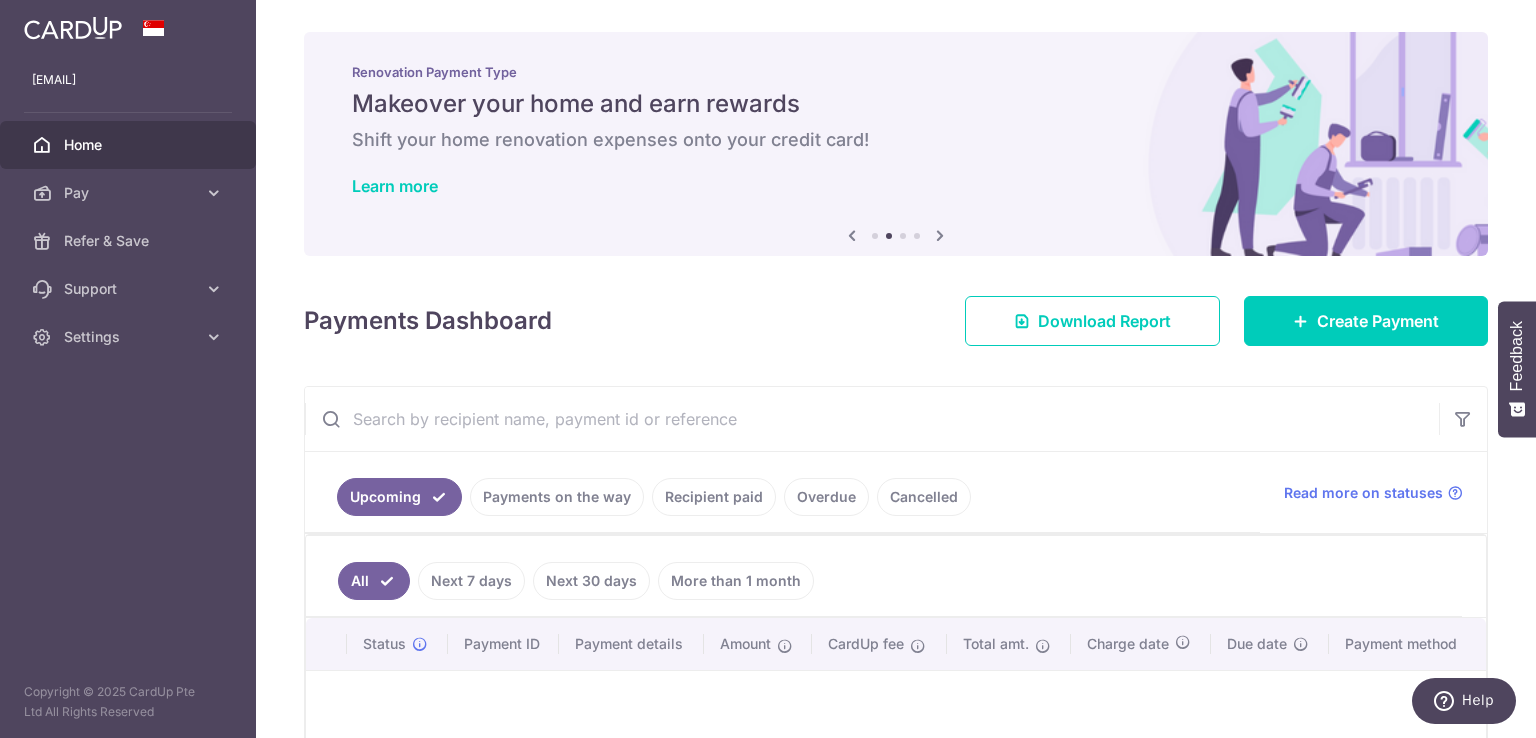click at bounding box center [940, 235] 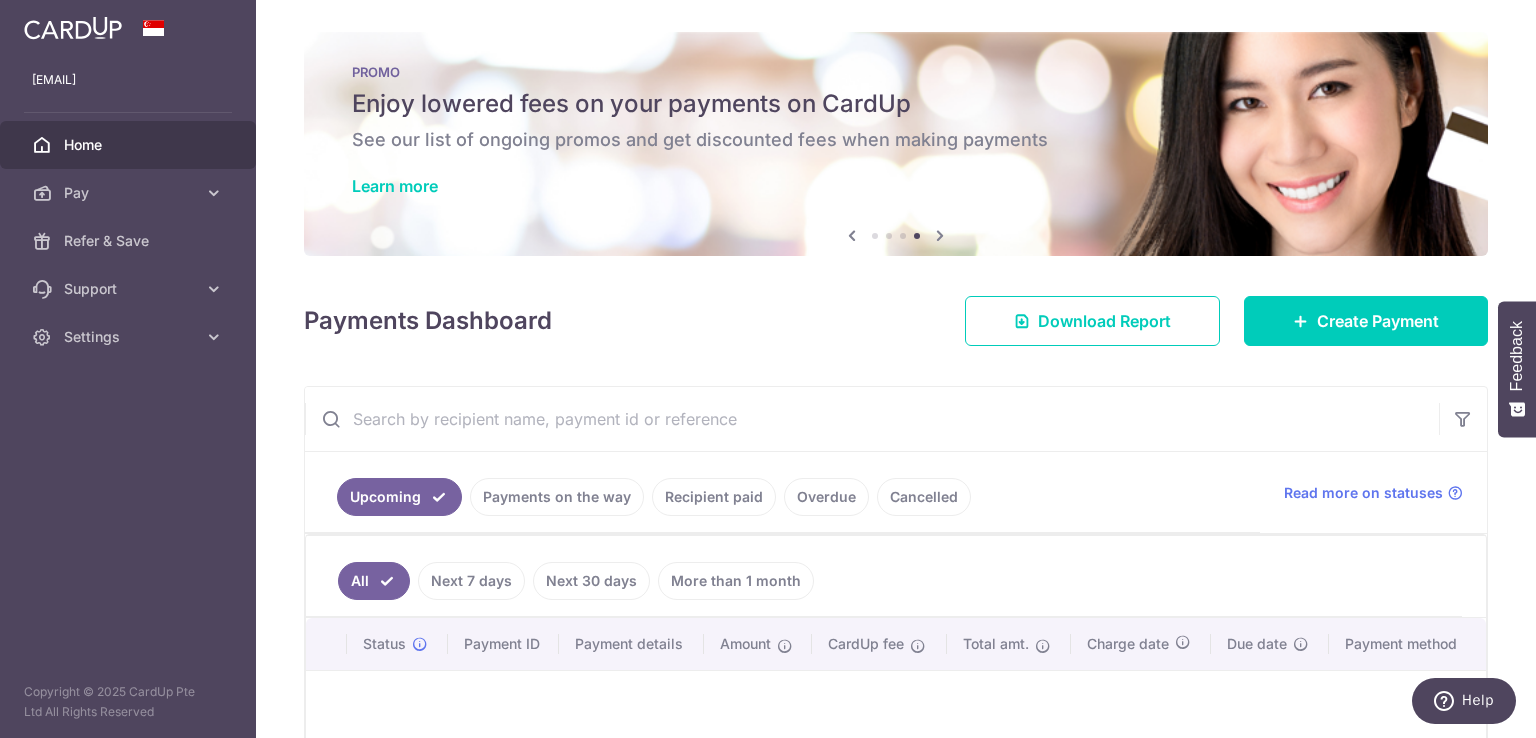 click at bounding box center (940, 235) 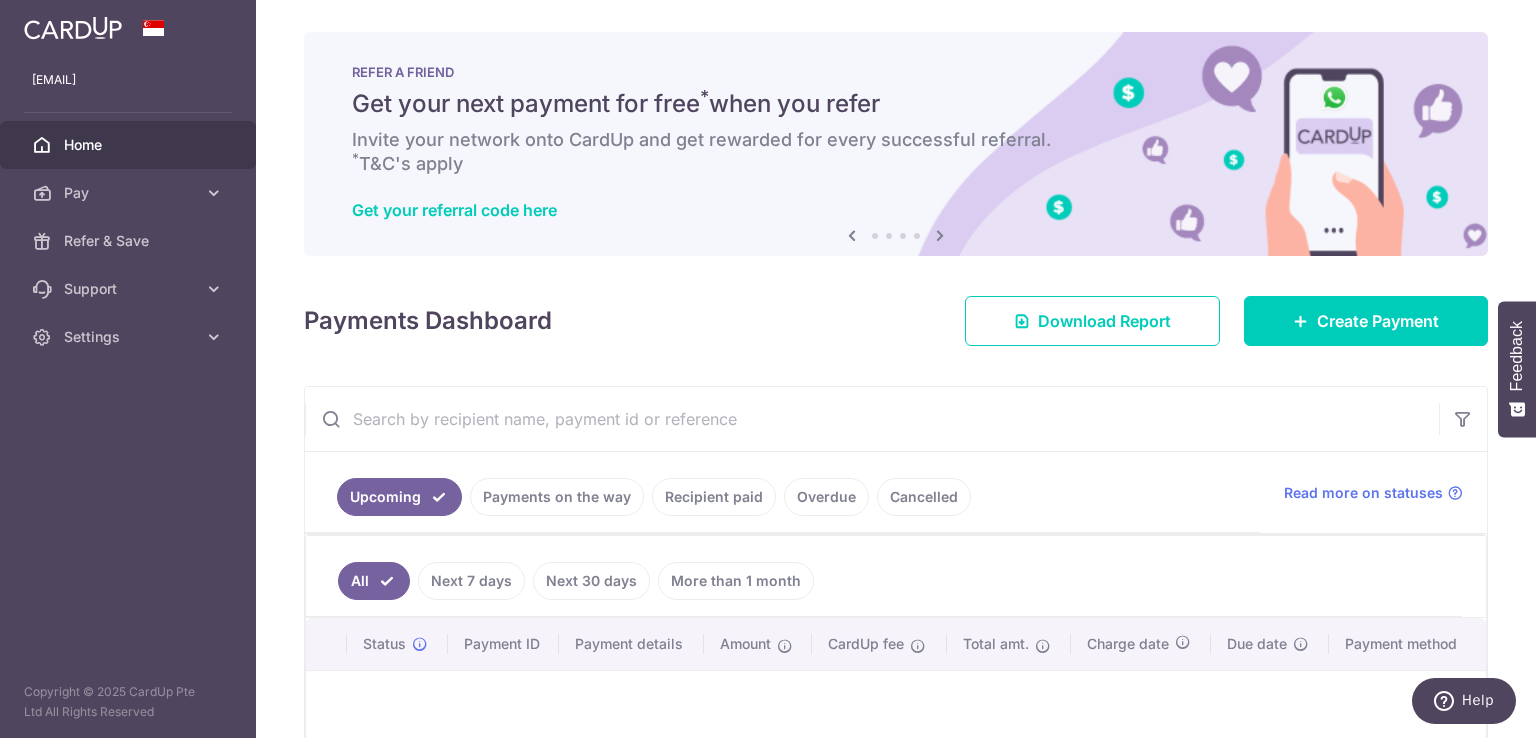 click at bounding box center (940, 235) 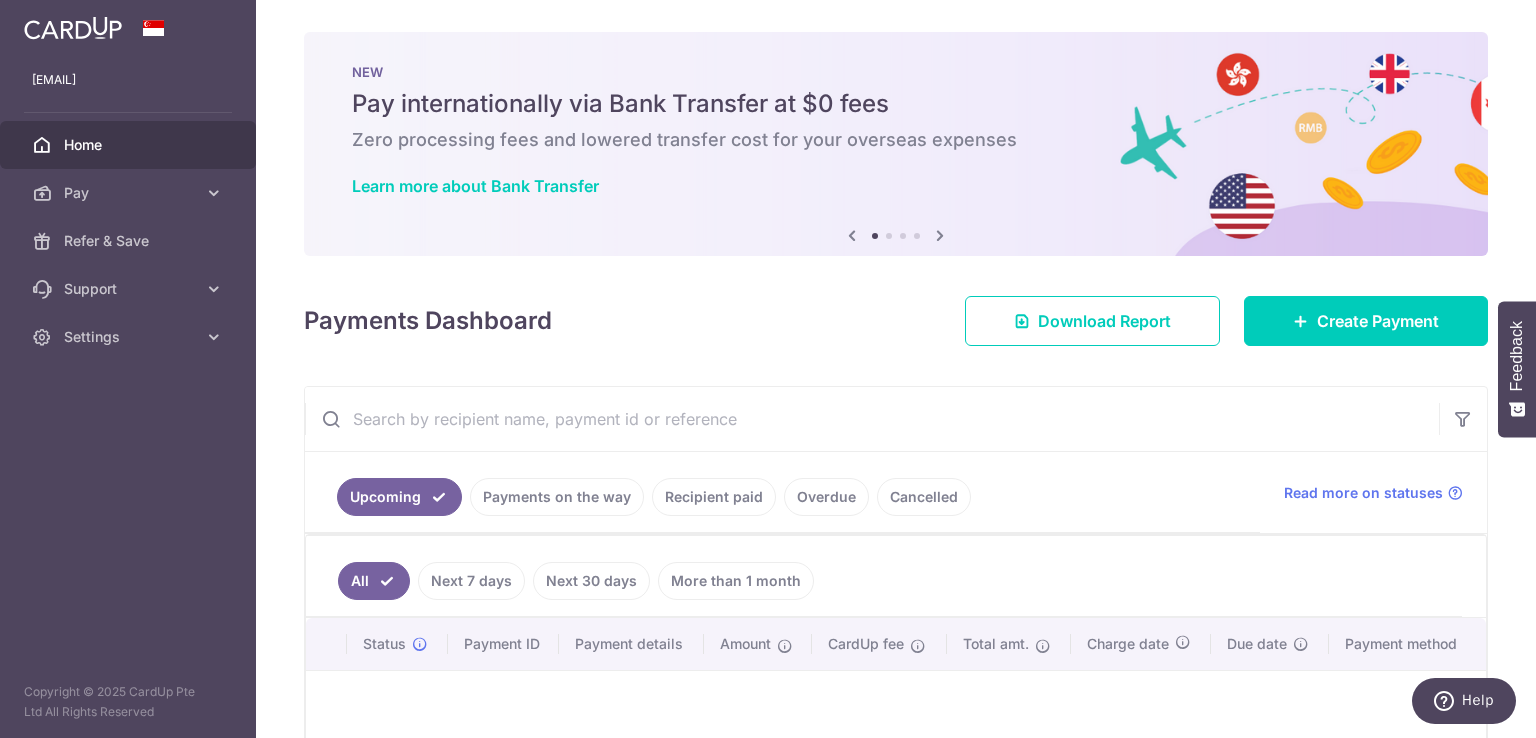 click at bounding box center (940, 235) 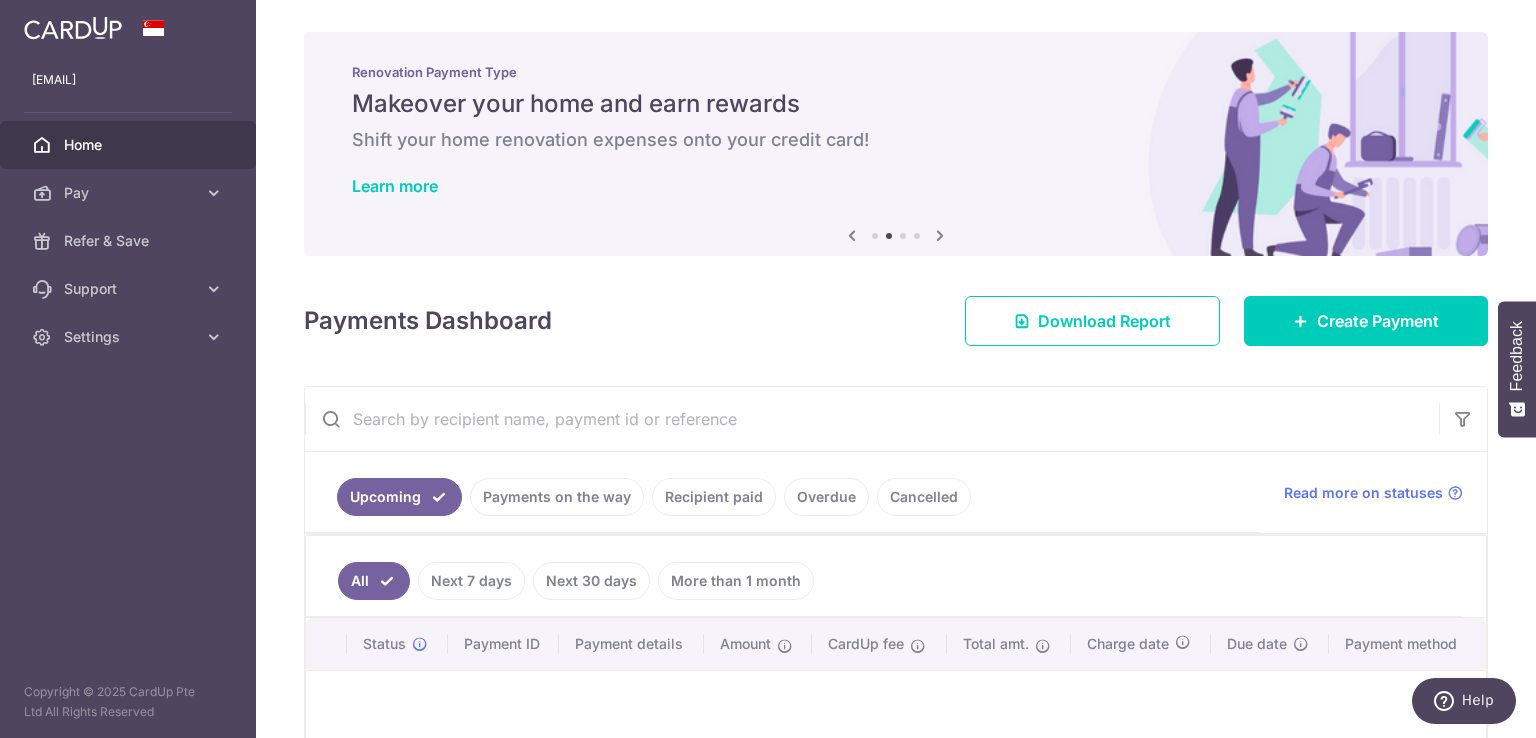 click at bounding box center (940, 235) 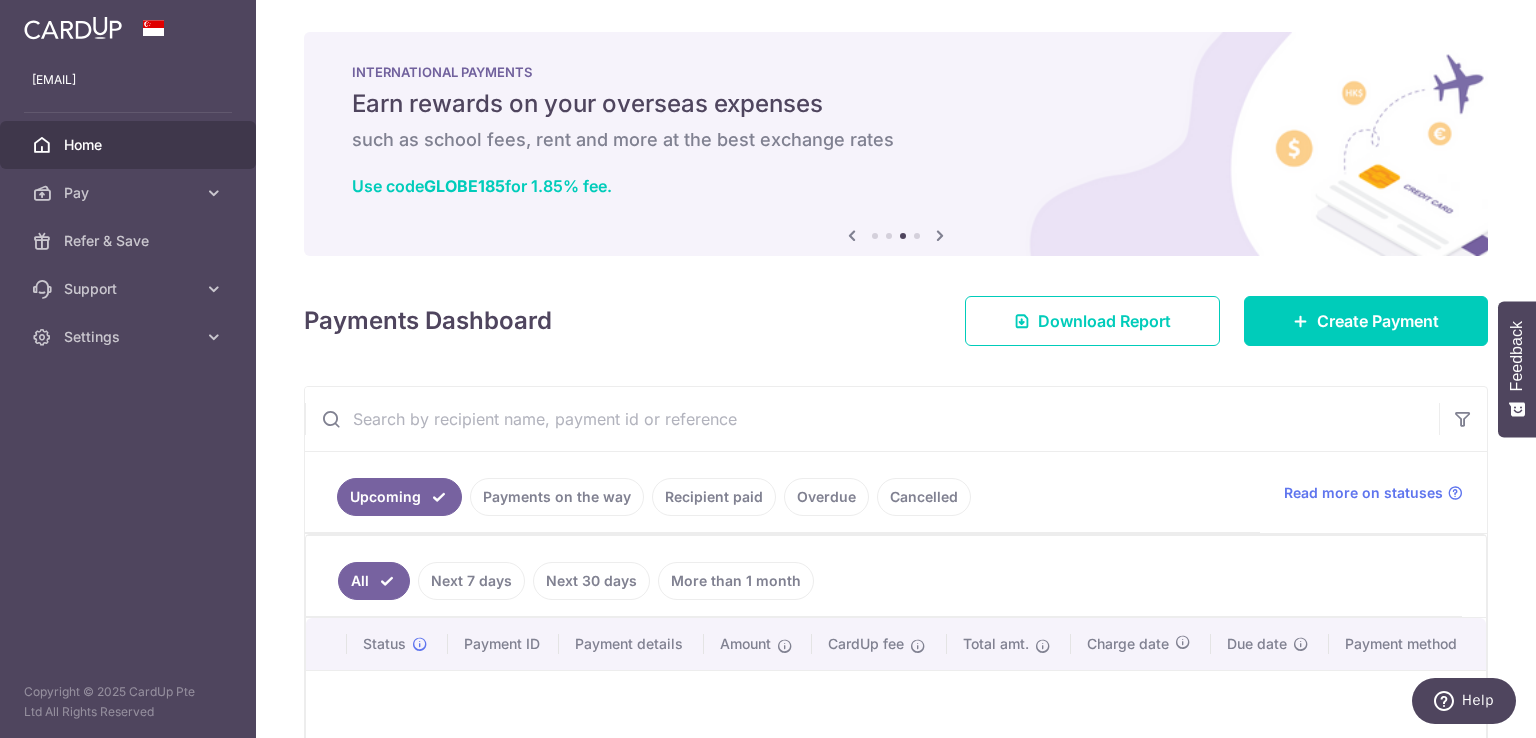 click at bounding box center (940, 235) 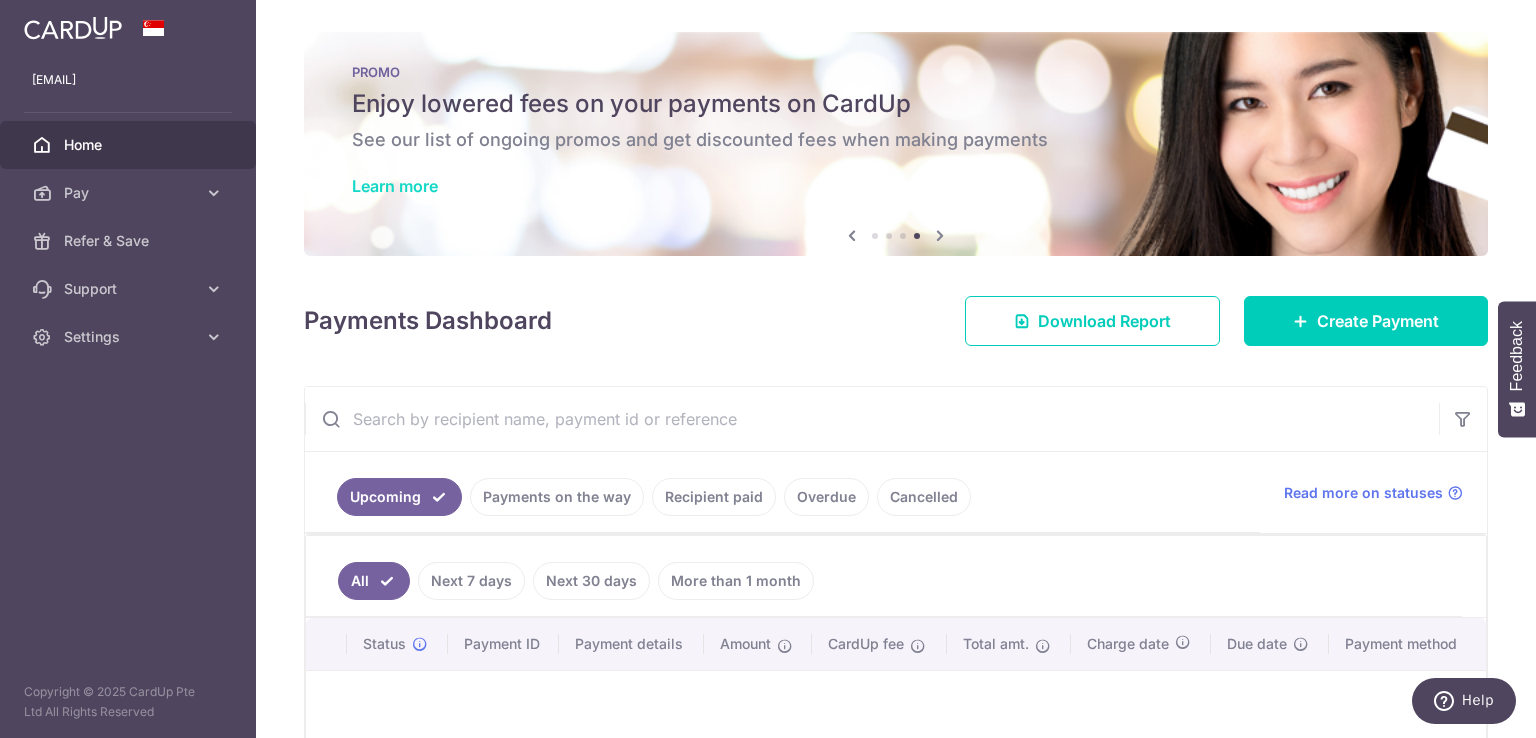 click on "Learn more" at bounding box center [395, 186] 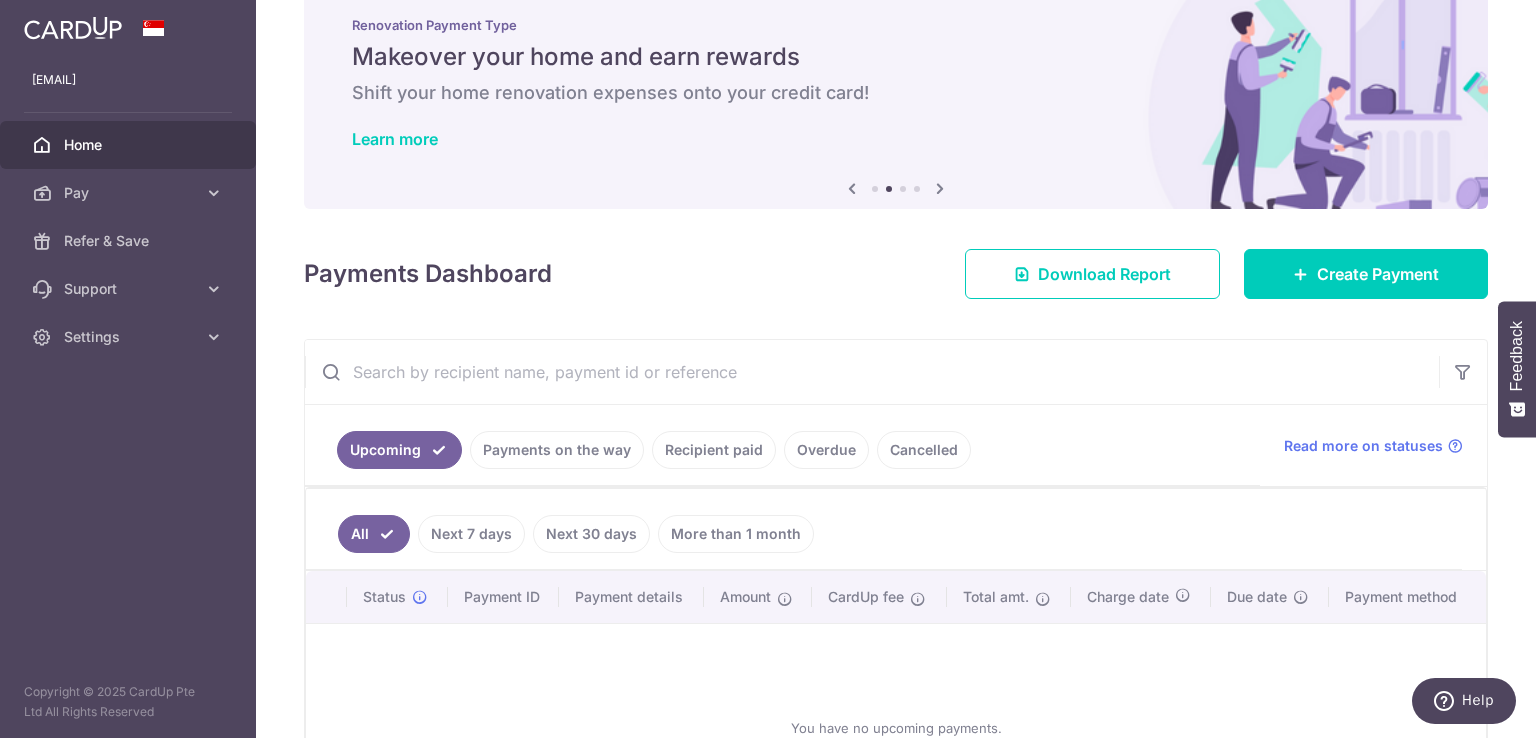 scroll, scrollTop: 0, scrollLeft: 0, axis: both 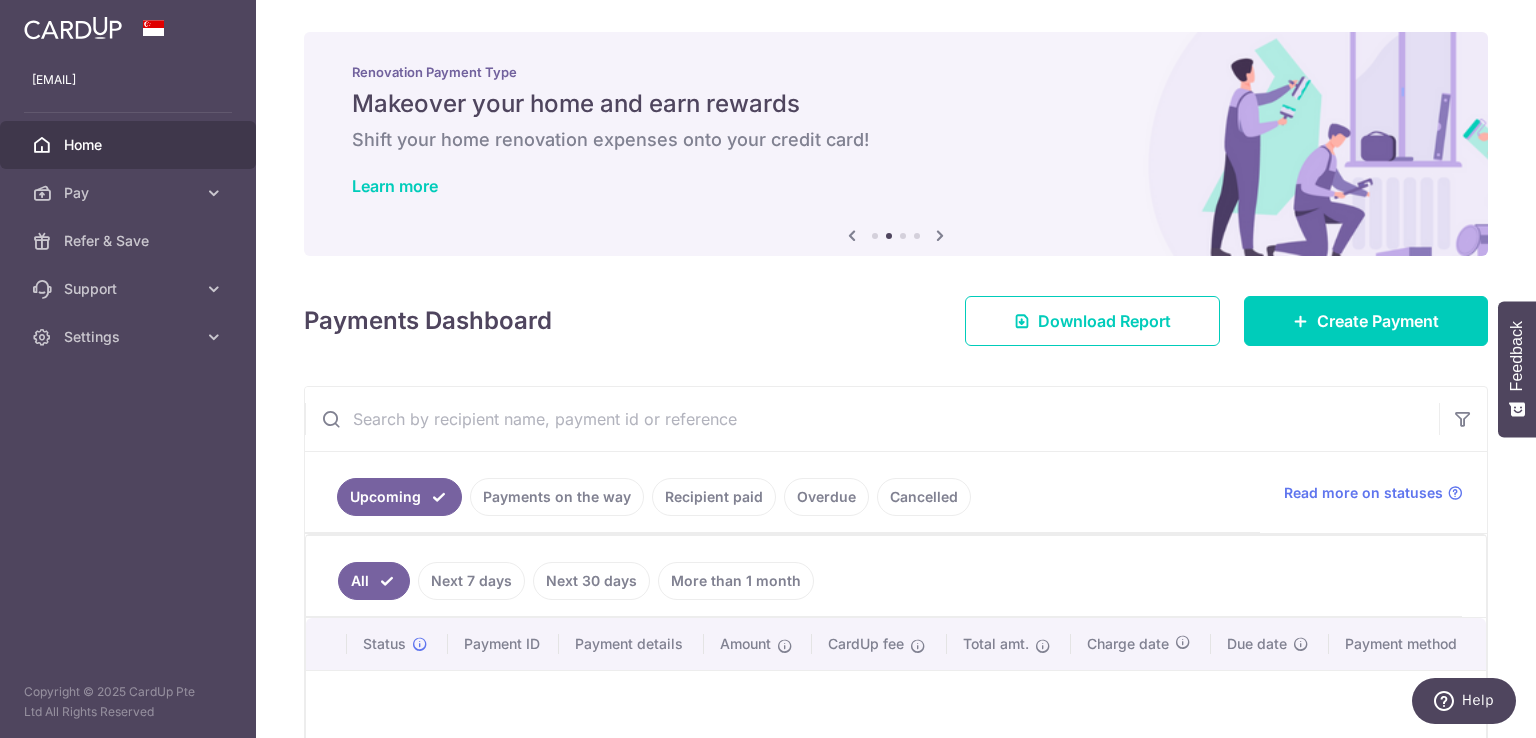 click on "Payments on the way" at bounding box center [557, 497] 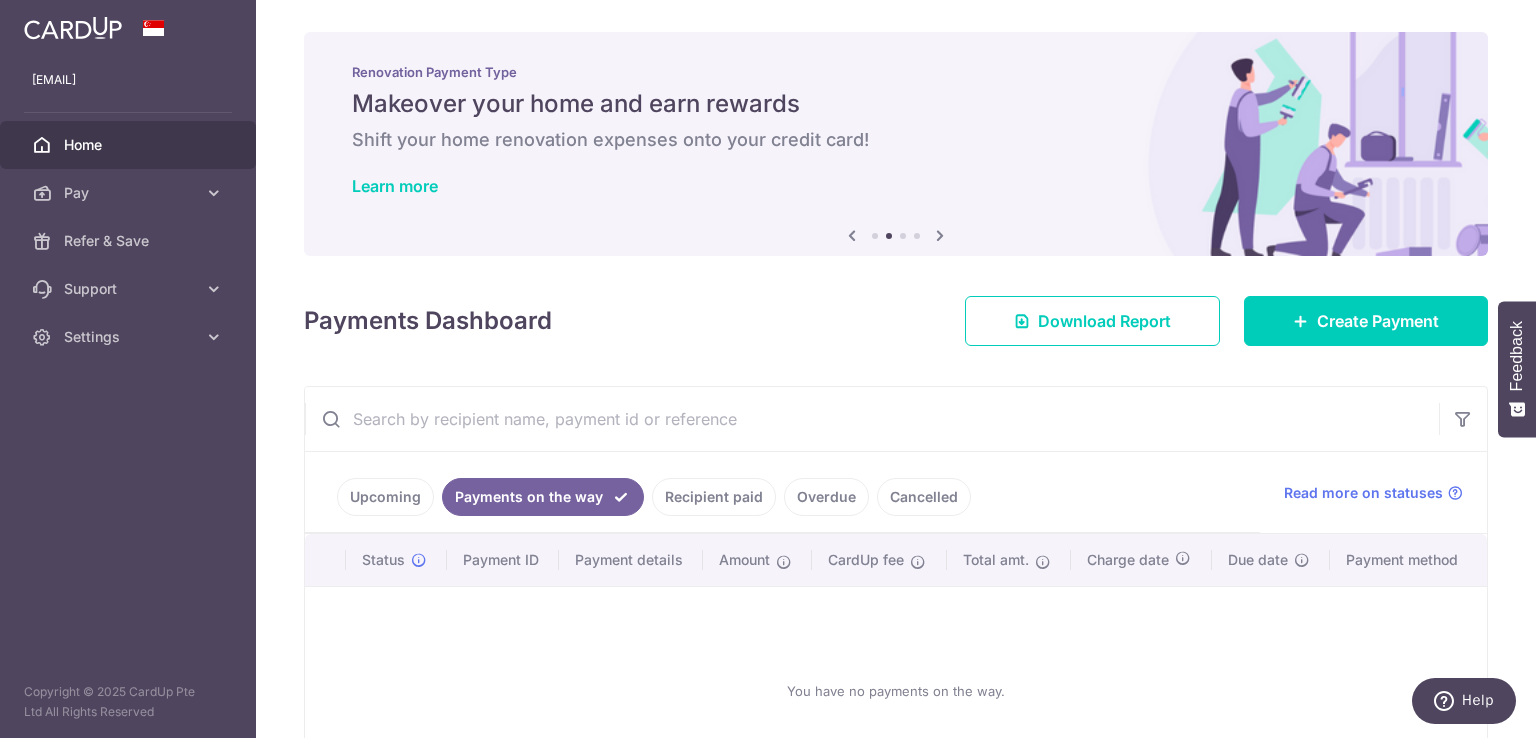 click on "Upcoming" at bounding box center [385, 497] 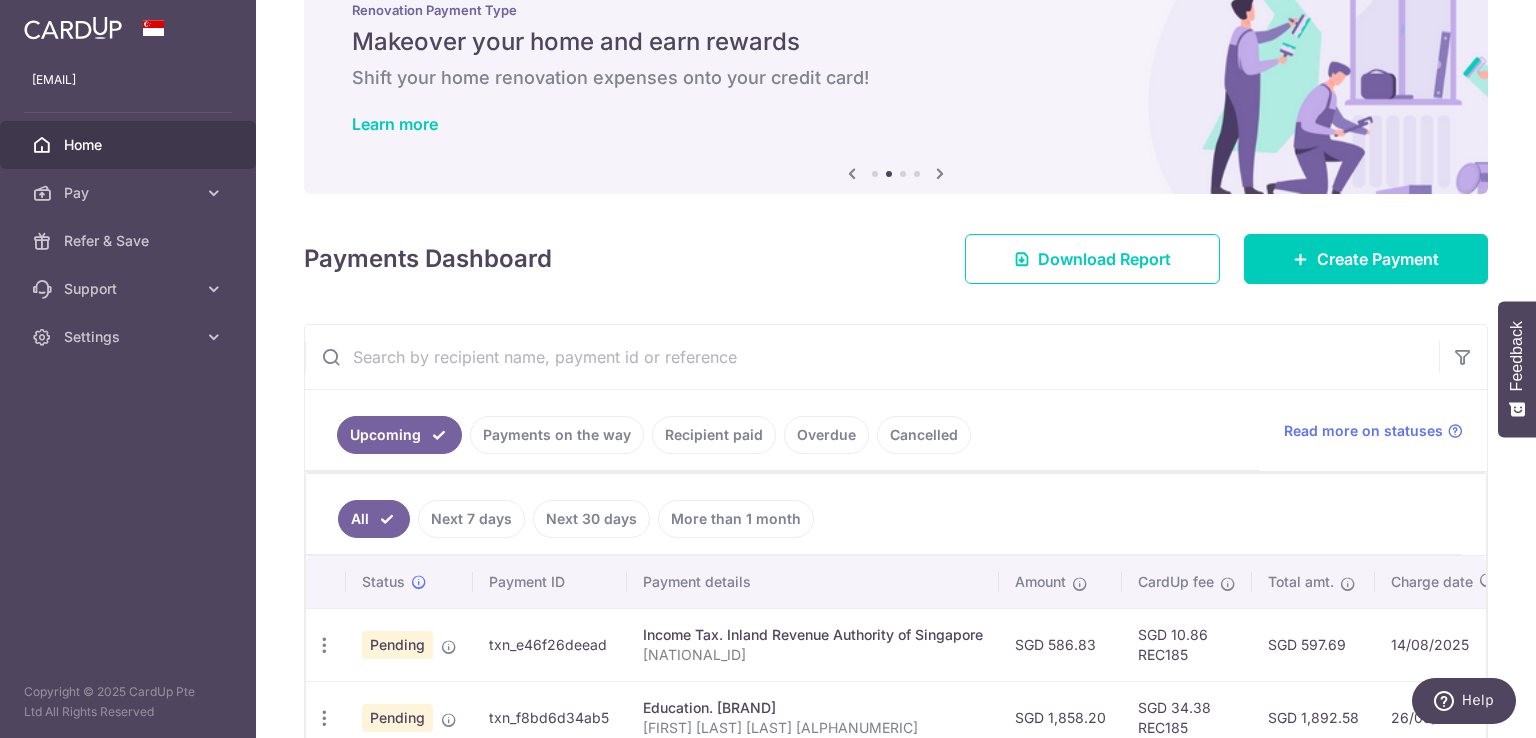 scroll, scrollTop: 0, scrollLeft: 0, axis: both 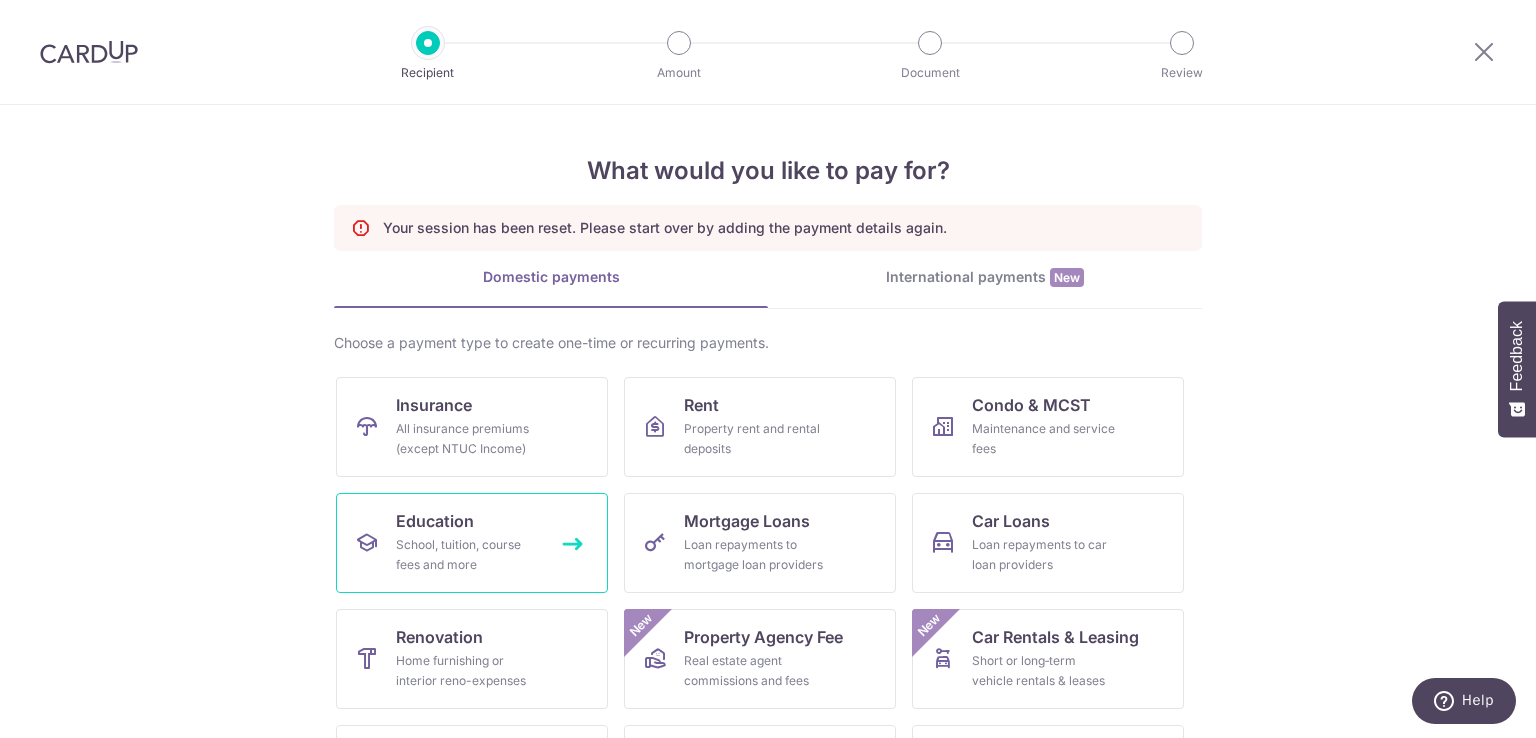 click on "School, tuition, course fees and more" at bounding box center (468, 555) 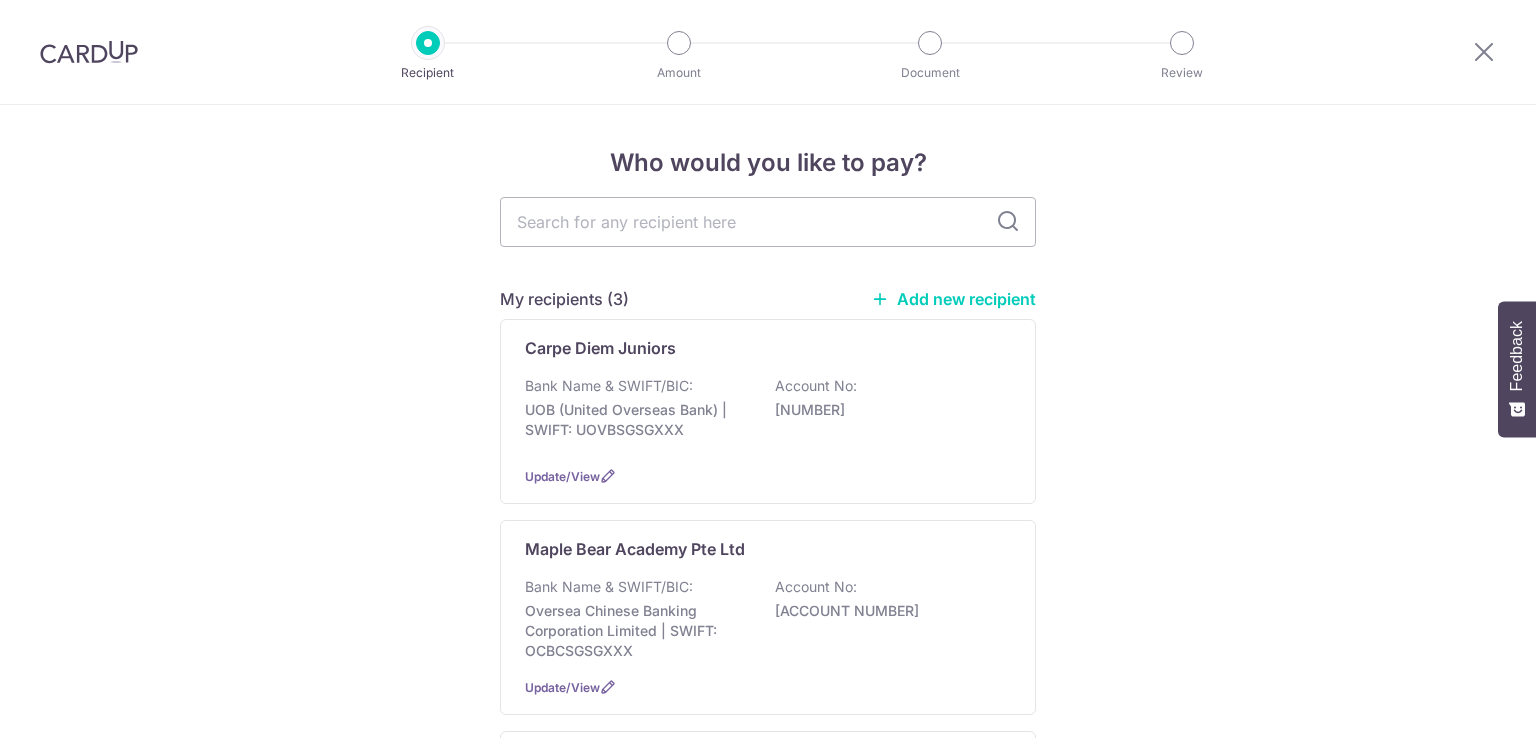 scroll, scrollTop: 0, scrollLeft: 0, axis: both 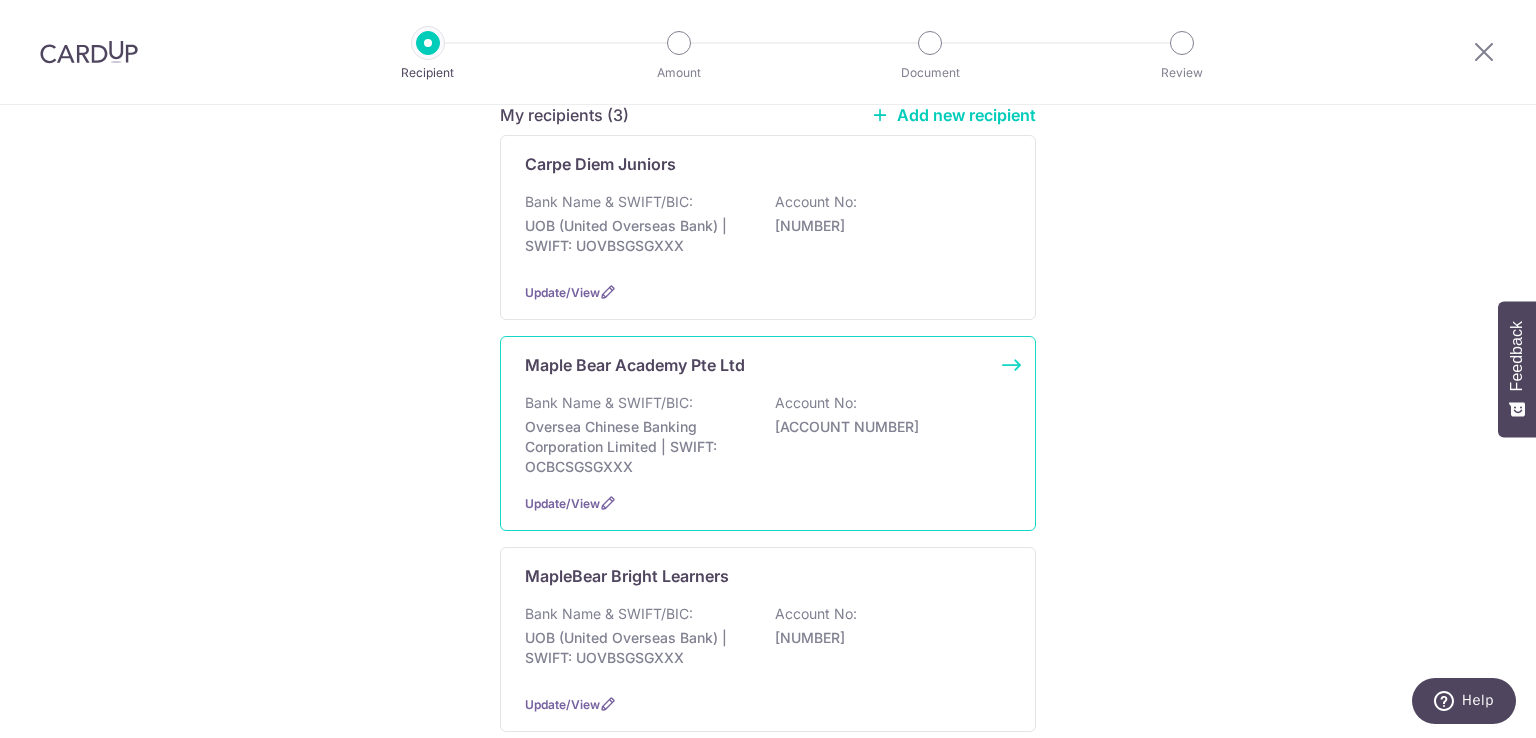 click on "Bank Name & SWIFT/BIC:
[BANK NAME] | SWIFT: [SWIFT]
Account No:
[ACCOUNT NUMBER]" at bounding box center (768, 435) 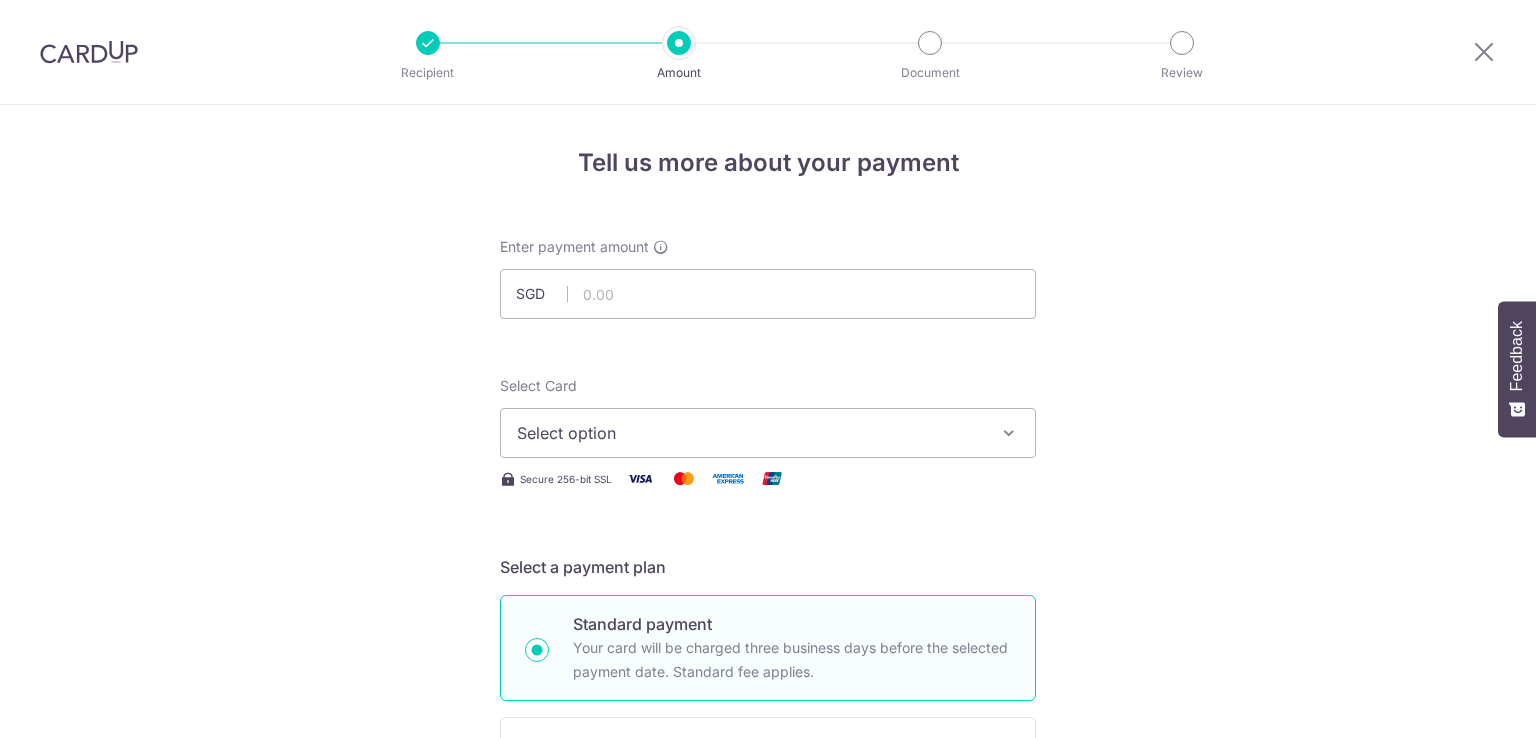 scroll, scrollTop: 0, scrollLeft: 0, axis: both 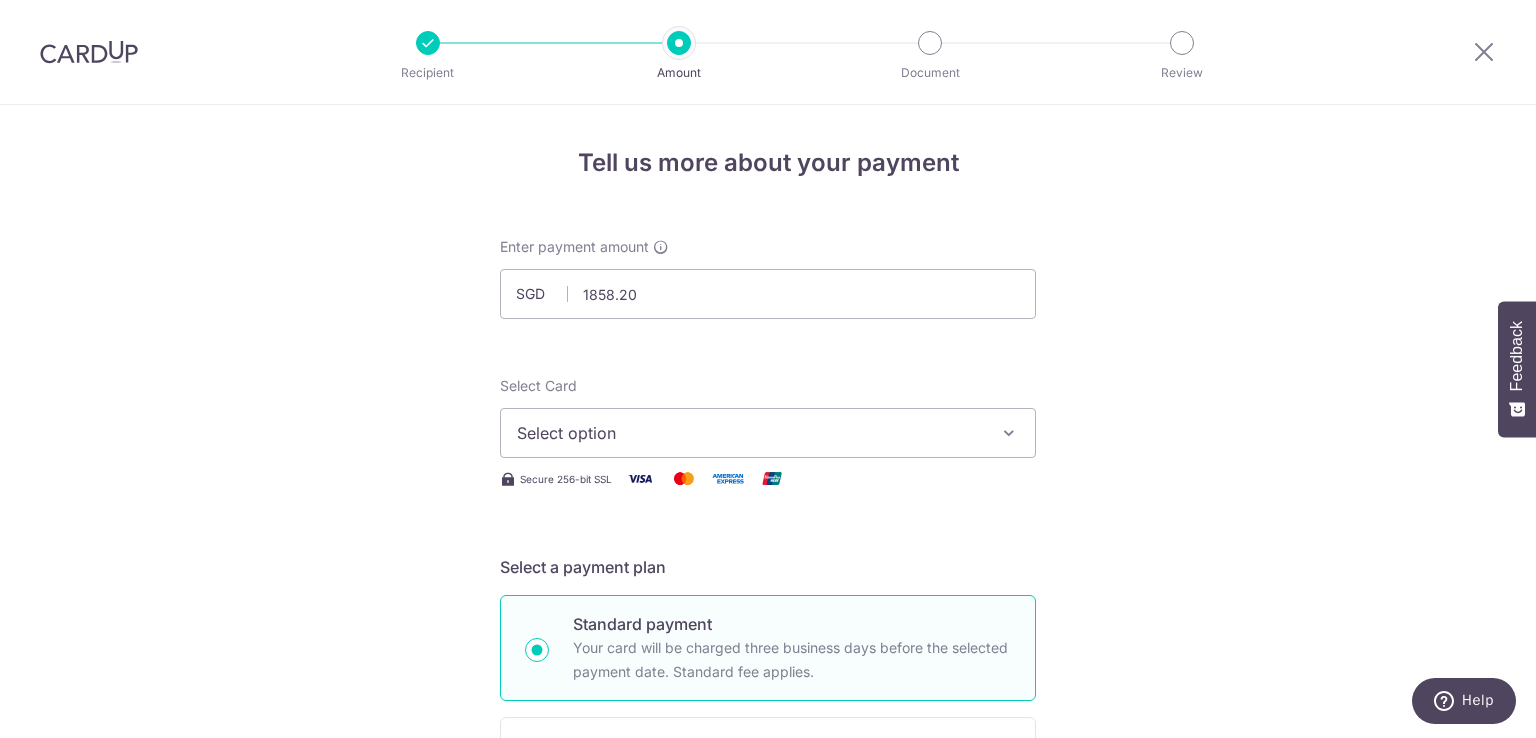 type on "[PRICE]" 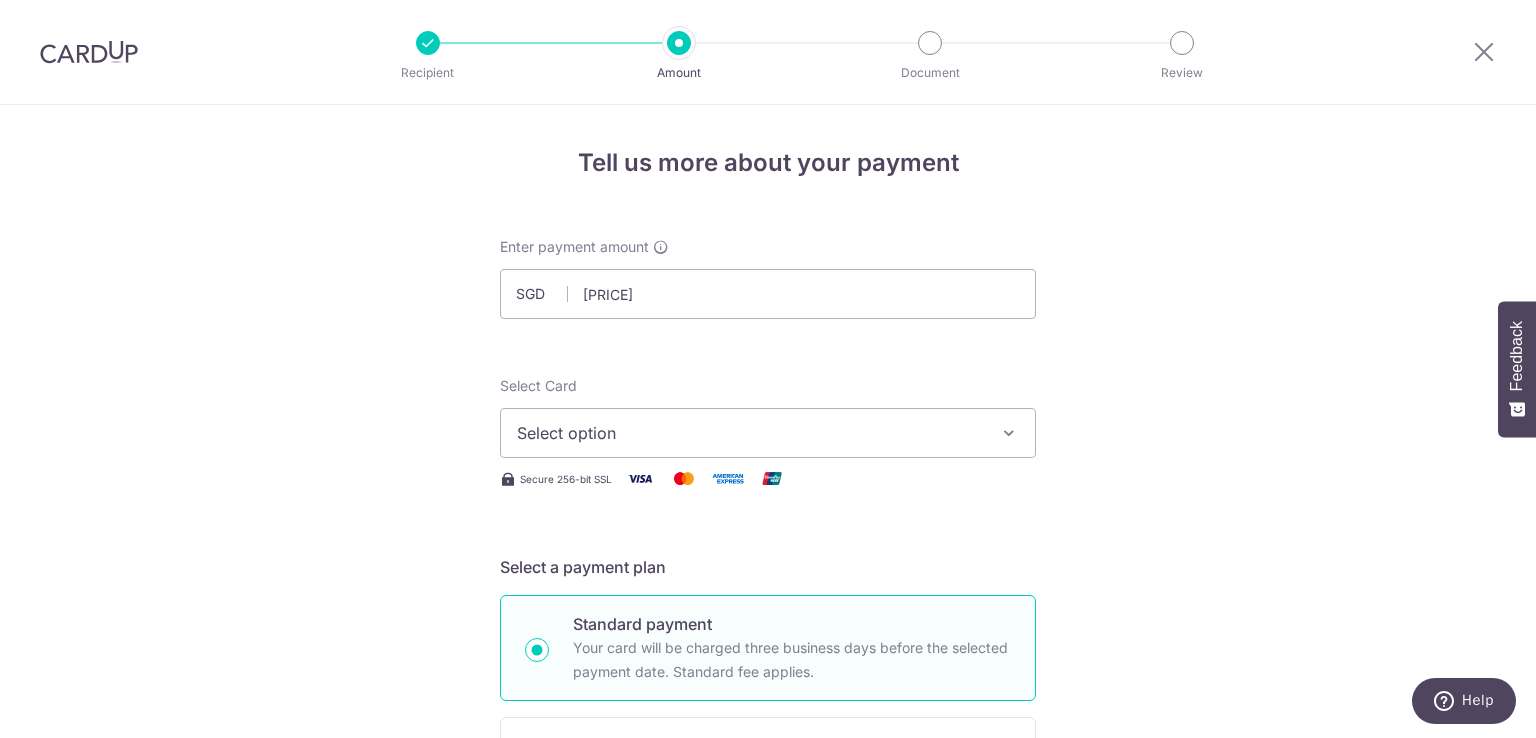 click on "Tell us more about your payment
Enter payment amount
SGD
[PRICE]
[PRICE]
Select Card
Select option
Add credit card
Your Cards
**** ****
**** ****
**** ****
**** ****
**** ****
**** ****
**** ****
**** ****
**** ****
**** ****" at bounding box center (768, 1009) 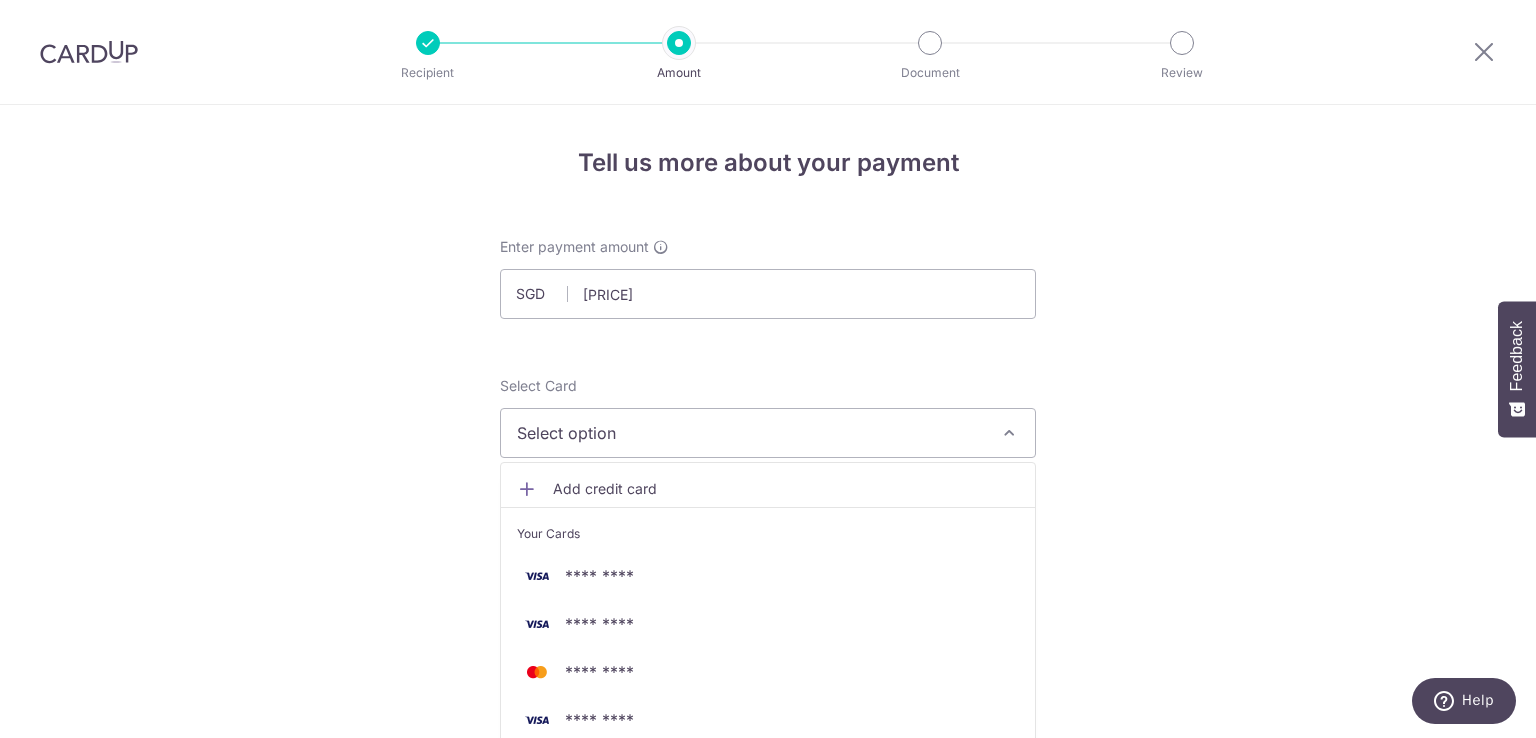 scroll, scrollTop: 433, scrollLeft: 0, axis: vertical 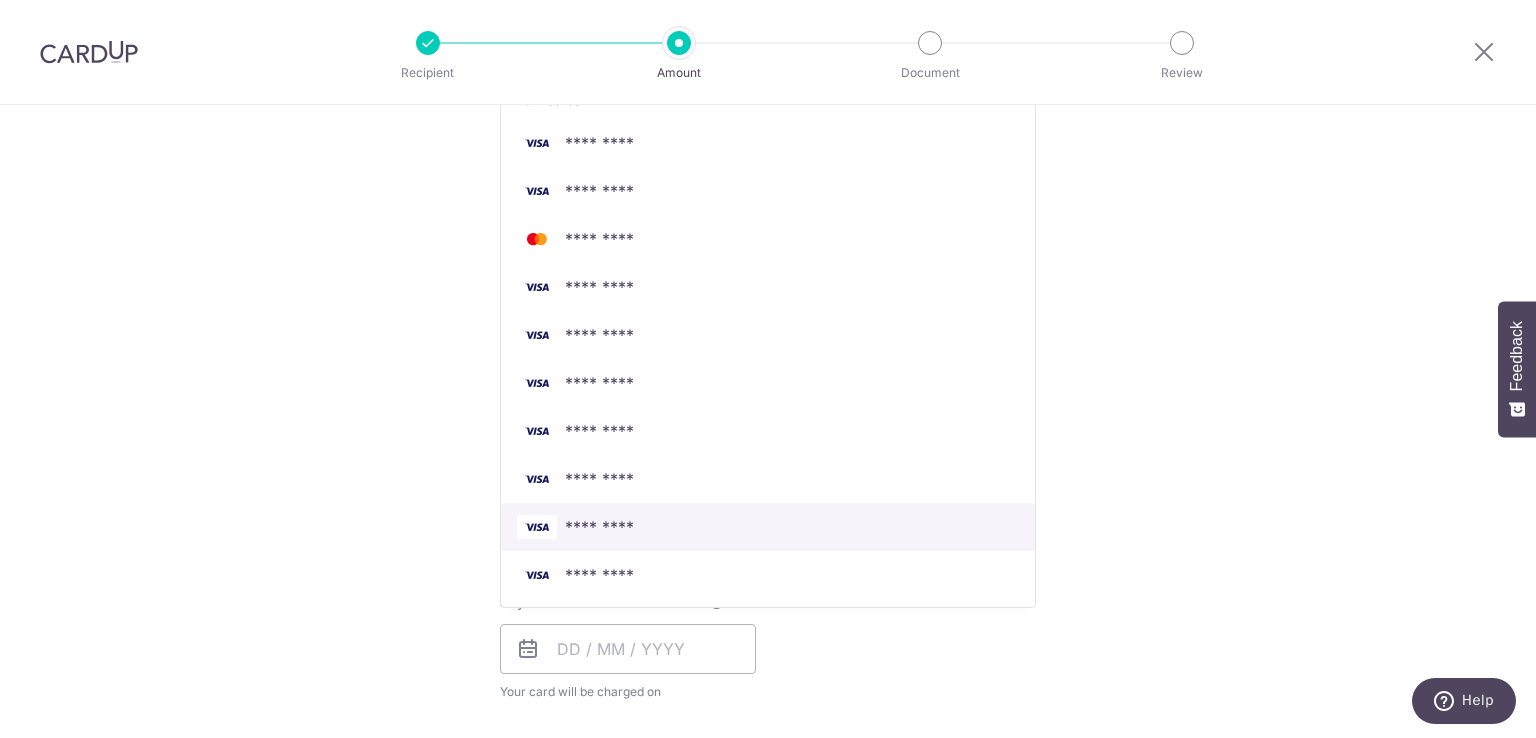 click on "[CARD_LAST_FOUR]" at bounding box center (768, 527) 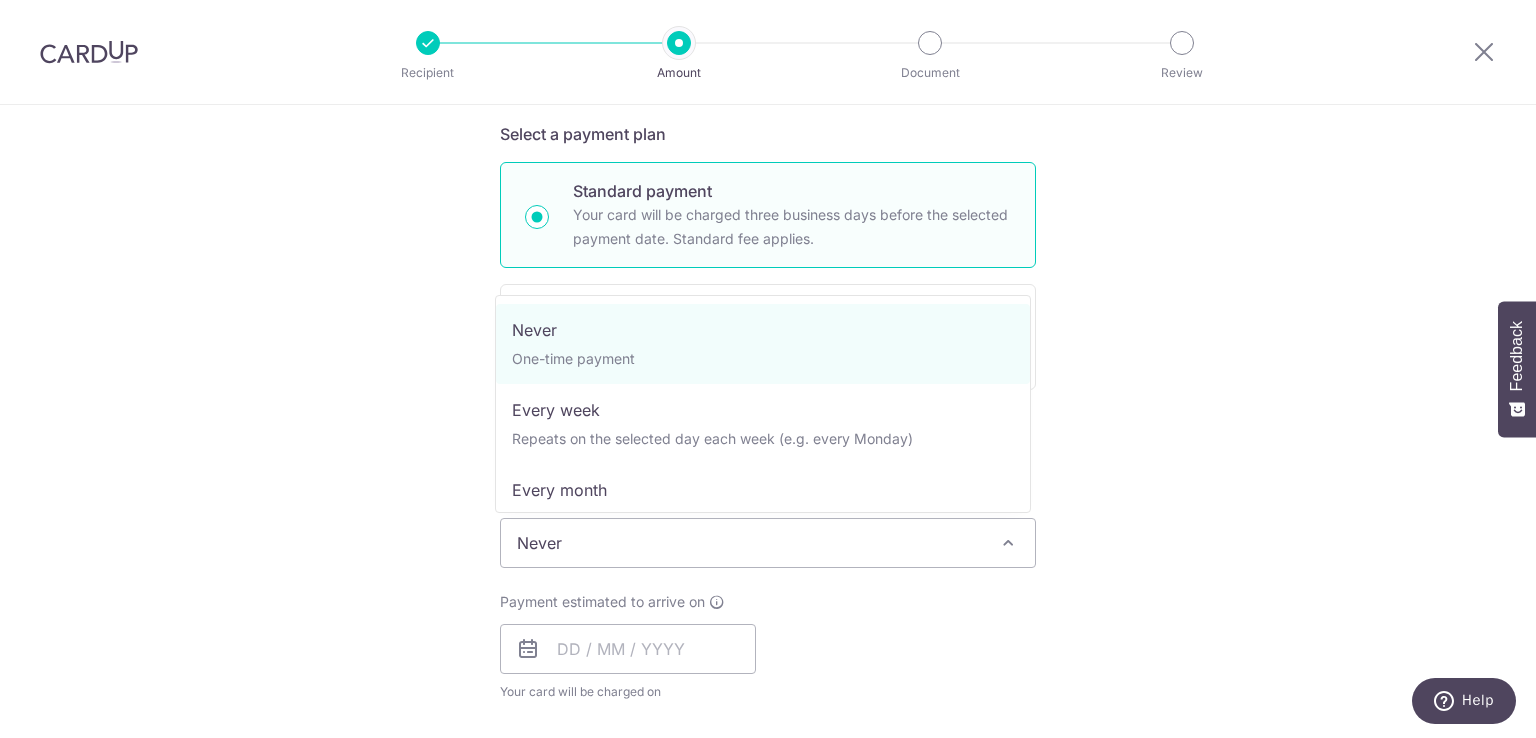 click on "Never" at bounding box center [768, 543] 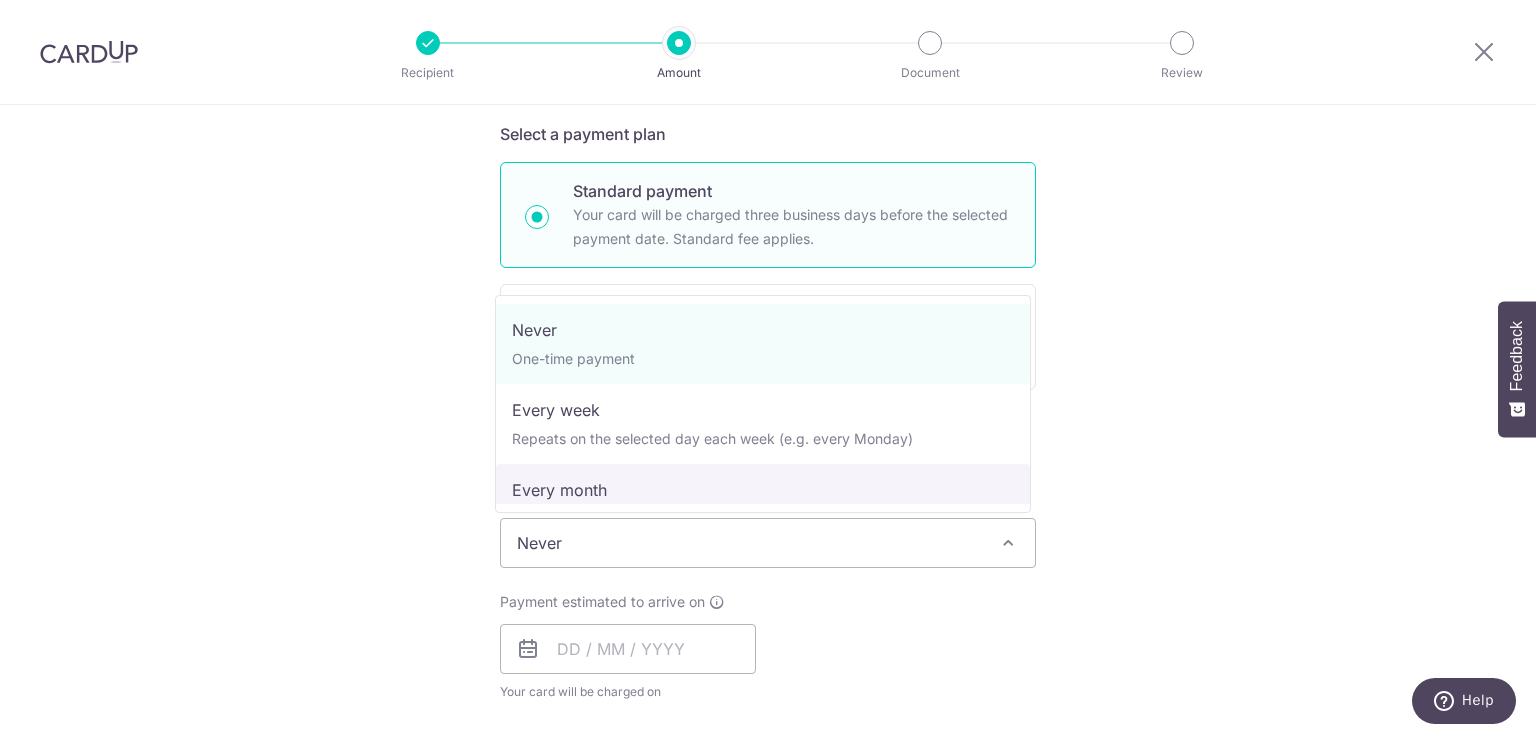 select on "3" 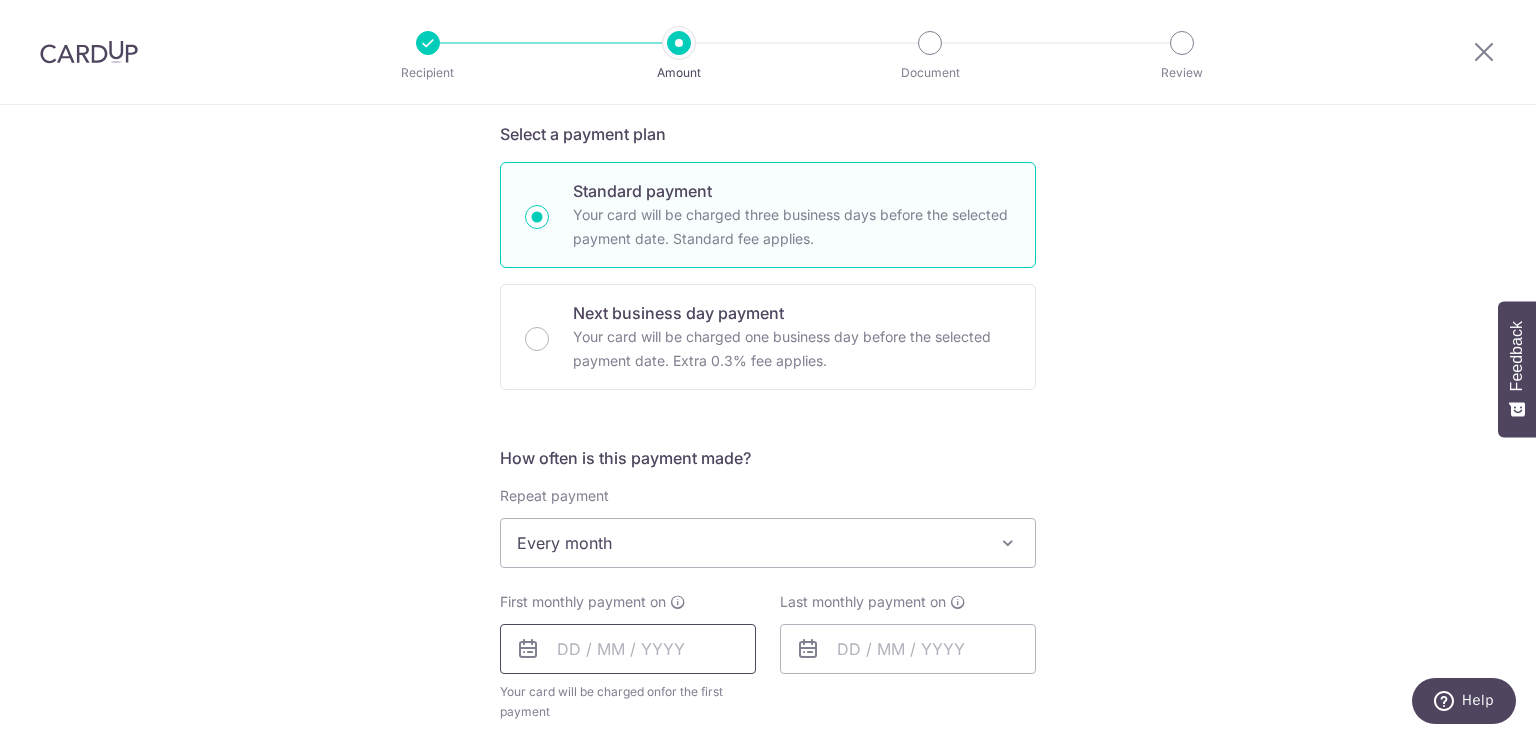 click at bounding box center (628, 649) 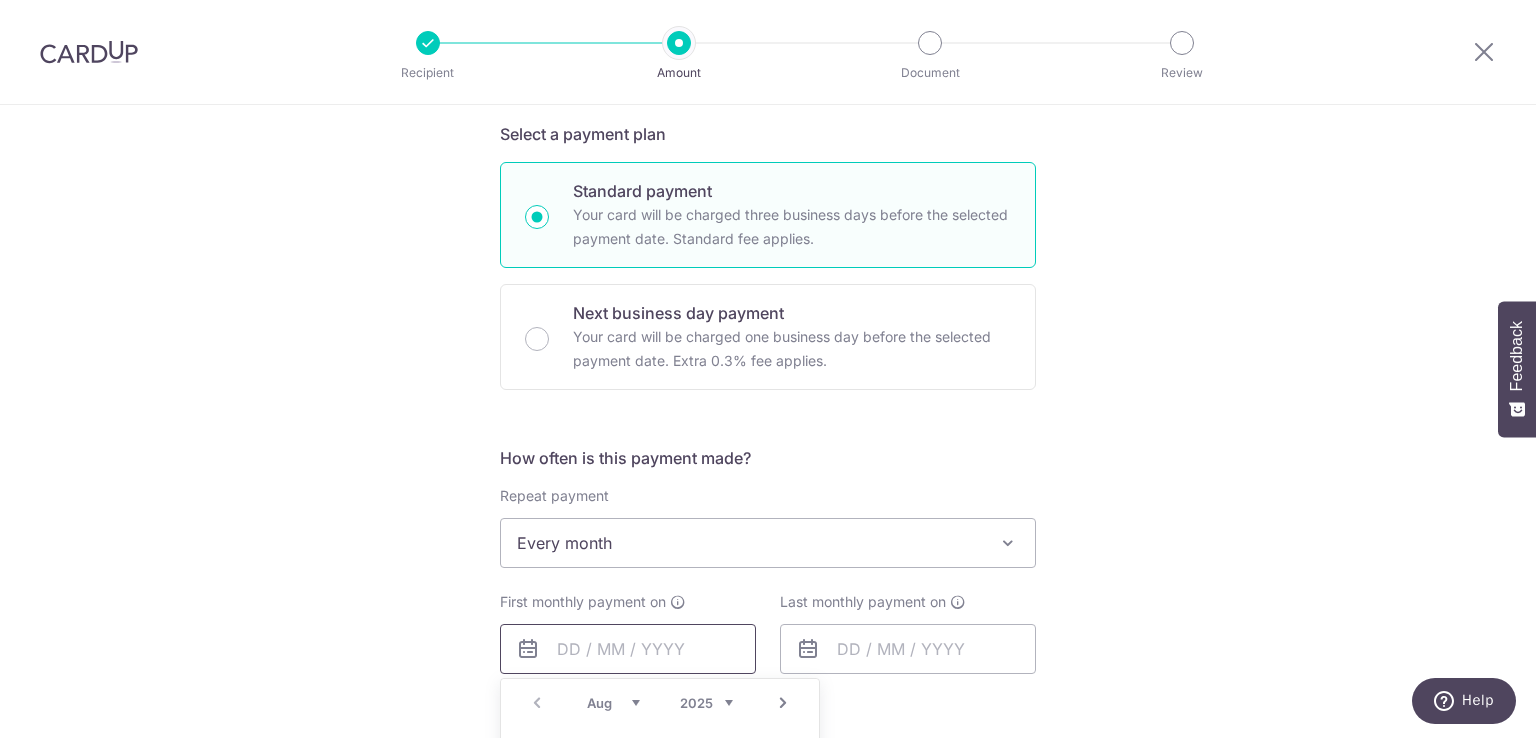 scroll, scrollTop: 866, scrollLeft: 0, axis: vertical 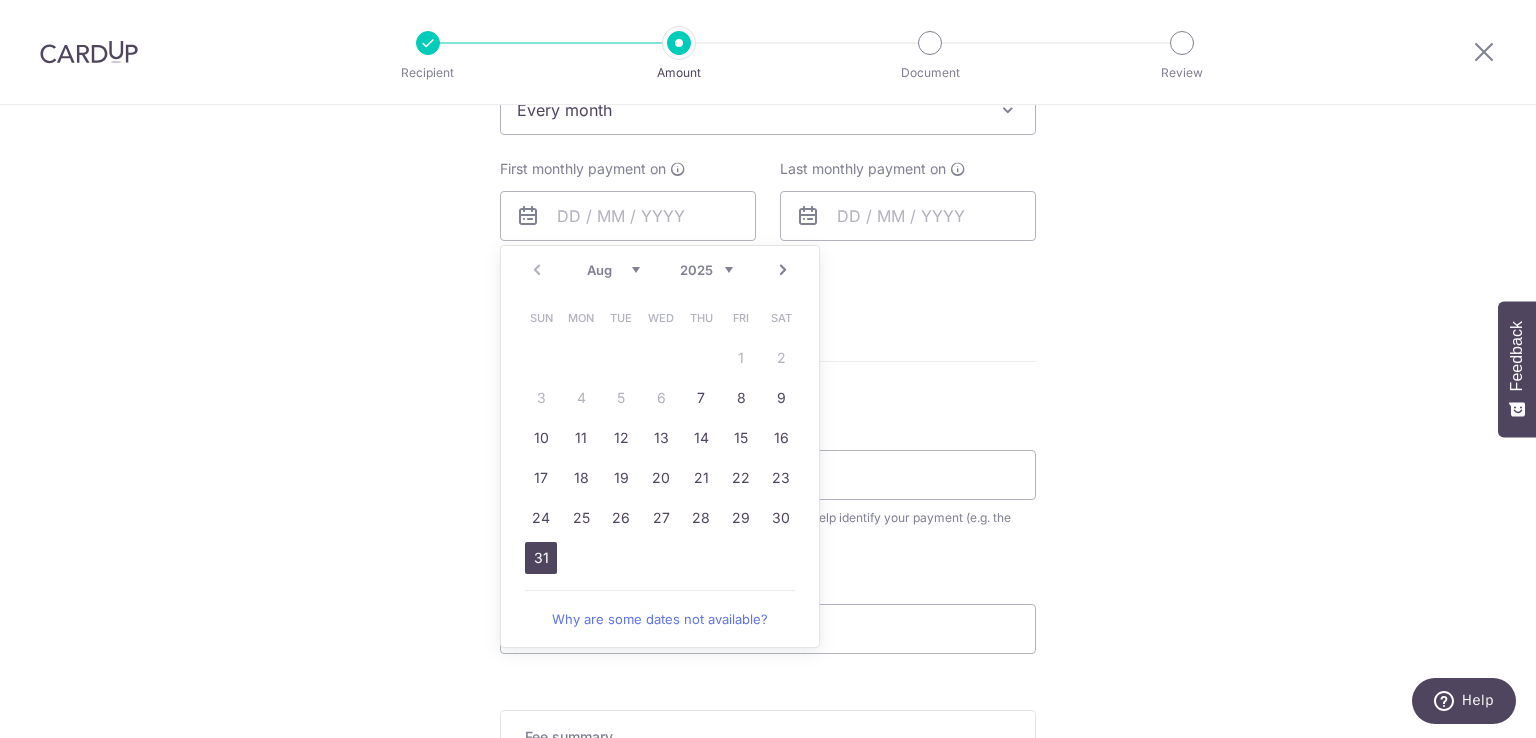 click on "31" at bounding box center [541, 558] 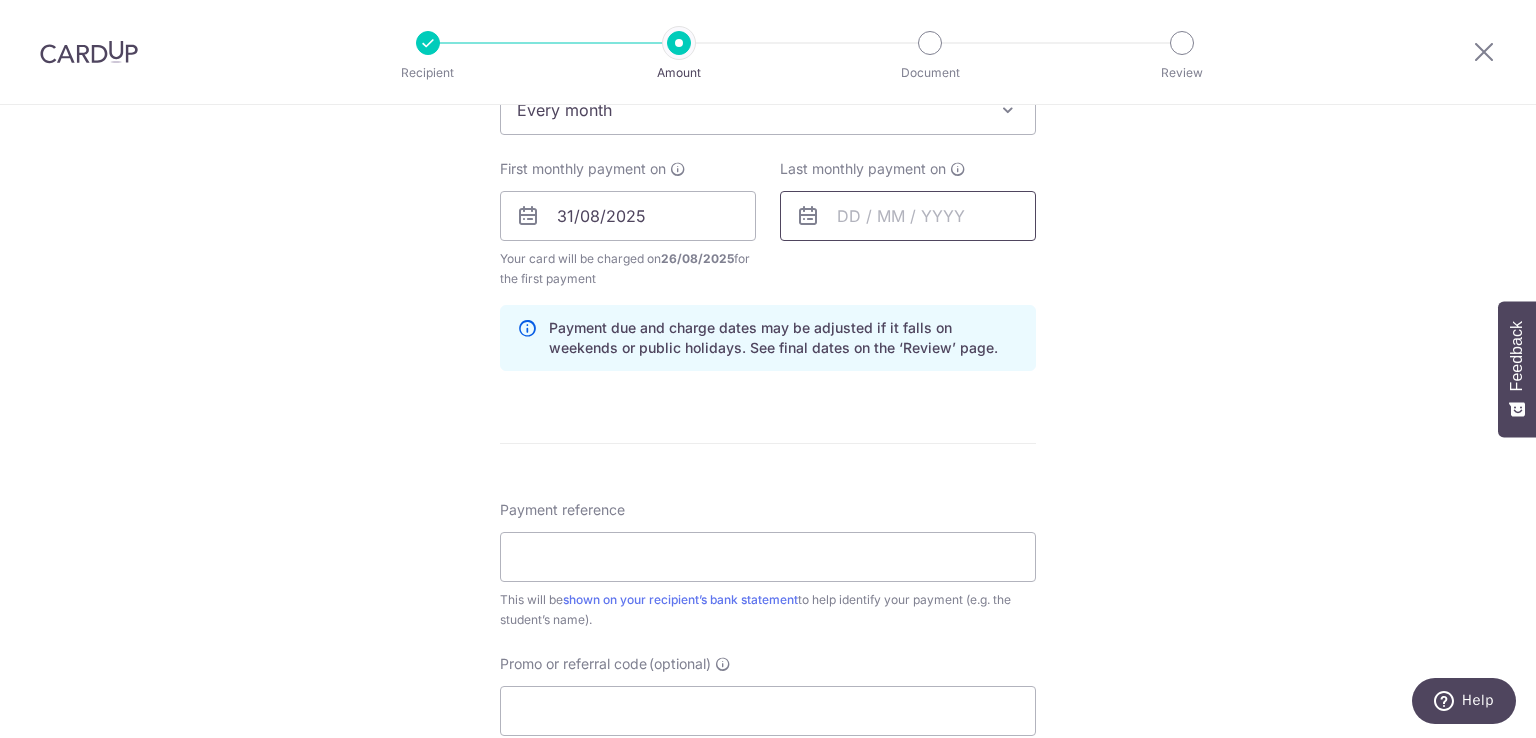 click at bounding box center (908, 216) 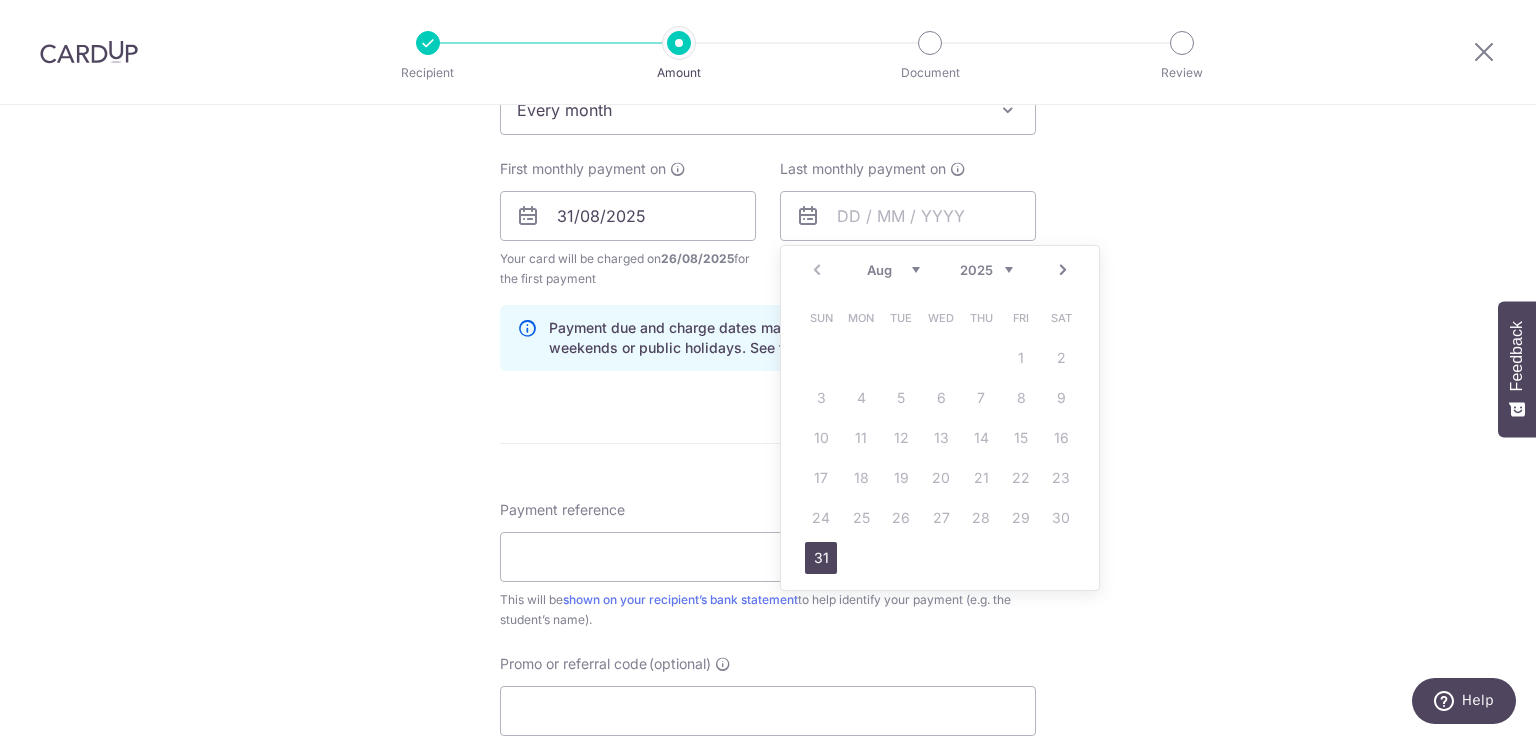 click on "Next" at bounding box center (1063, 270) 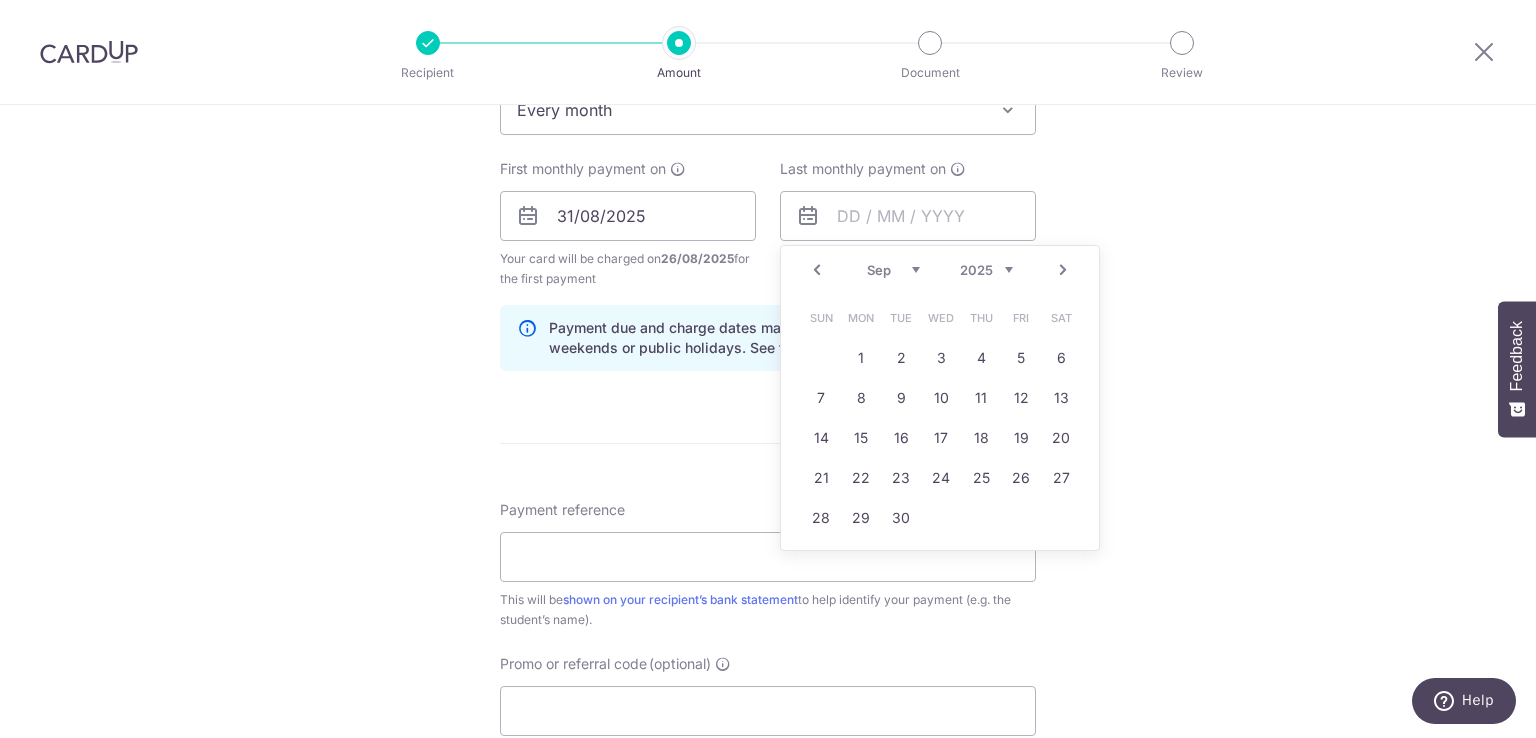 click on "Next" at bounding box center (1063, 270) 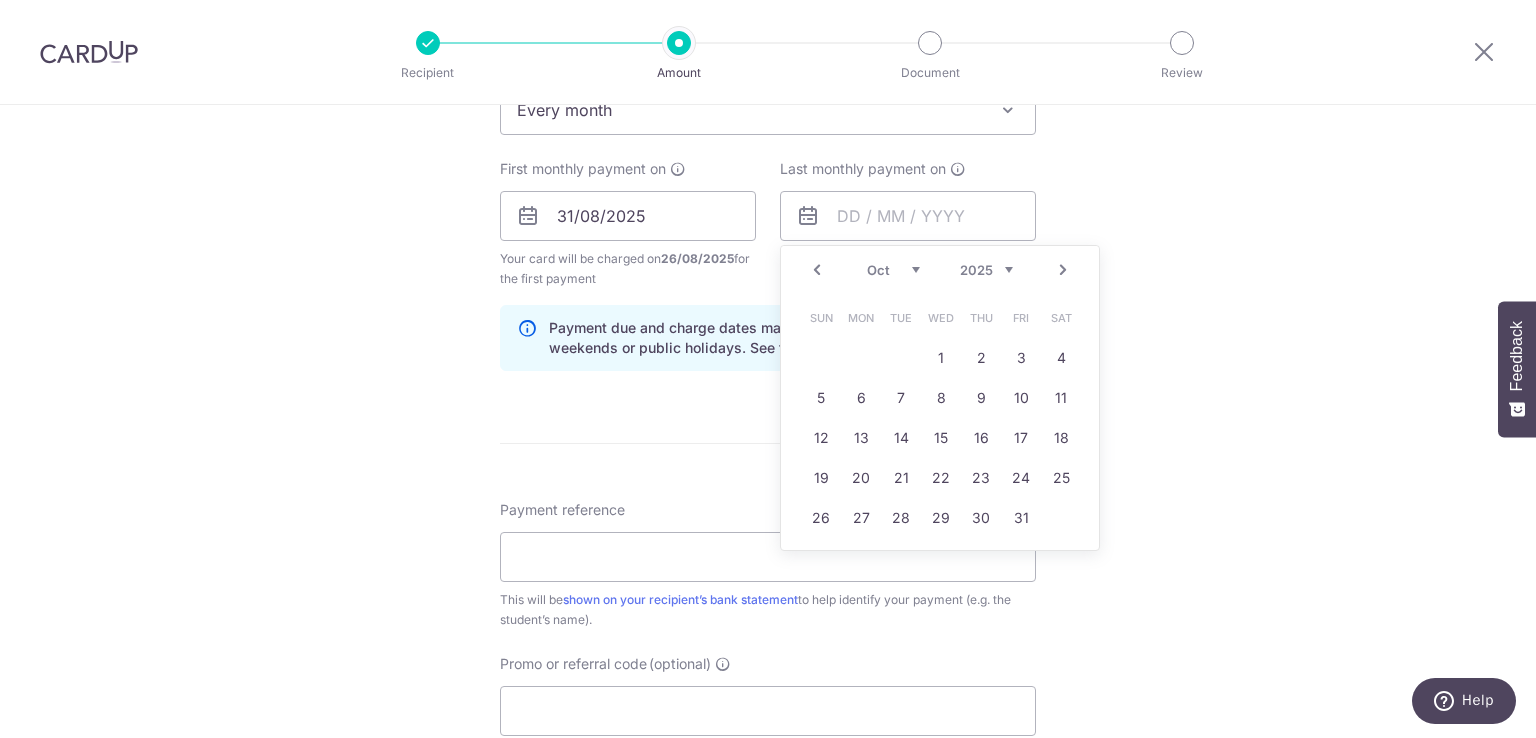 click on "Next" at bounding box center (1063, 270) 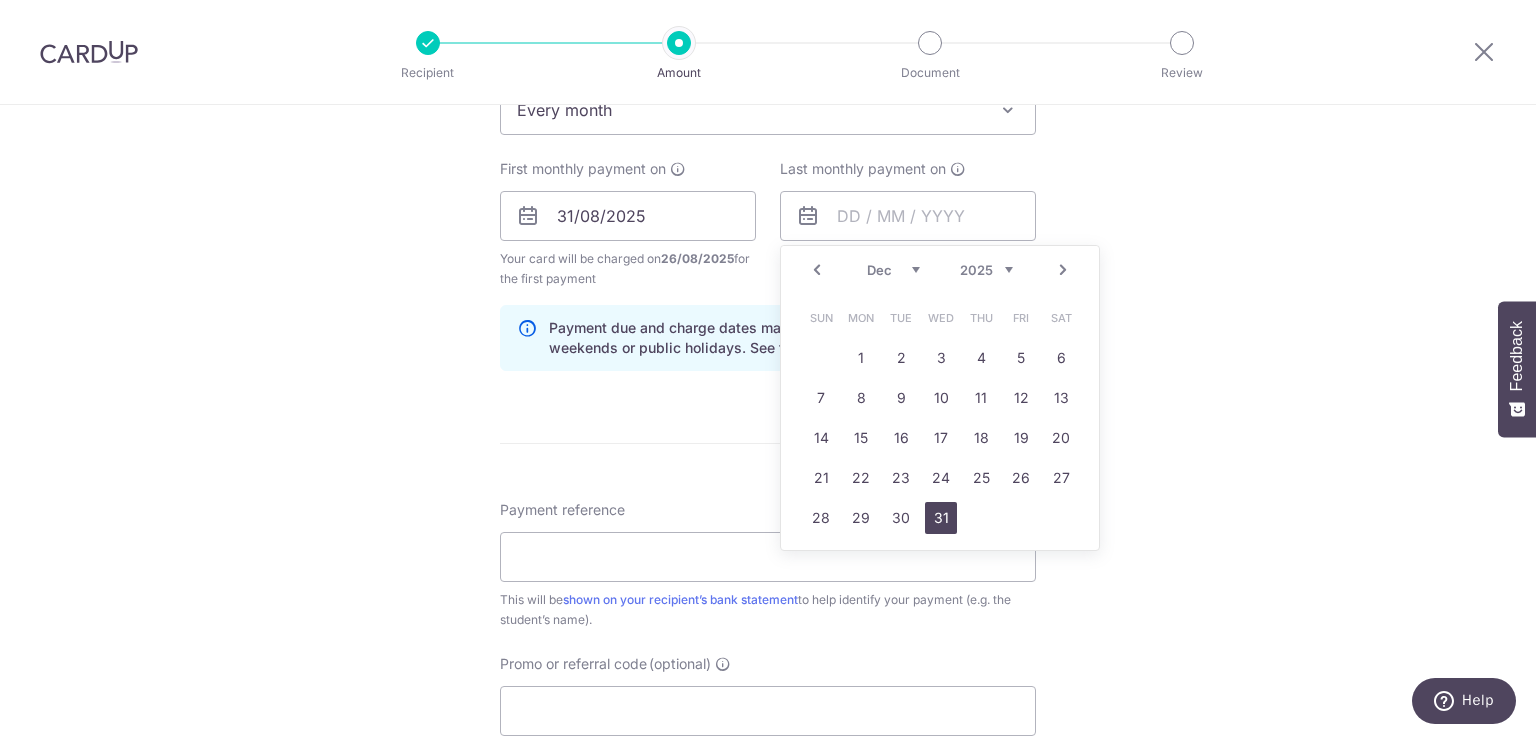 click on "31" at bounding box center [941, 518] 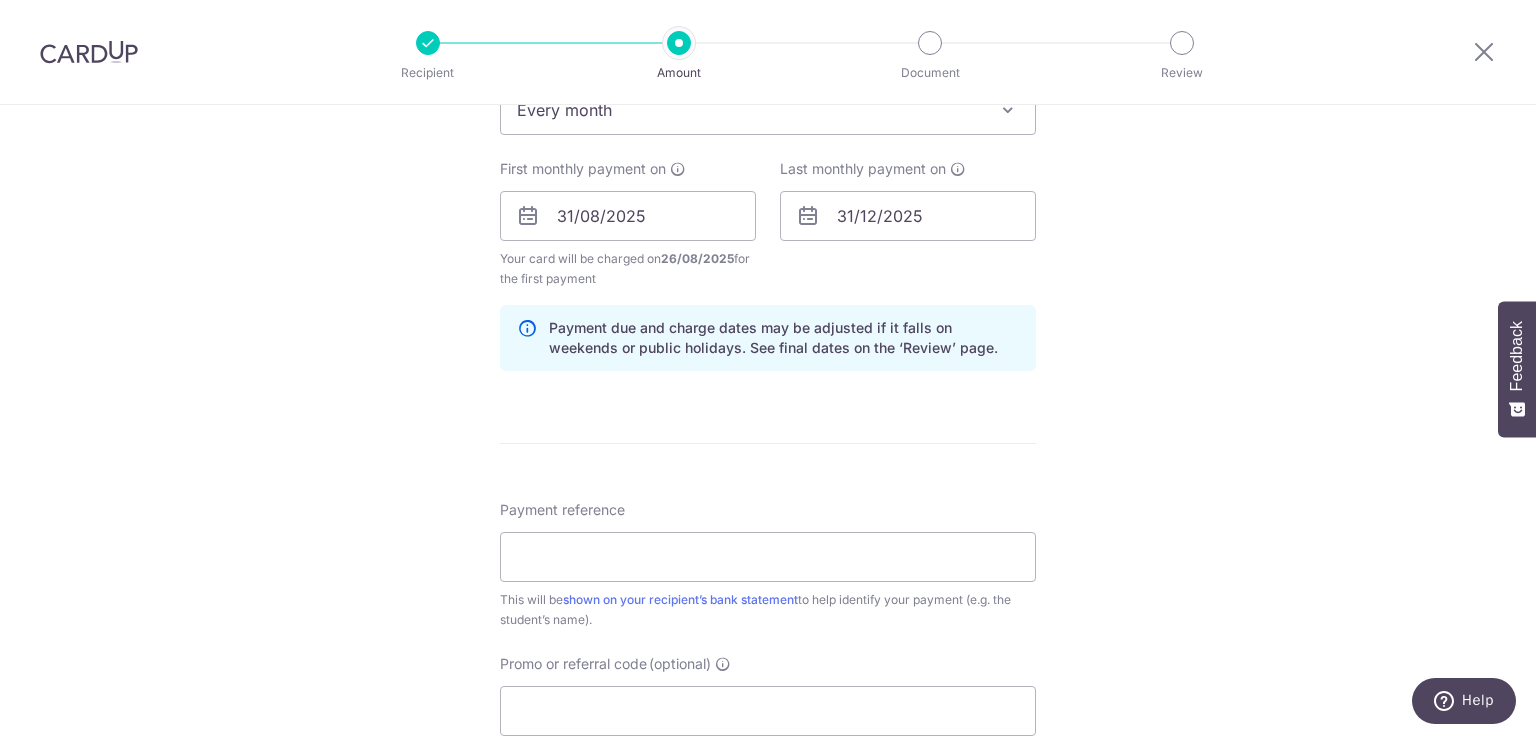 click on "Tell us more about your payment
Enter payment amount
SGD
1,858.20
1858.20
Select Card
**** 5884
Add credit card
Your Cards
**** 5112
**** 8950
**** 9509
**** 0642
**** 2777
**** 4879
**** 0527
**** 0199
**** 5884
**** 2117" at bounding box center [768, 194] 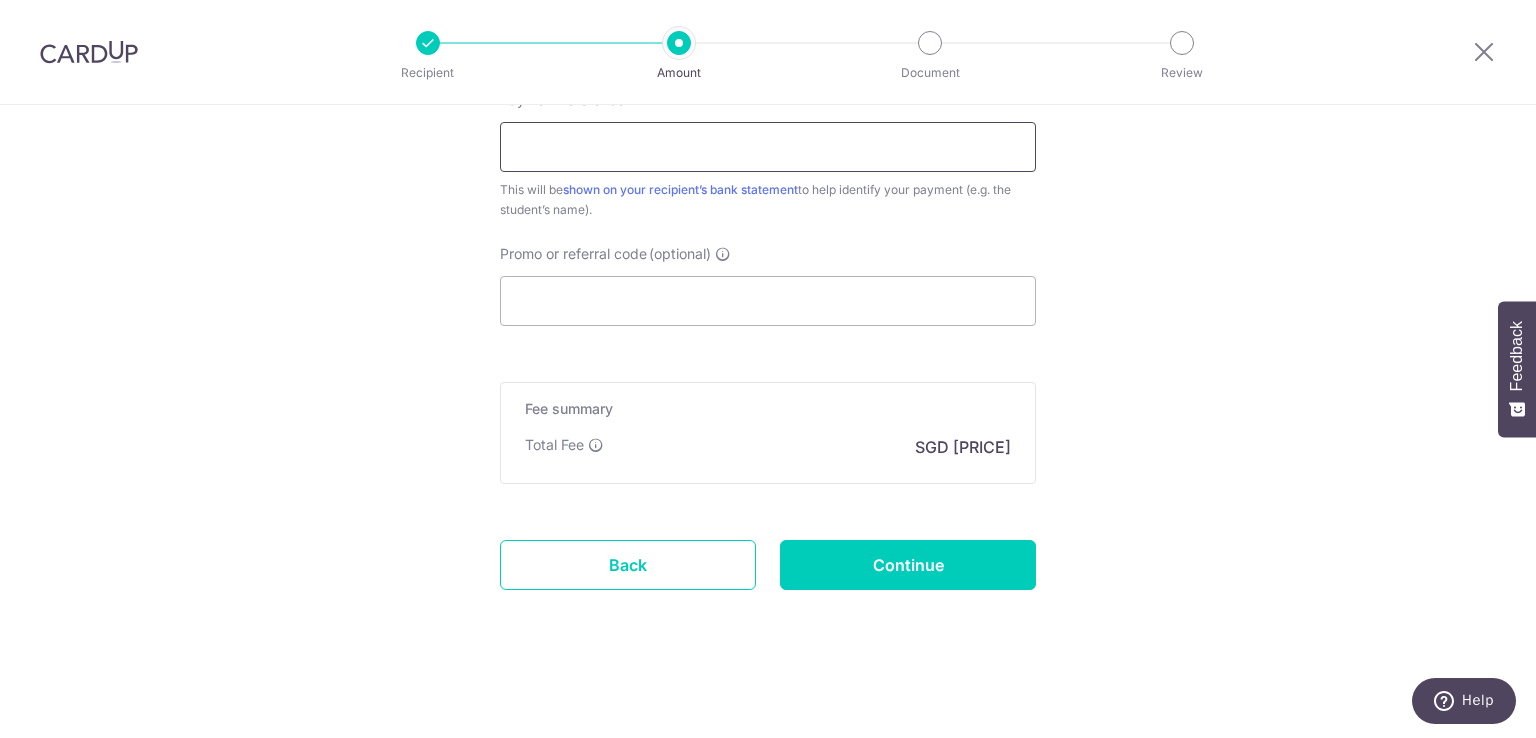 click on "Payment reference" at bounding box center [768, 147] 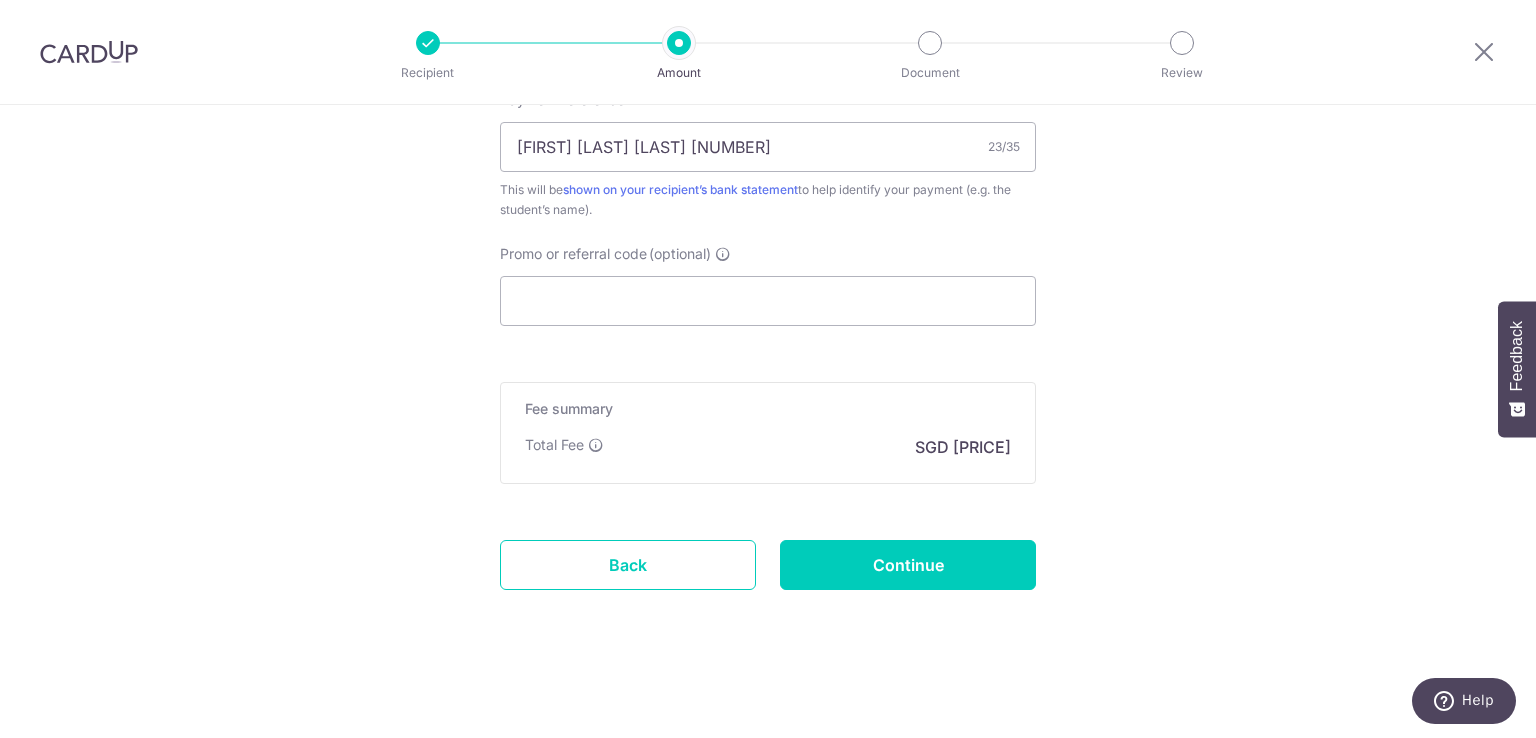click on "Tell us more about your payment
Enter payment amount
SGD
1,858.20
1858.20
Select Card
**** 5884
Add credit card
Your Cards
**** 5112
**** 8950
**** 9509
**** 0642
**** 2777
**** 4879
**** 0527
**** 0199
**** 5884
**** 2117" at bounding box center [768, -216] 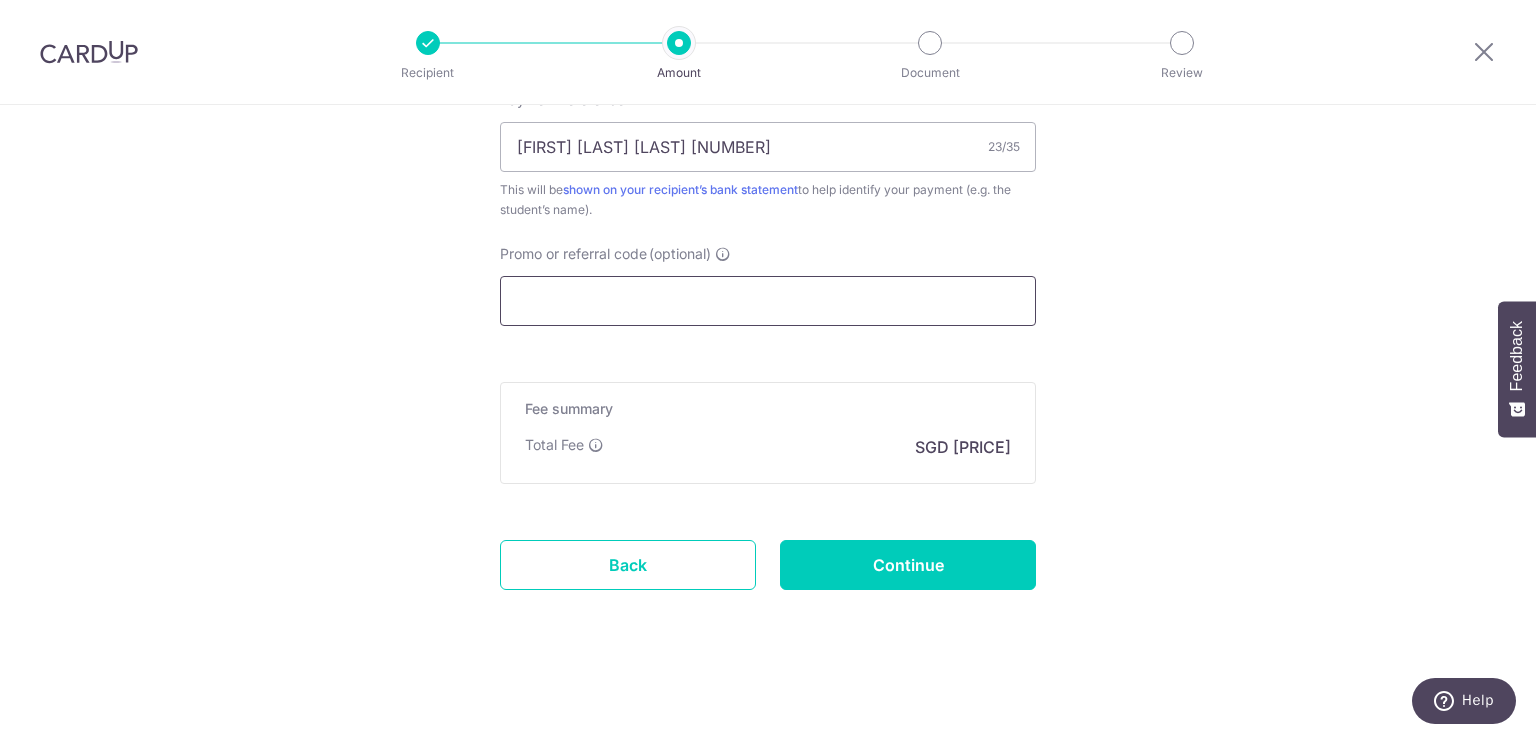click on "Promo or referral code
(optional)" at bounding box center [768, 301] 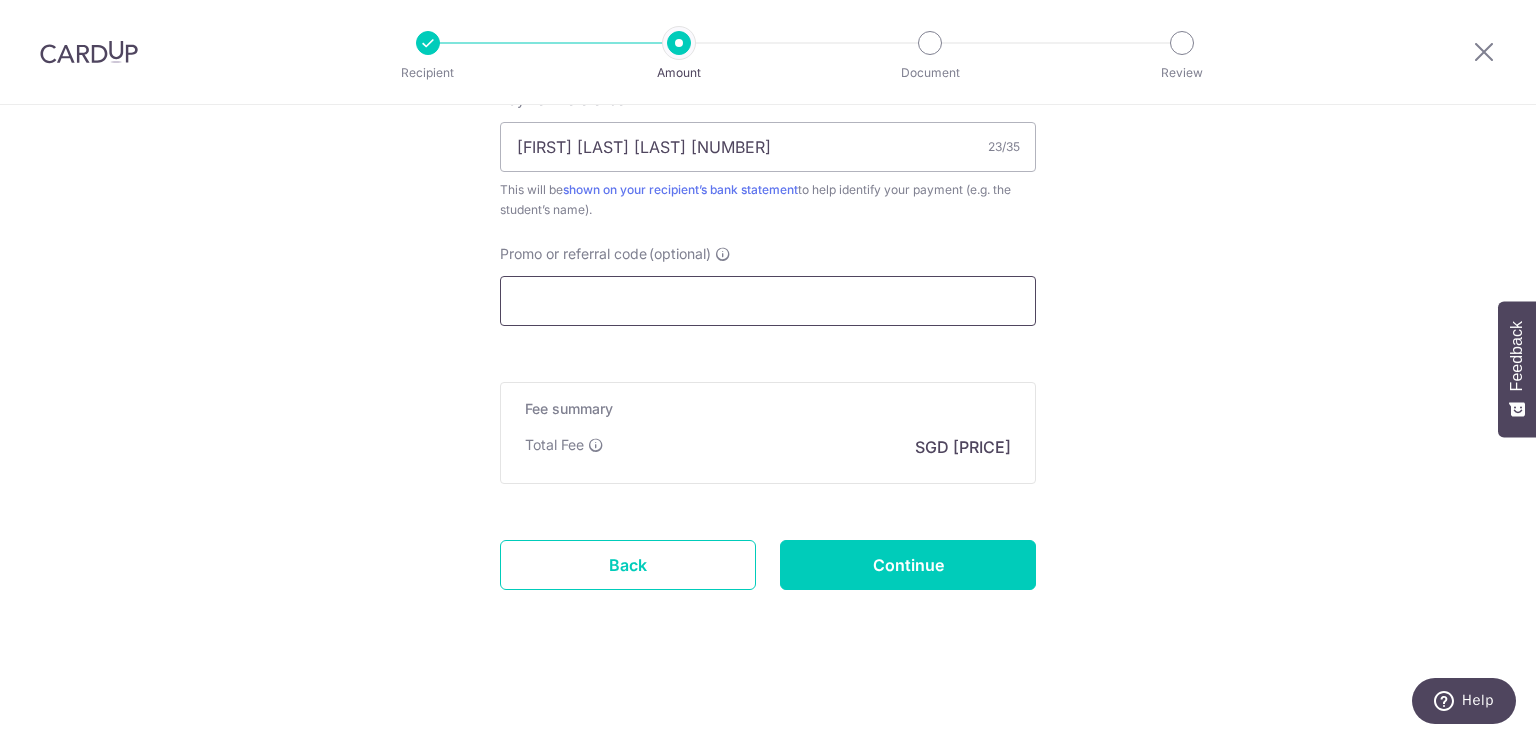 paste on "3HOME25R" 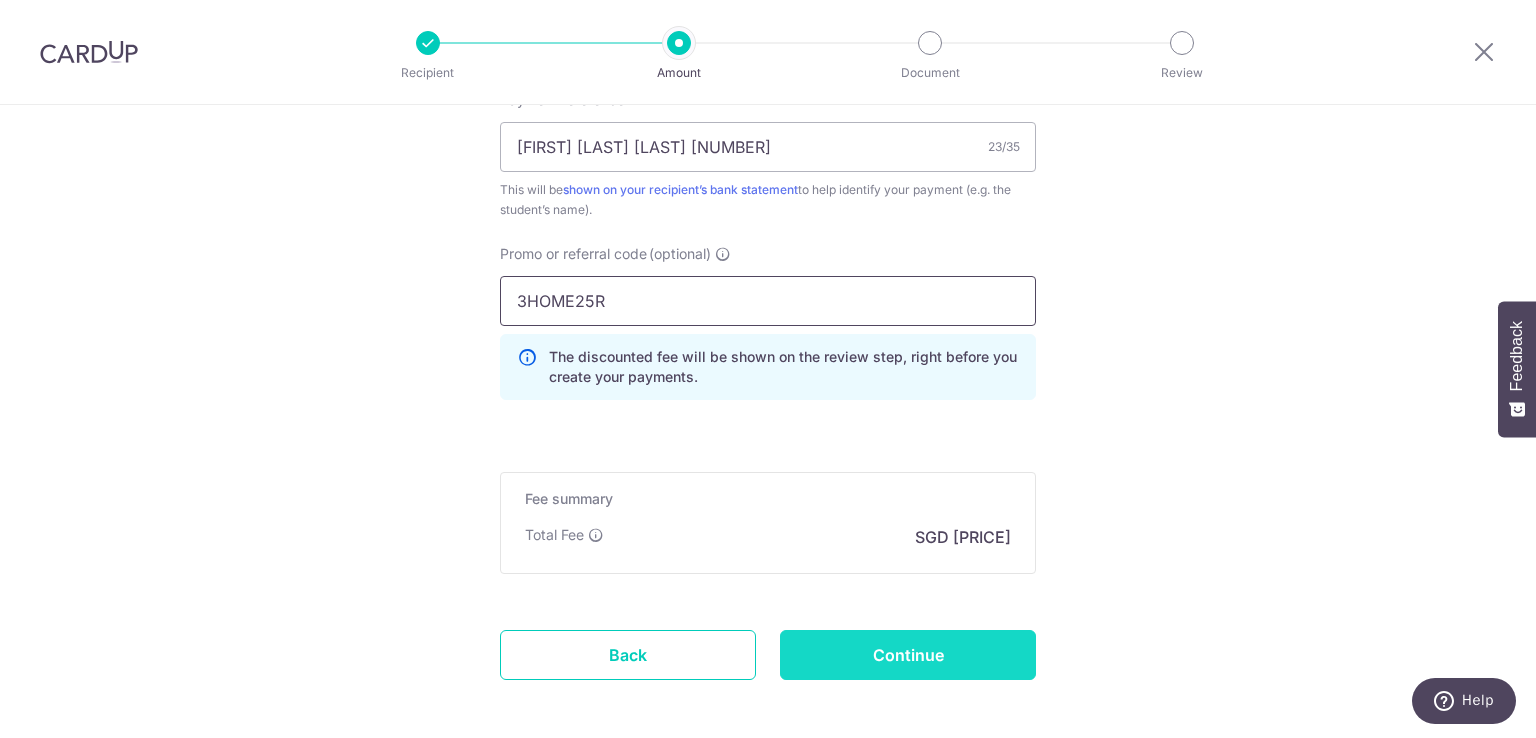 type on "3HOME25R" 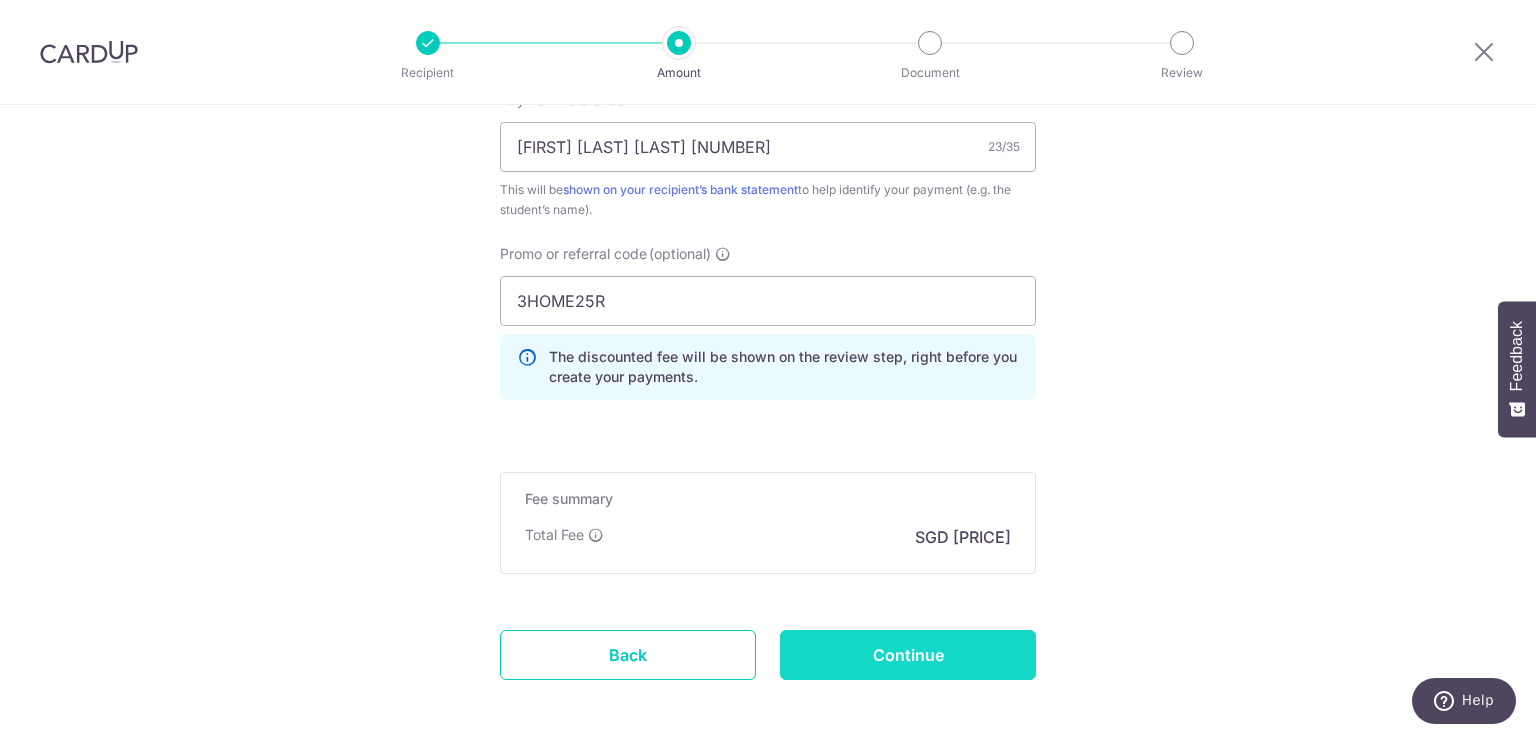 click on "Continue" at bounding box center (908, 655) 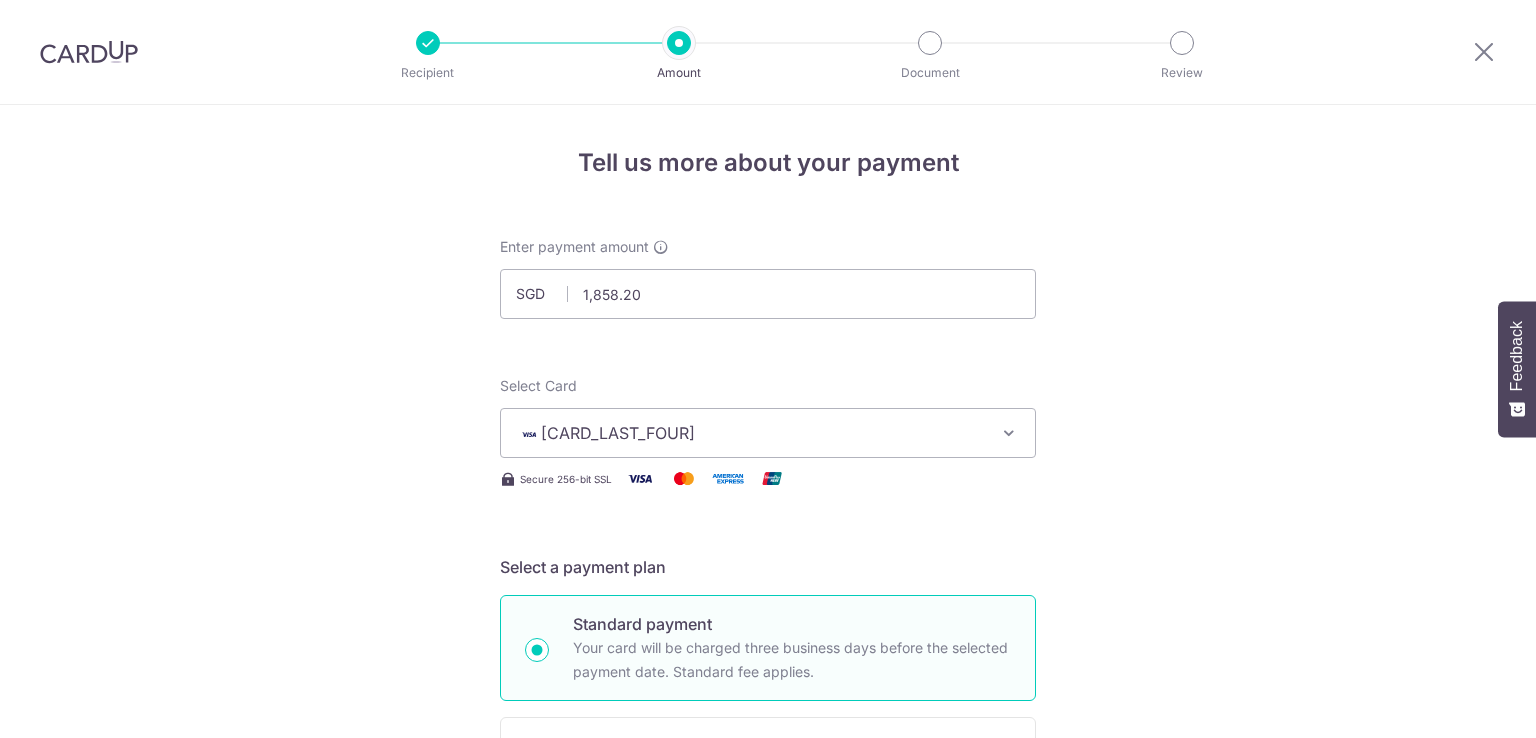 scroll, scrollTop: 0, scrollLeft: 0, axis: both 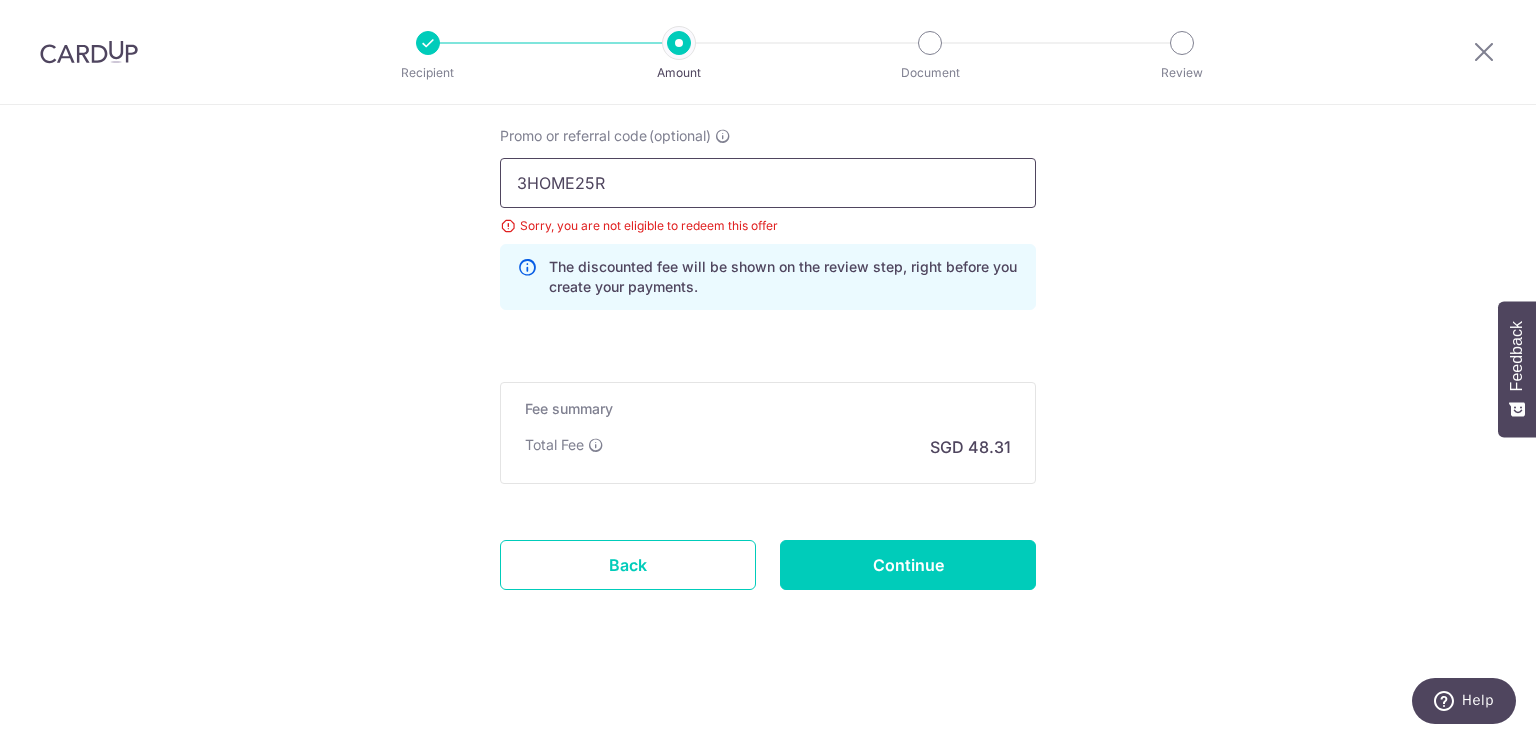 drag, startPoint x: 648, startPoint y: 198, endPoint x: 504, endPoint y: 177, distance: 145.5232 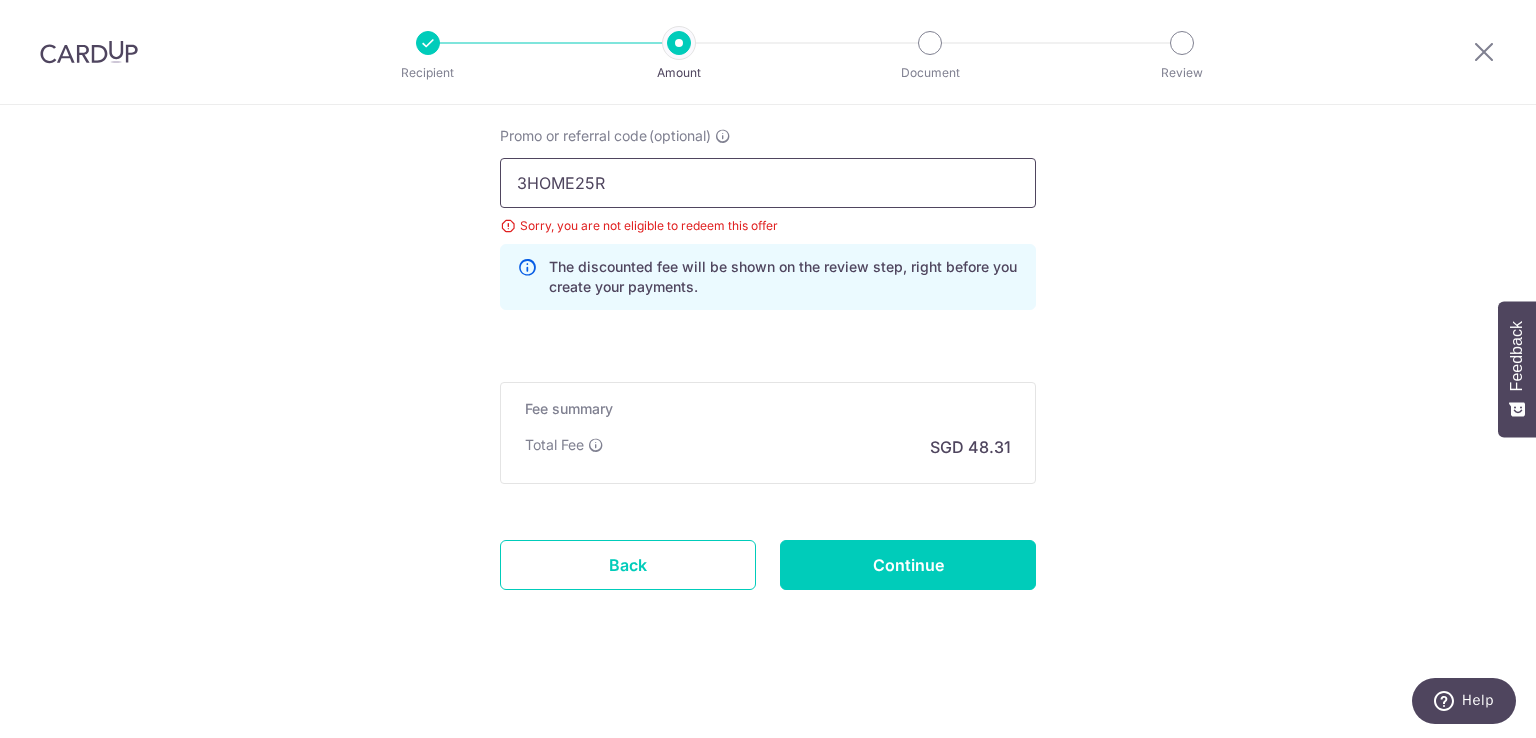 paste on "REC185" 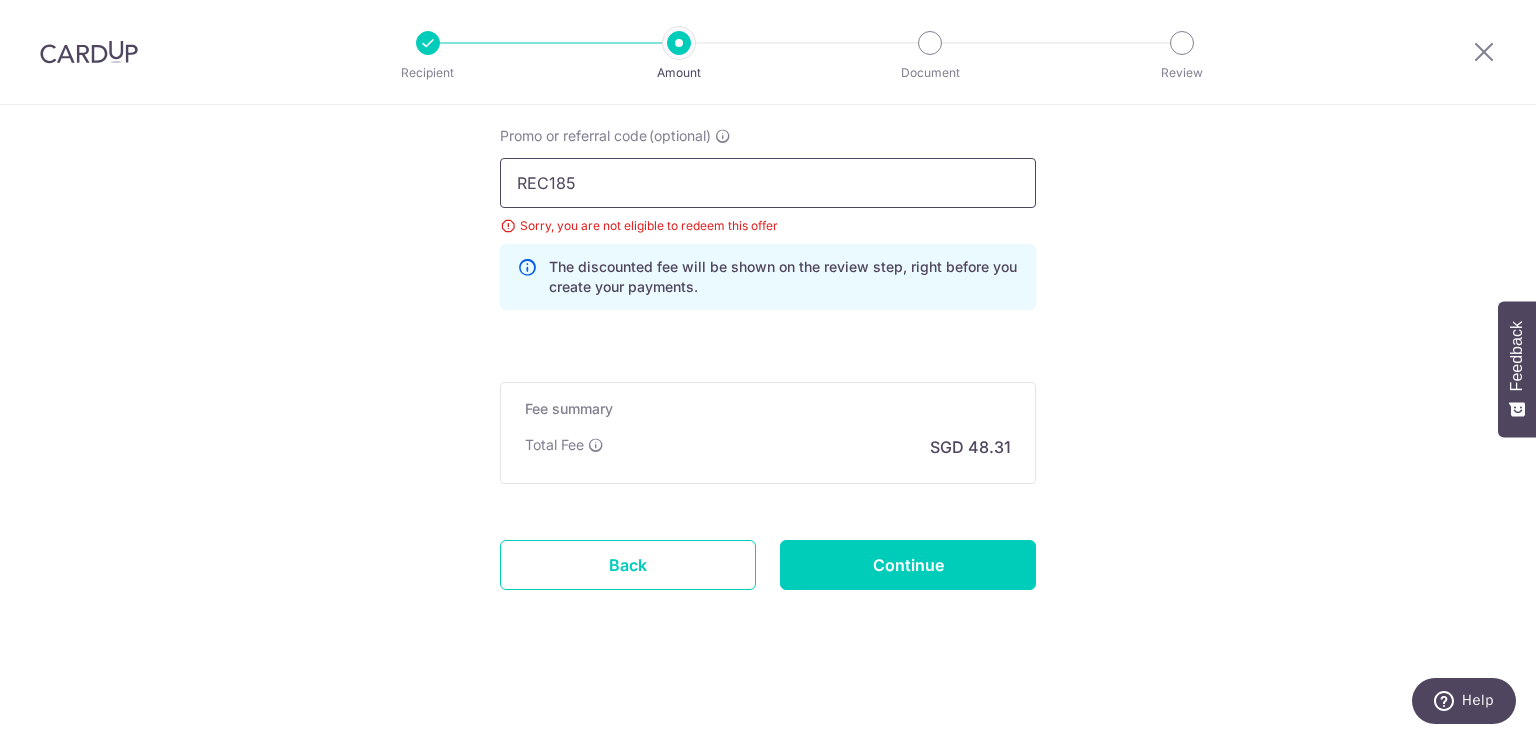 scroll, scrollTop: 858, scrollLeft: 0, axis: vertical 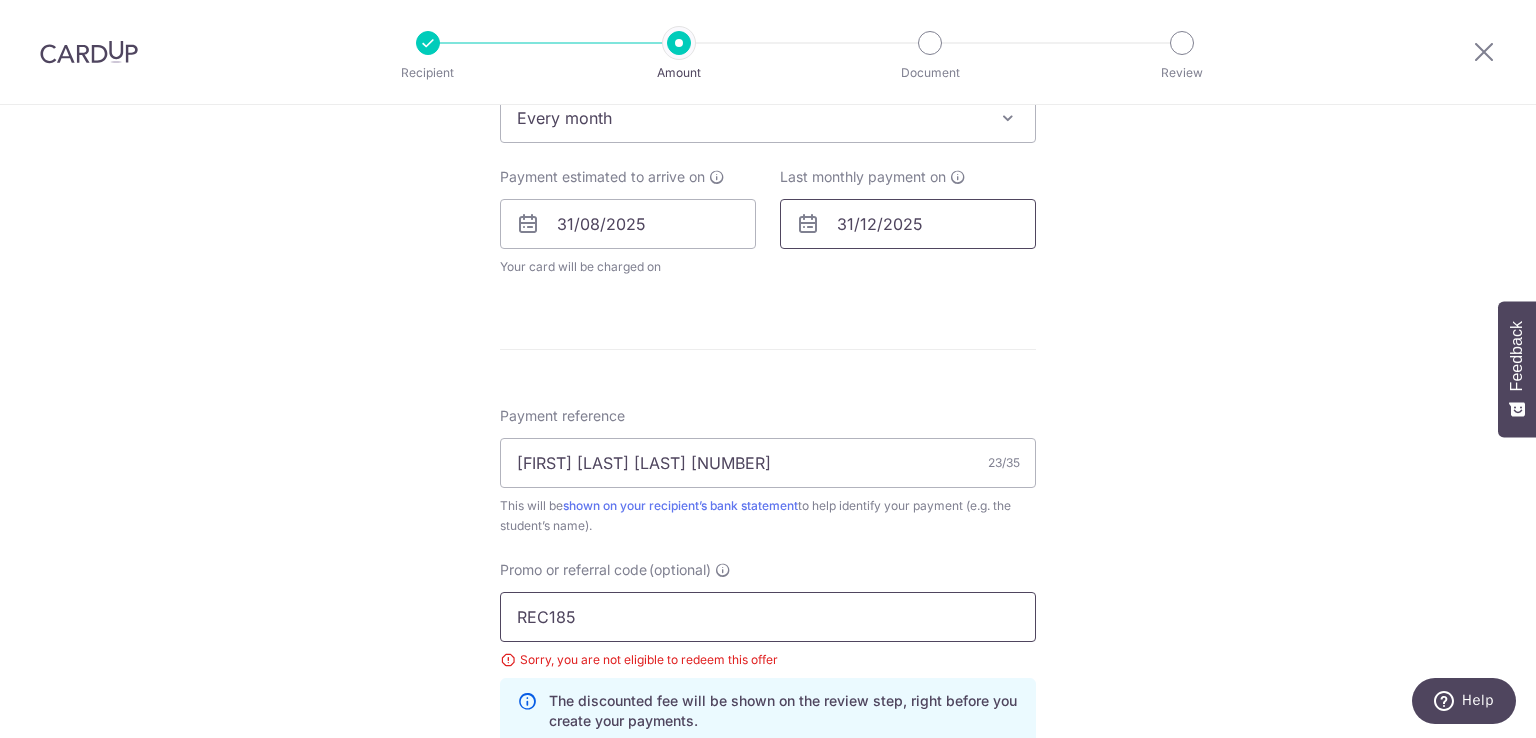type on "REC185" 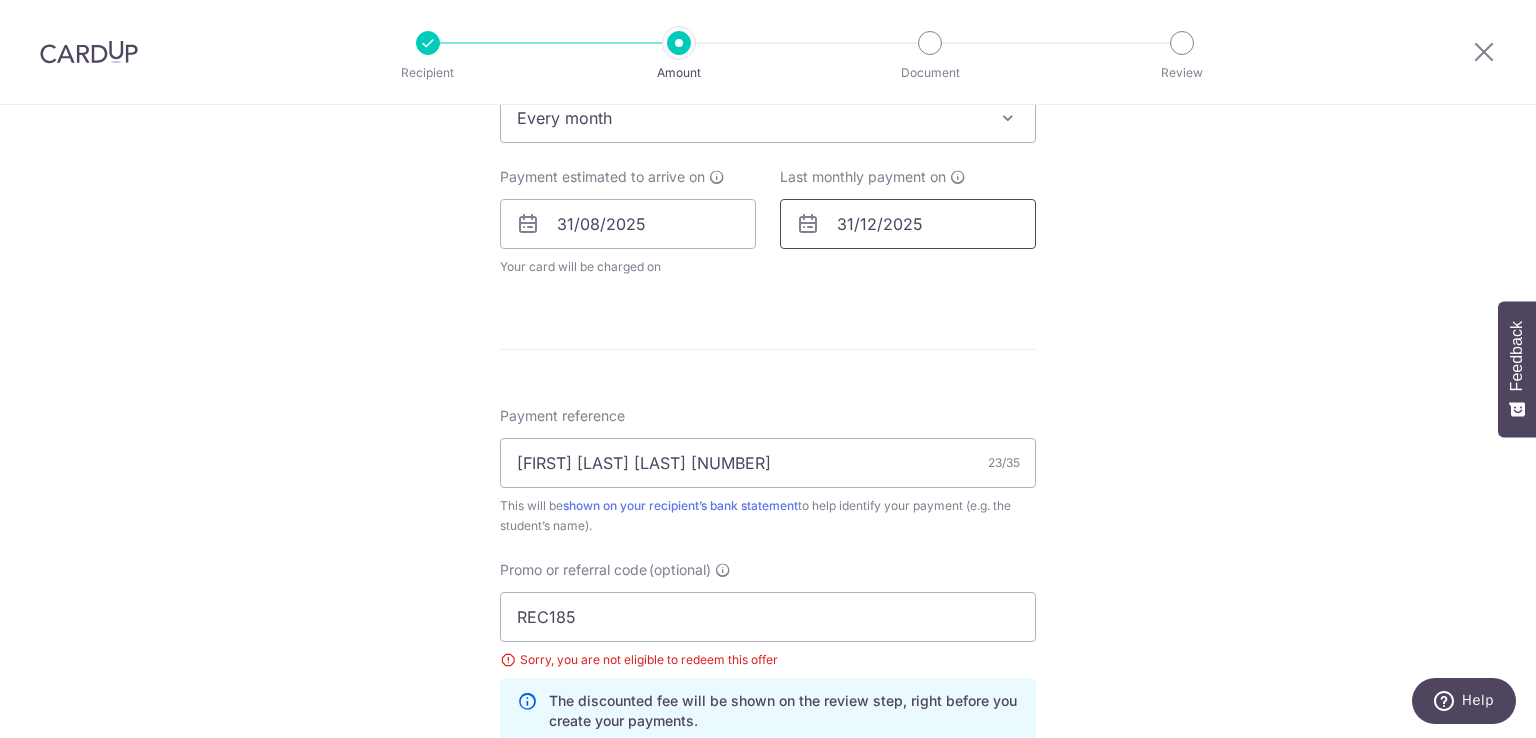 click on "31/12/2025" at bounding box center (908, 224) 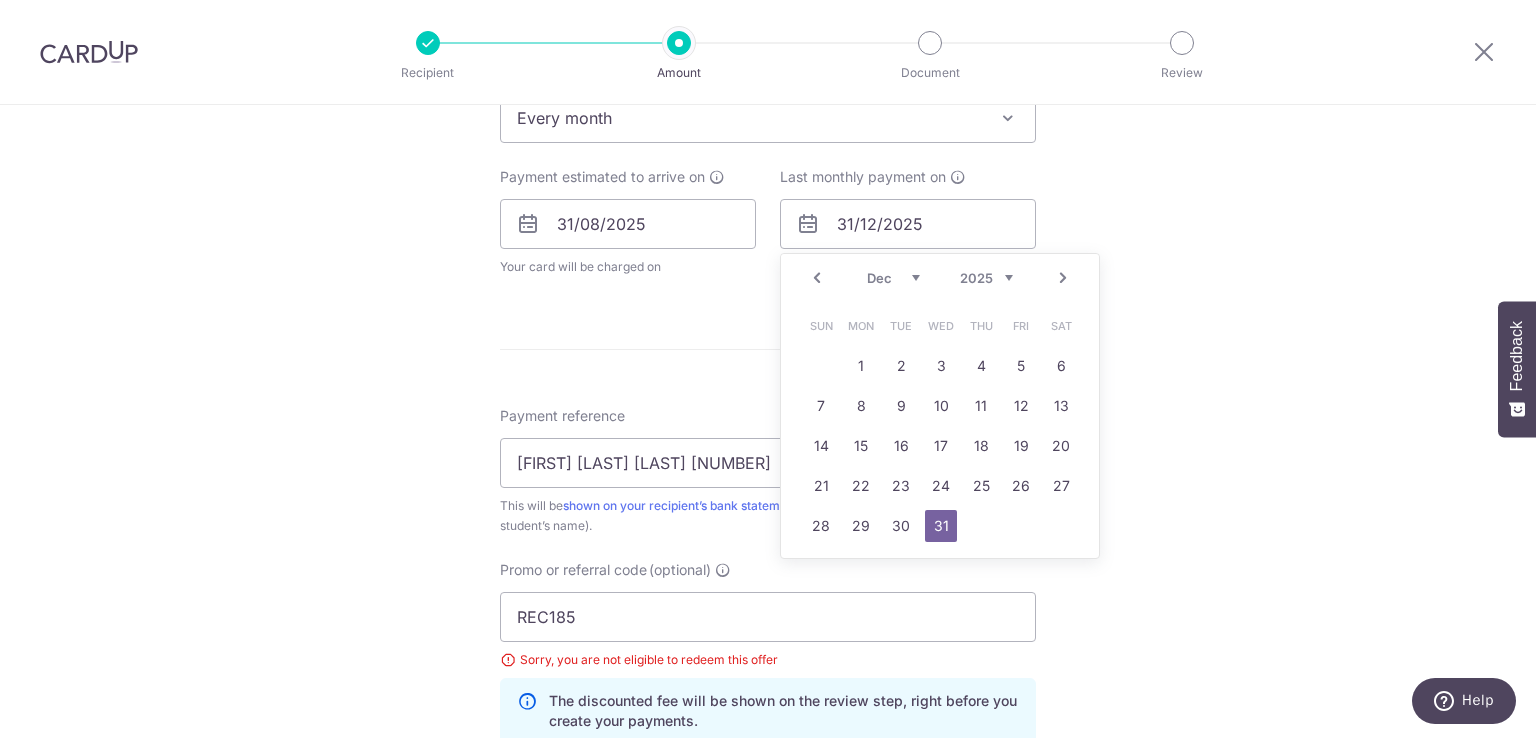 click on "Prev Next Aug Sep Oct Nov Dec 2025 2026 2027 2028 2029 2030 2031 2032 2033 2034 2035" at bounding box center [940, 278] 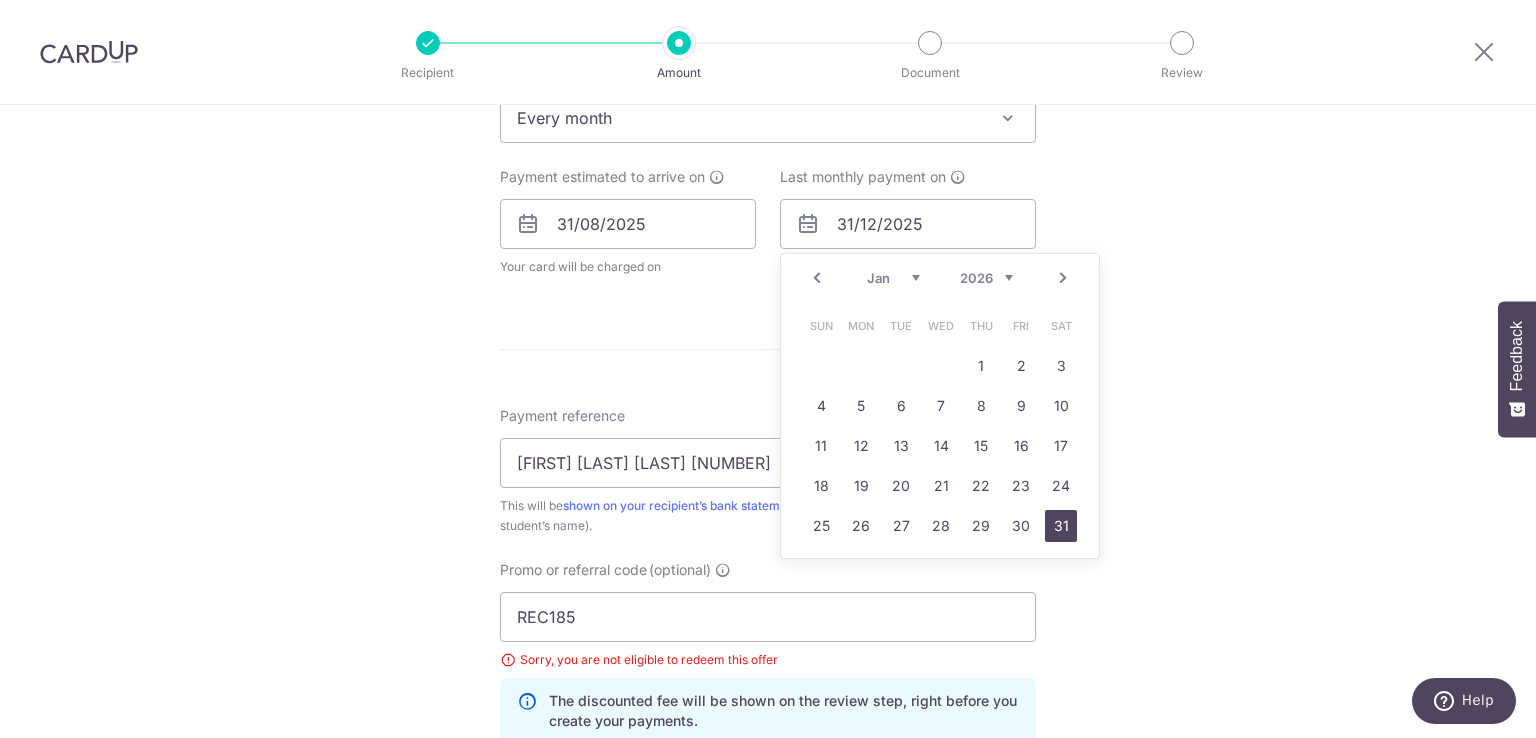 click on "31" at bounding box center [1061, 526] 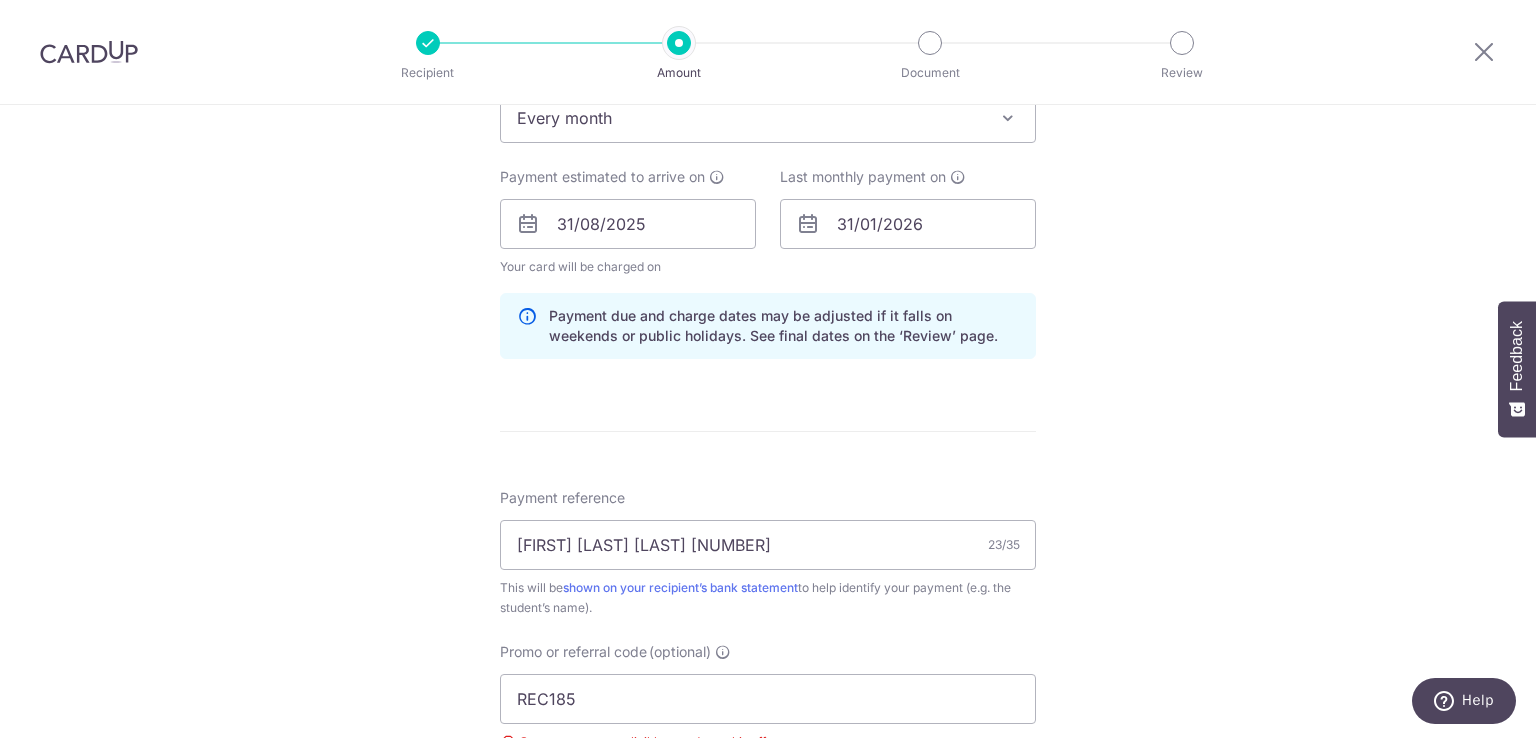 click on "Tell us more about your payment
Enter payment amount
SGD
1,858.20
1858.20
Select Card
**** 5884
Add credit card
Your Cards
**** 5112
**** 8950
**** 9509
**** 0642
**** 2777
**** 4879
**** 0527
**** 0199
**** 5884
**** 2117" at bounding box center [768, 251] 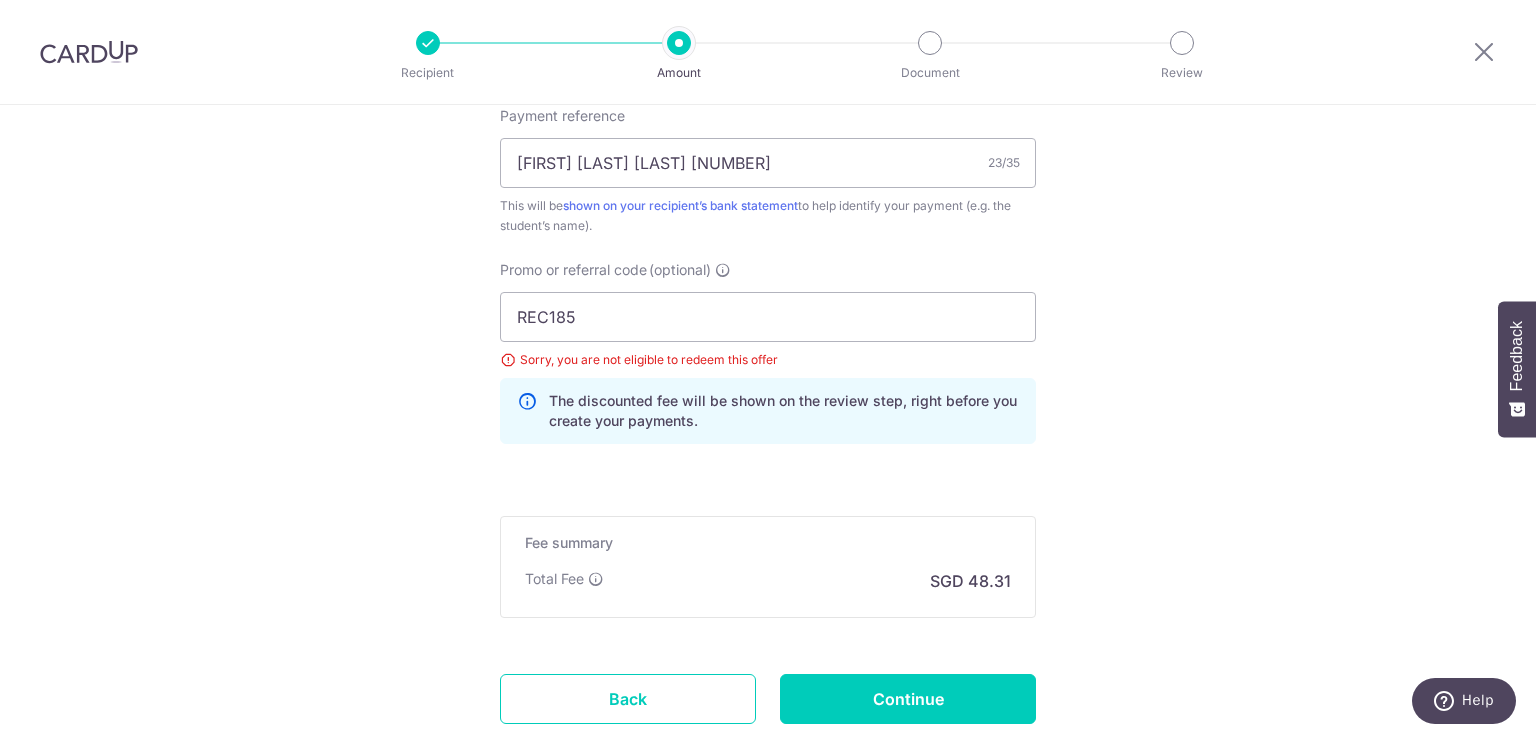 scroll, scrollTop: 1329, scrollLeft: 0, axis: vertical 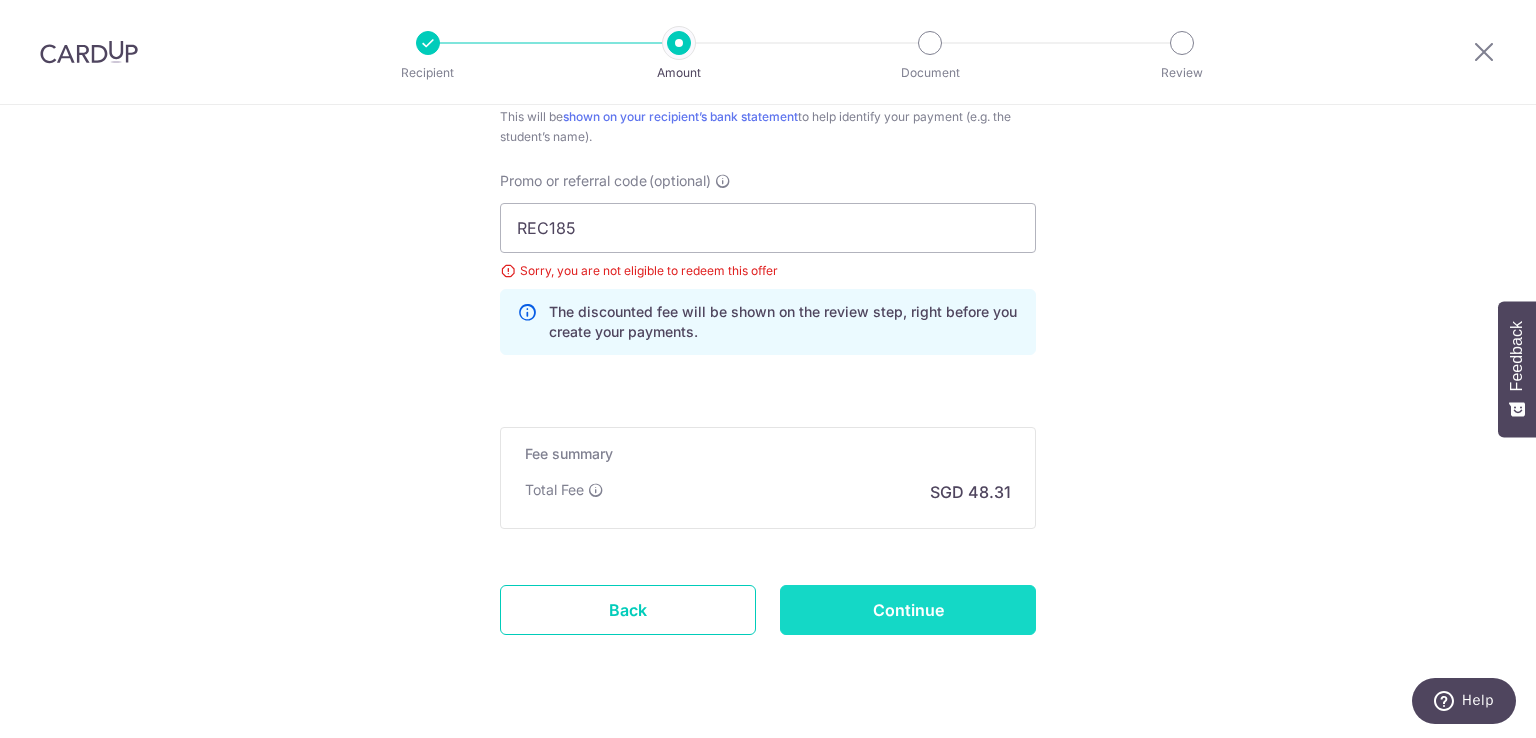 click on "Continue" at bounding box center (908, 610) 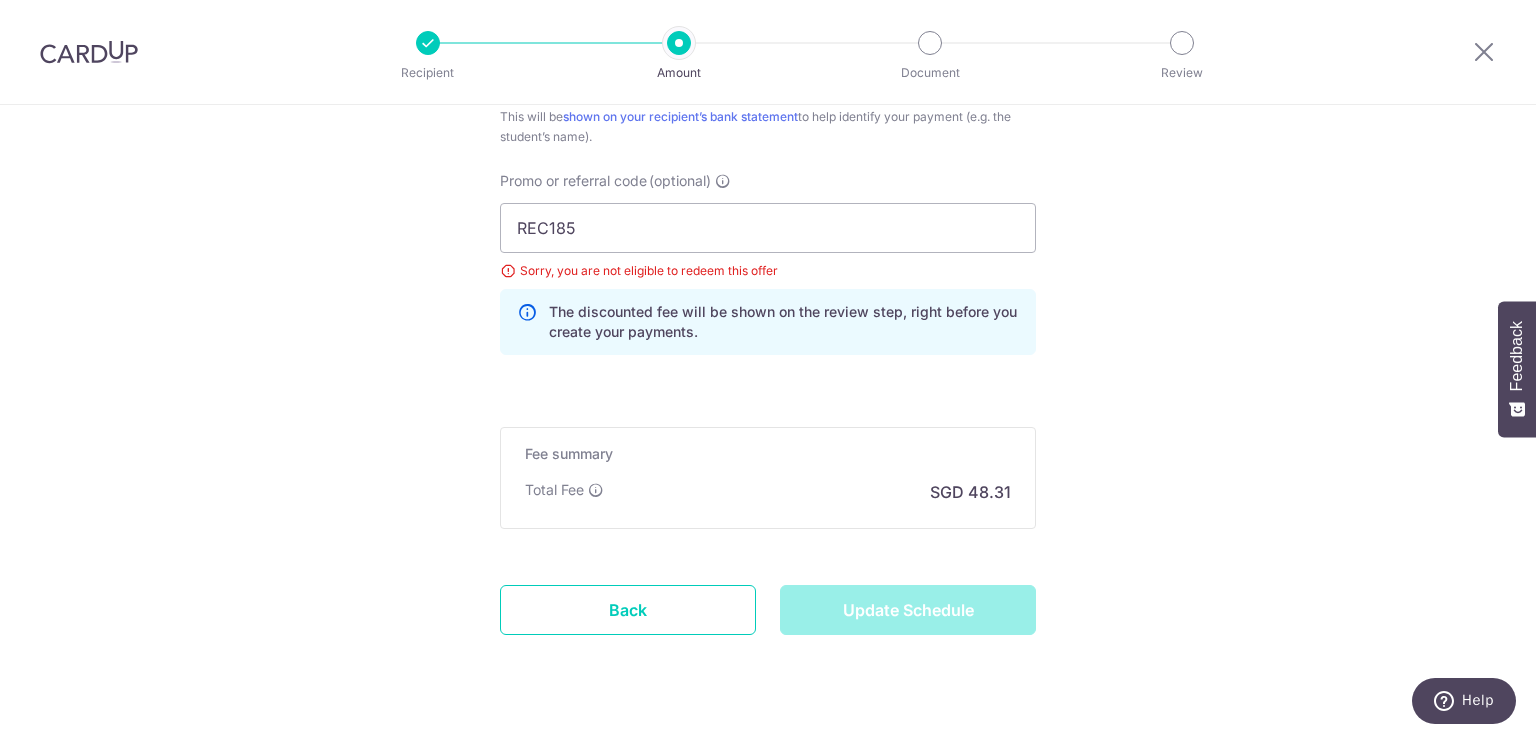 type on "Update Schedule" 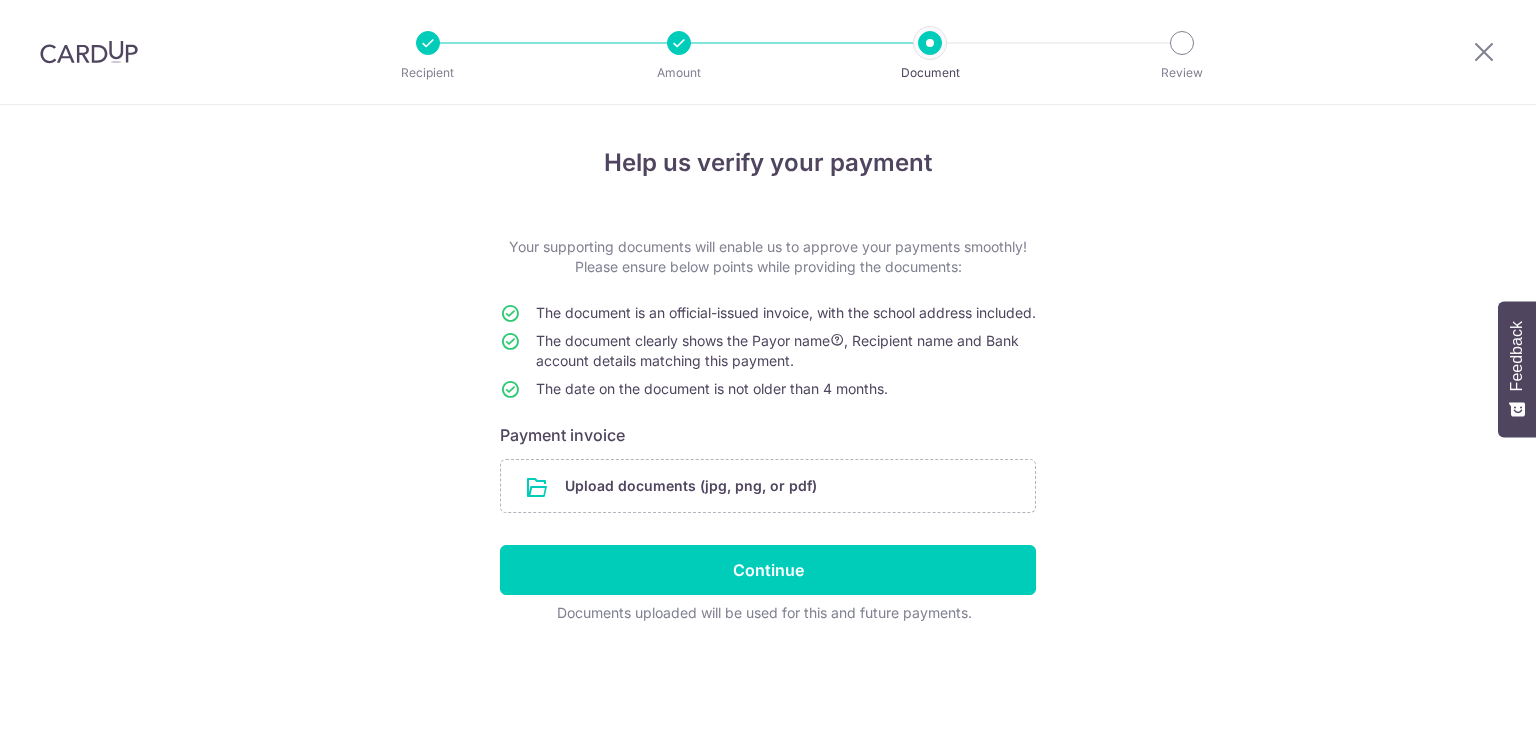 scroll, scrollTop: 0, scrollLeft: 0, axis: both 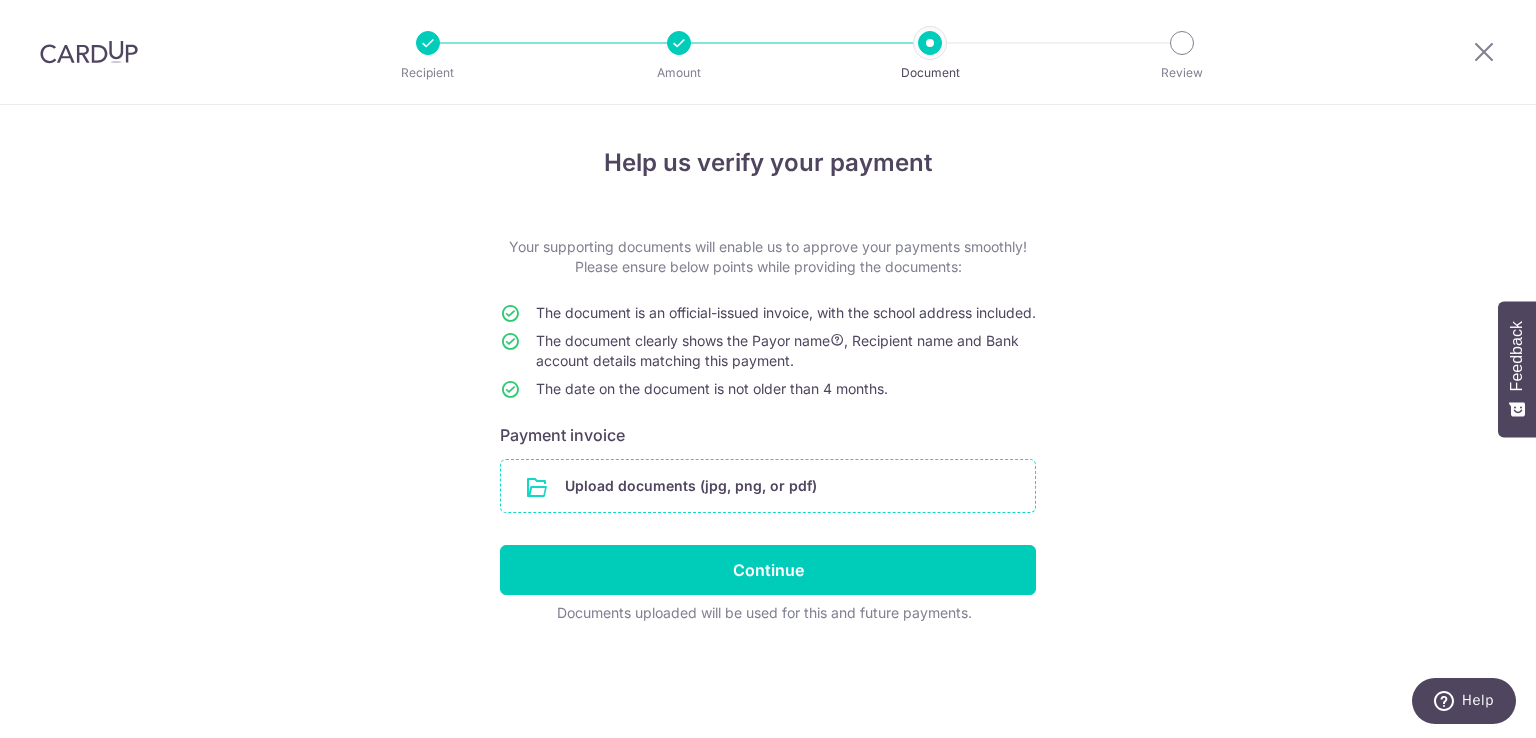 click at bounding box center (768, 486) 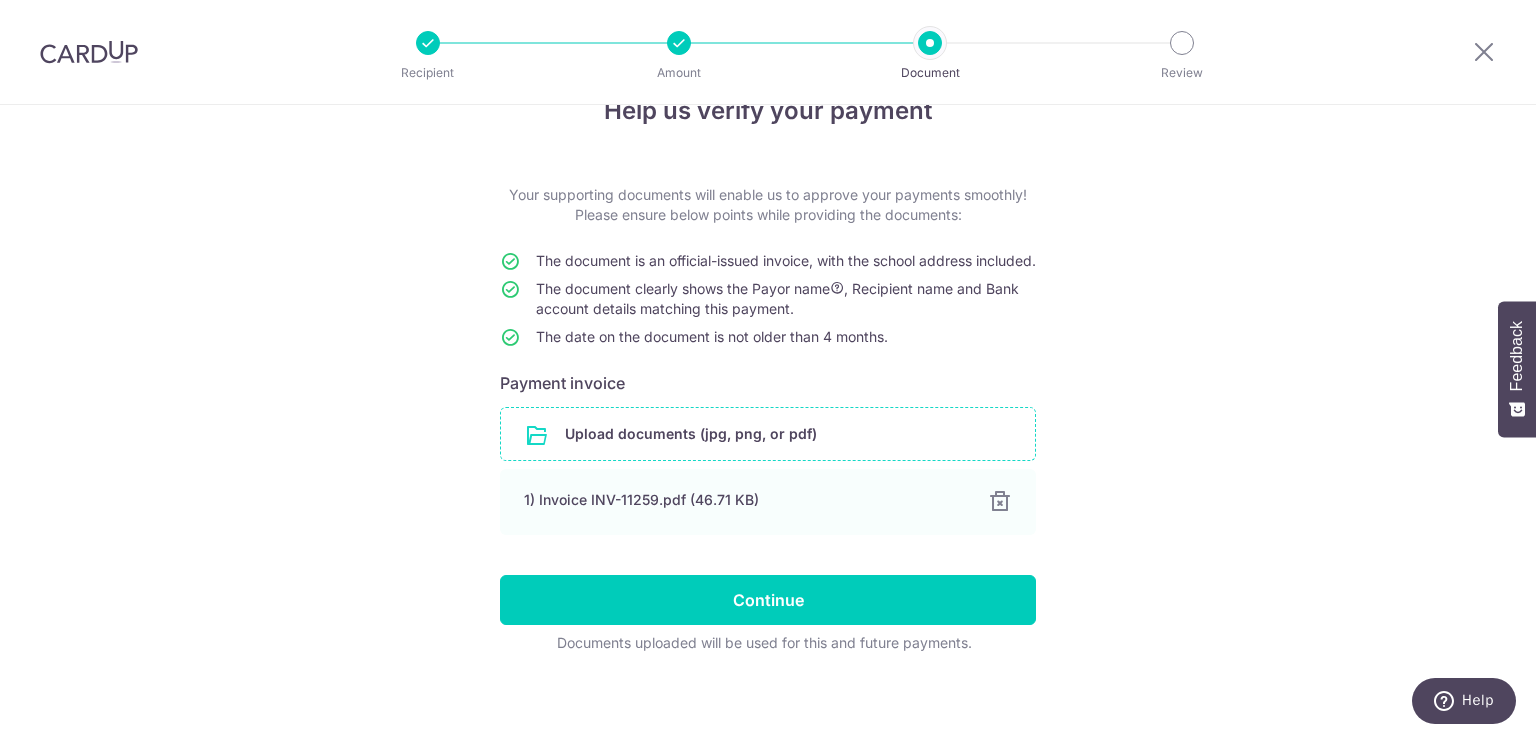 scroll, scrollTop: 80, scrollLeft: 0, axis: vertical 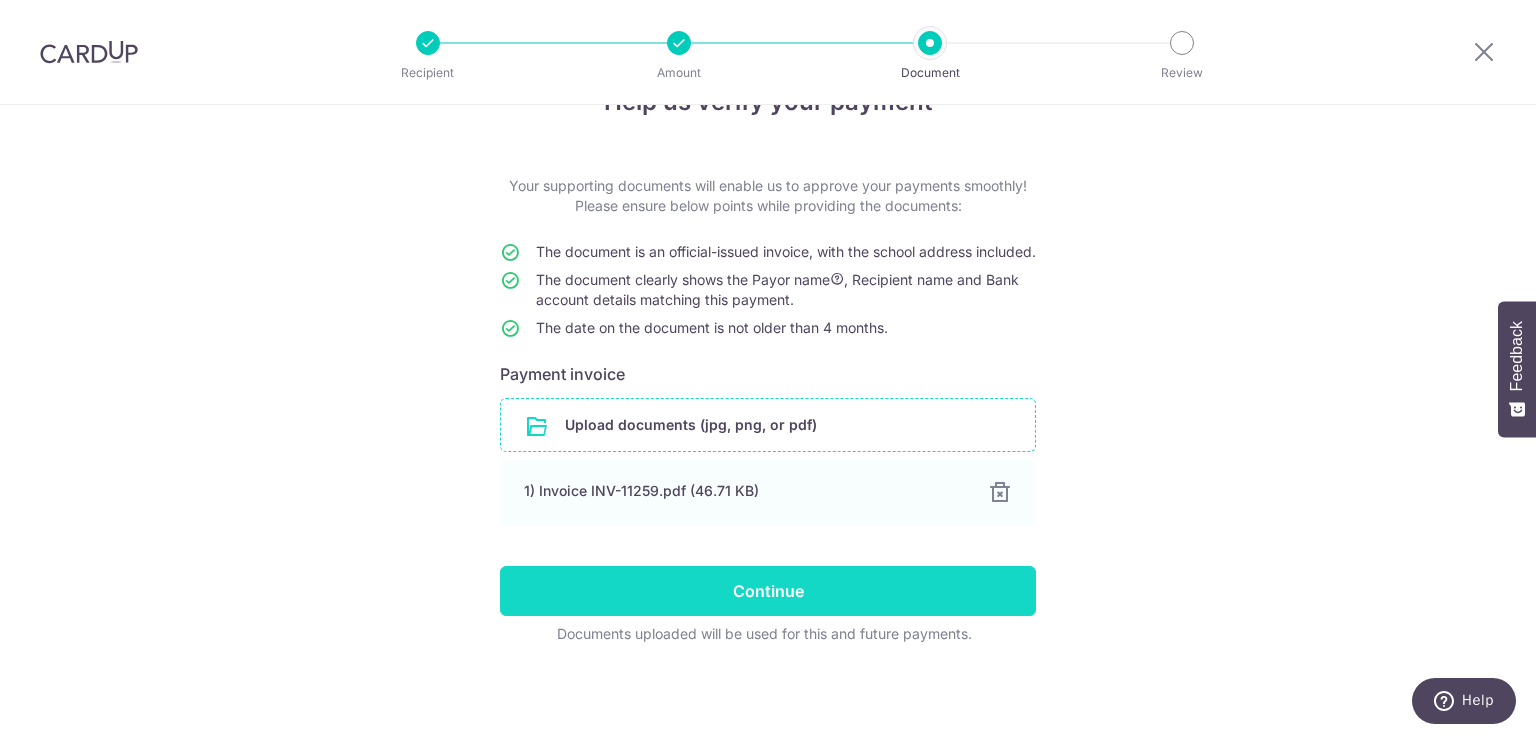 click on "Continue" at bounding box center (768, 591) 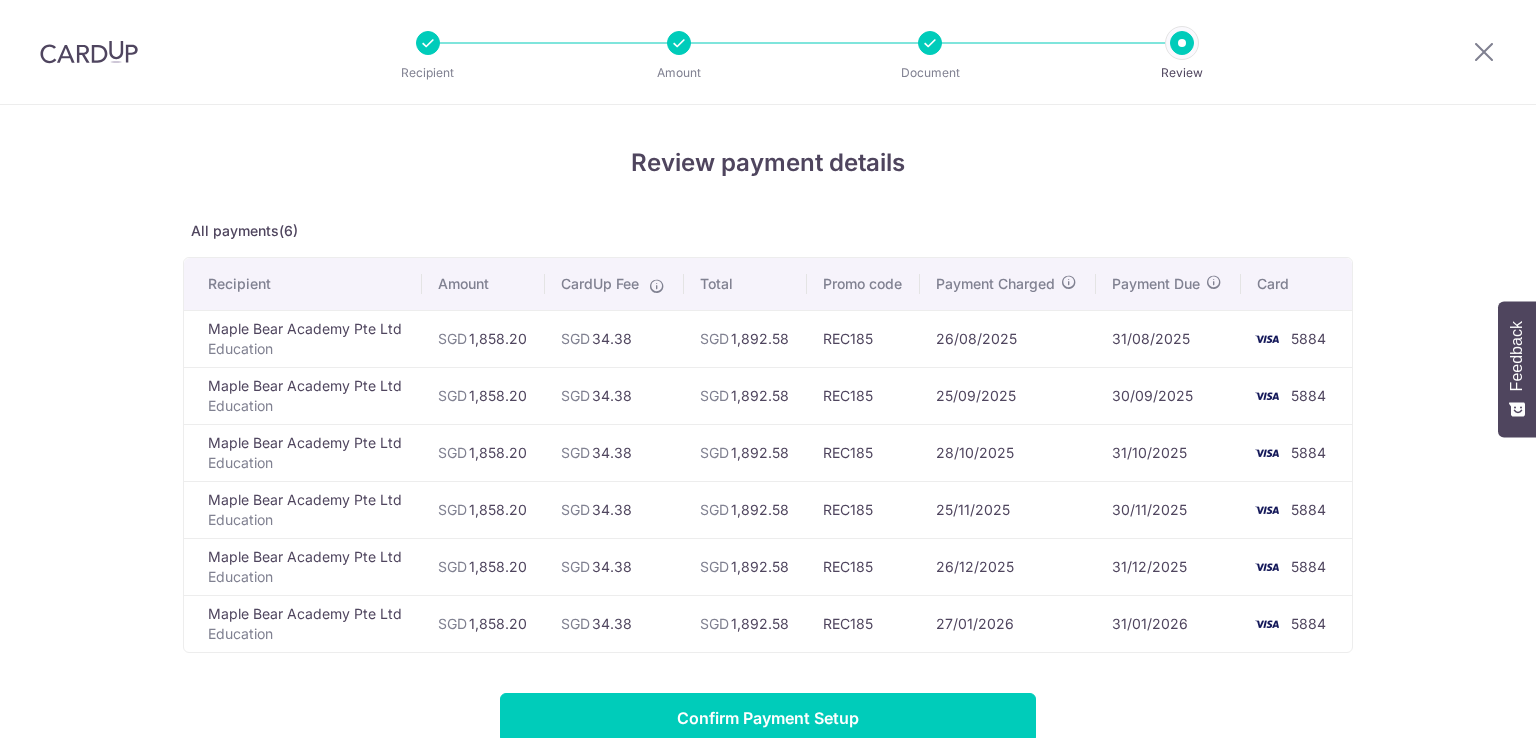 scroll, scrollTop: 0, scrollLeft: 0, axis: both 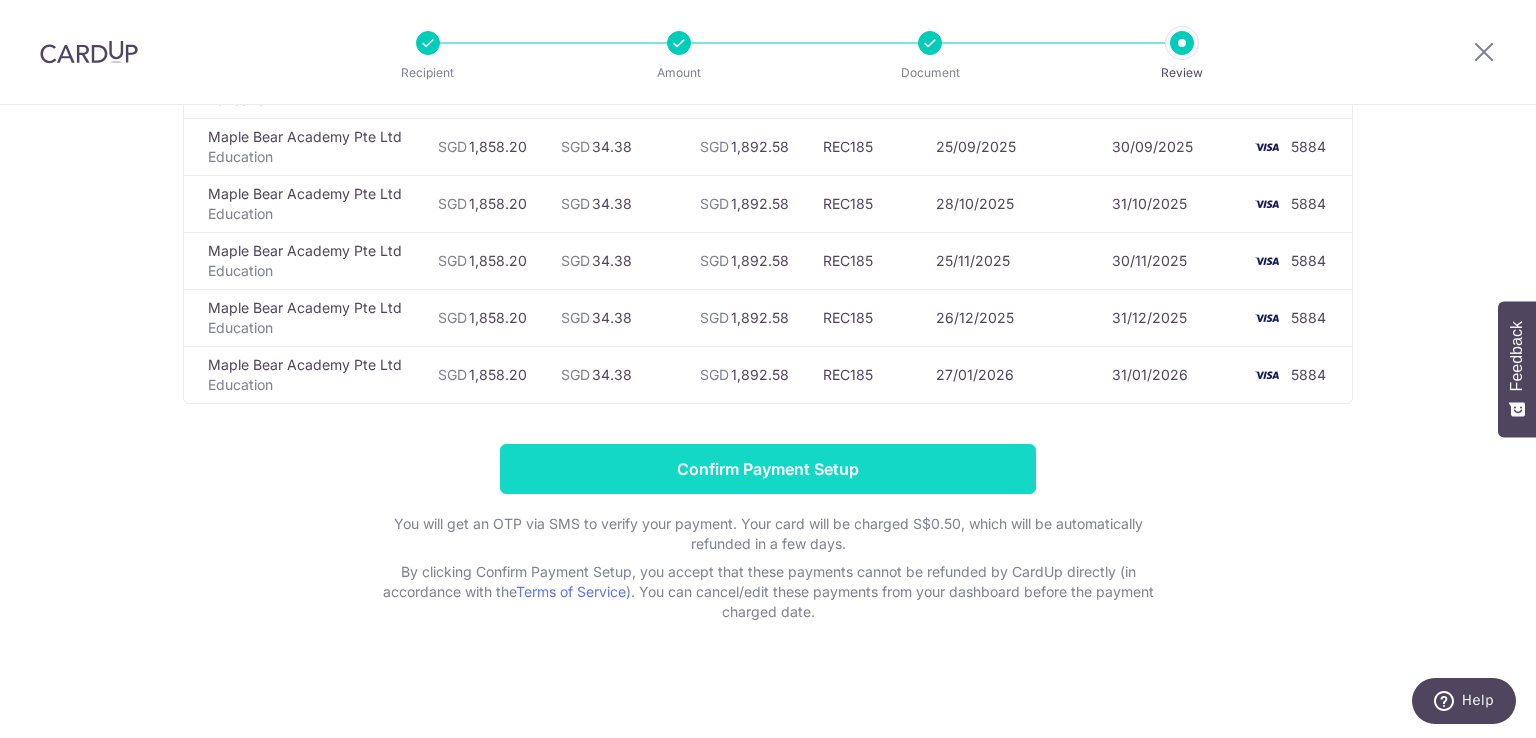 click on "Confirm Payment Setup" at bounding box center (768, 469) 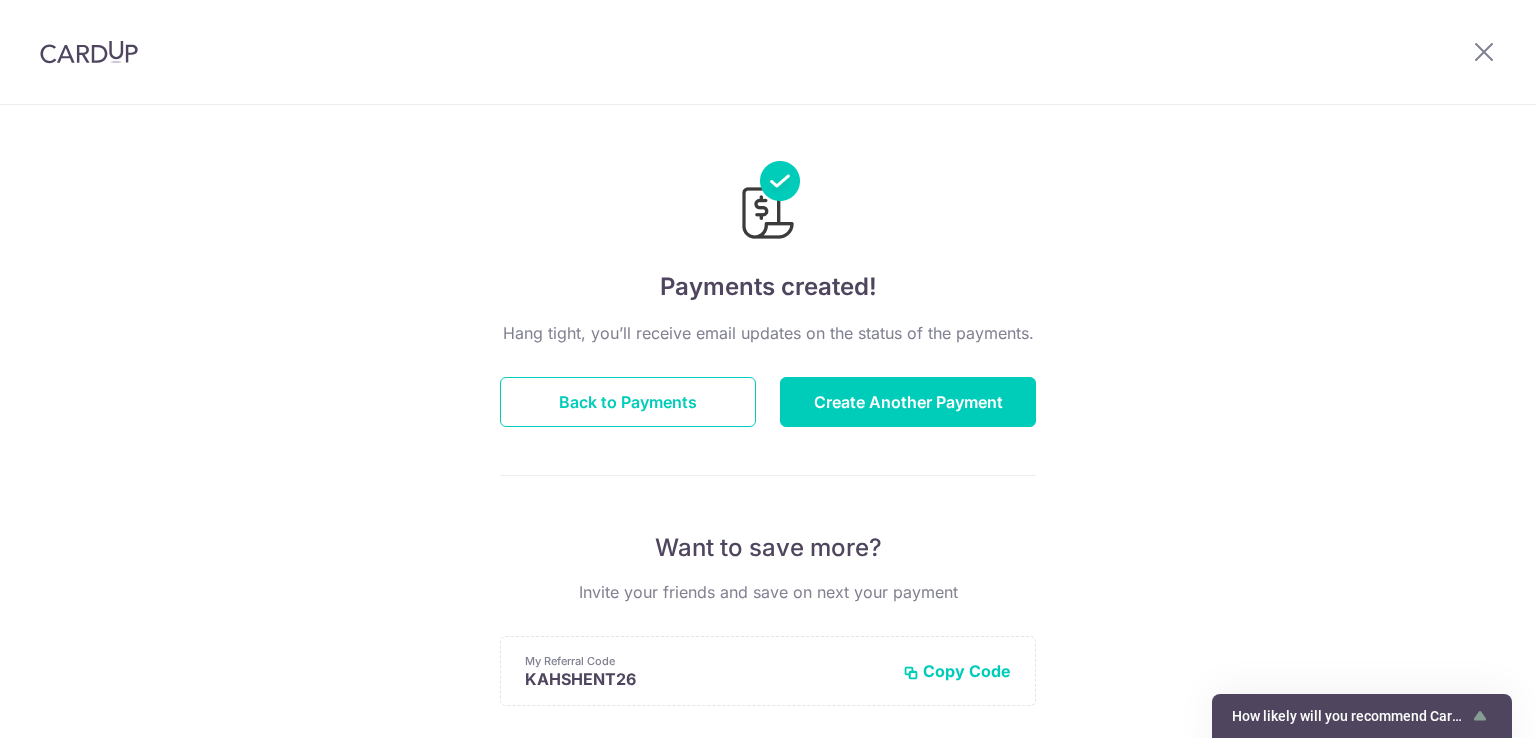 scroll, scrollTop: 0, scrollLeft: 0, axis: both 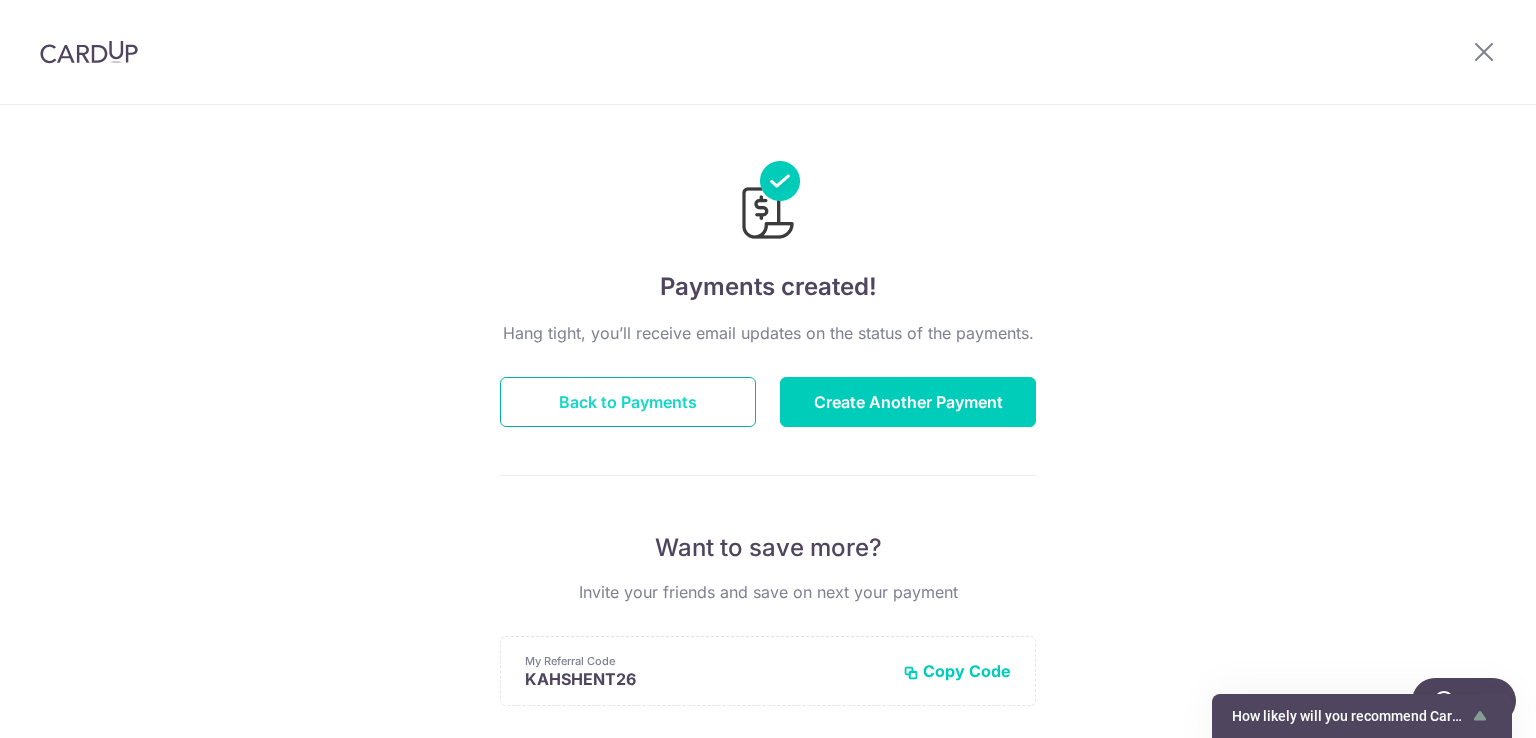 click on "Back to Payments" at bounding box center (628, 402) 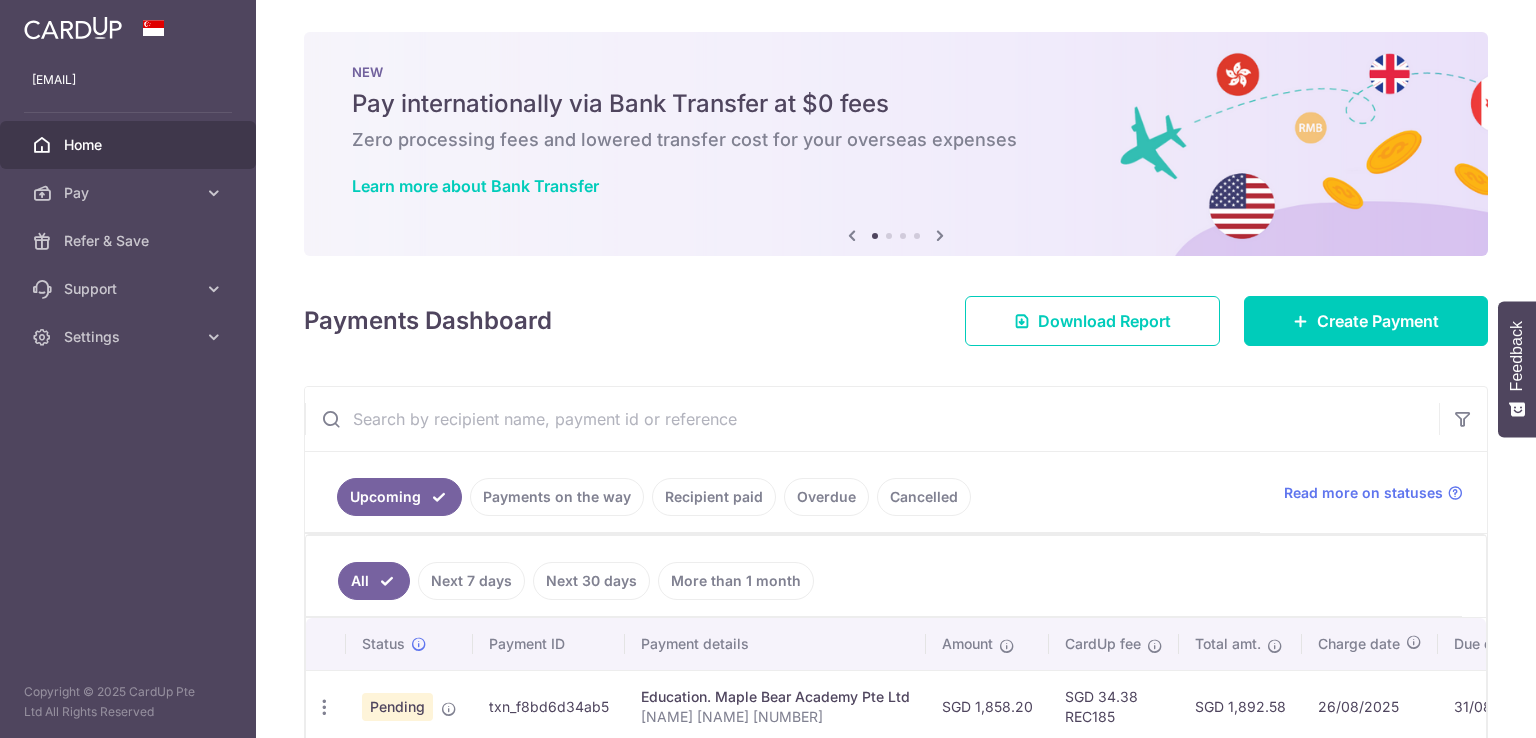 scroll, scrollTop: 0, scrollLeft: 0, axis: both 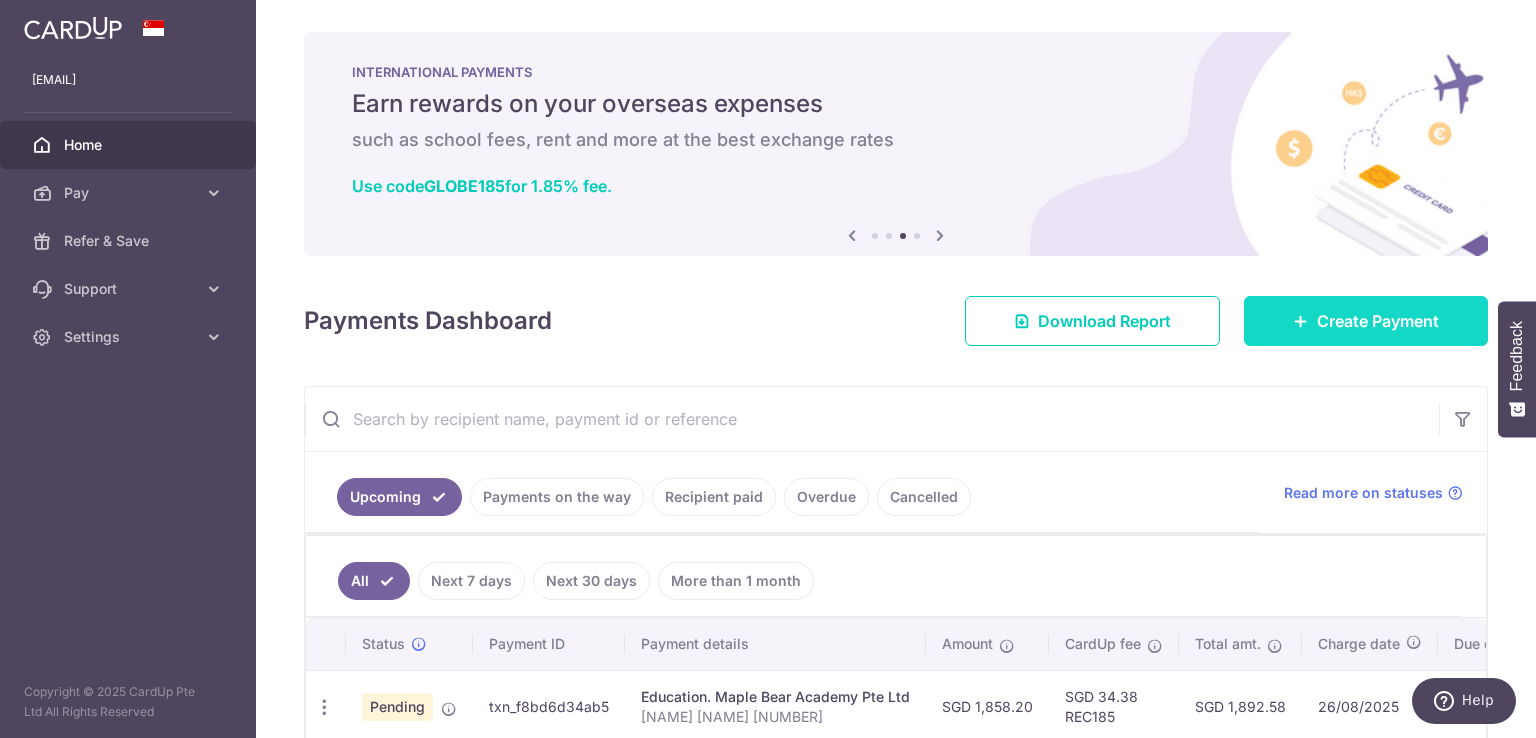 click on "Create Payment" at bounding box center [1378, 321] 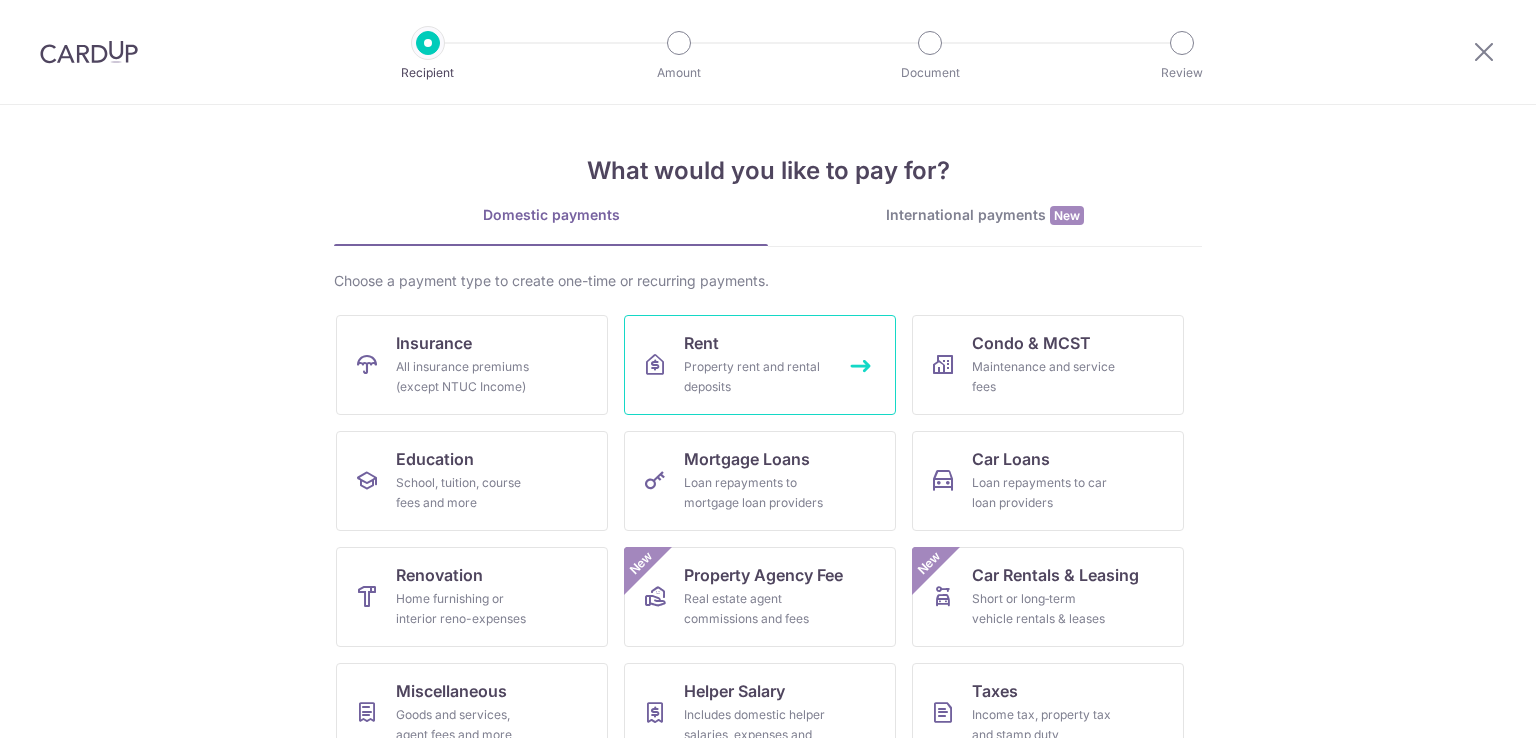 scroll, scrollTop: 0, scrollLeft: 0, axis: both 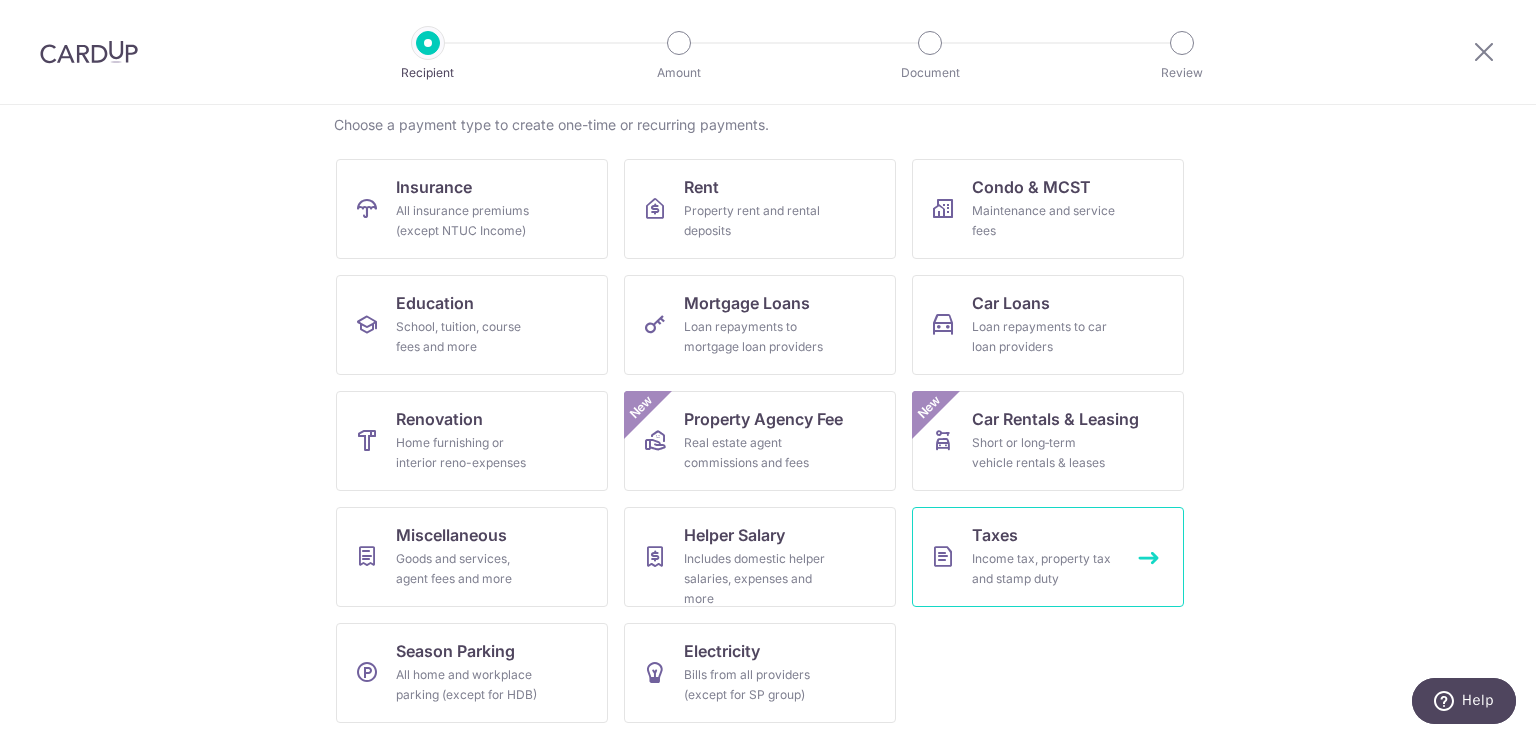 click on "Taxes Income tax, property tax and stamp duty" at bounding box center [1048, 557] 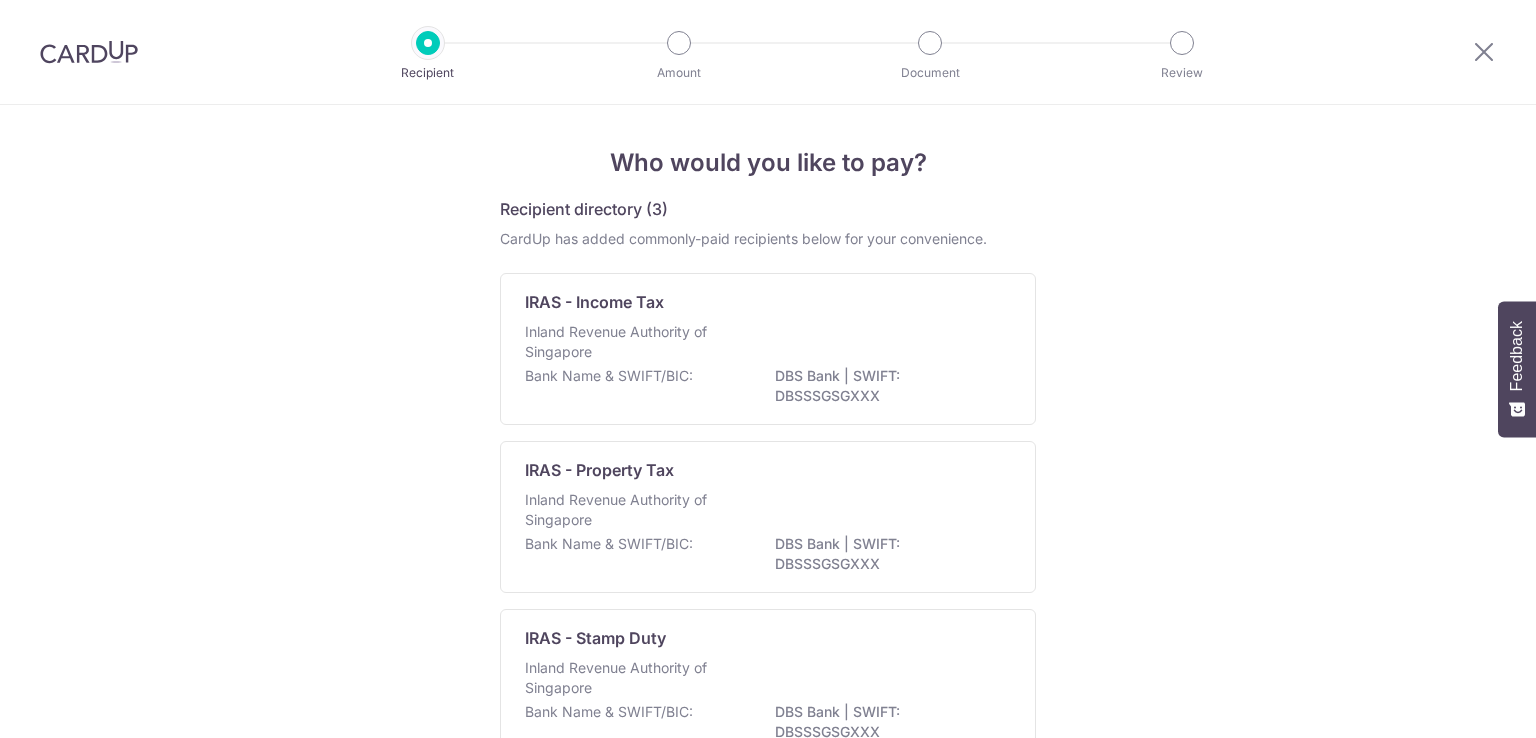 scroll, scrollTop: 0, scrollLeft: 0, axis: both 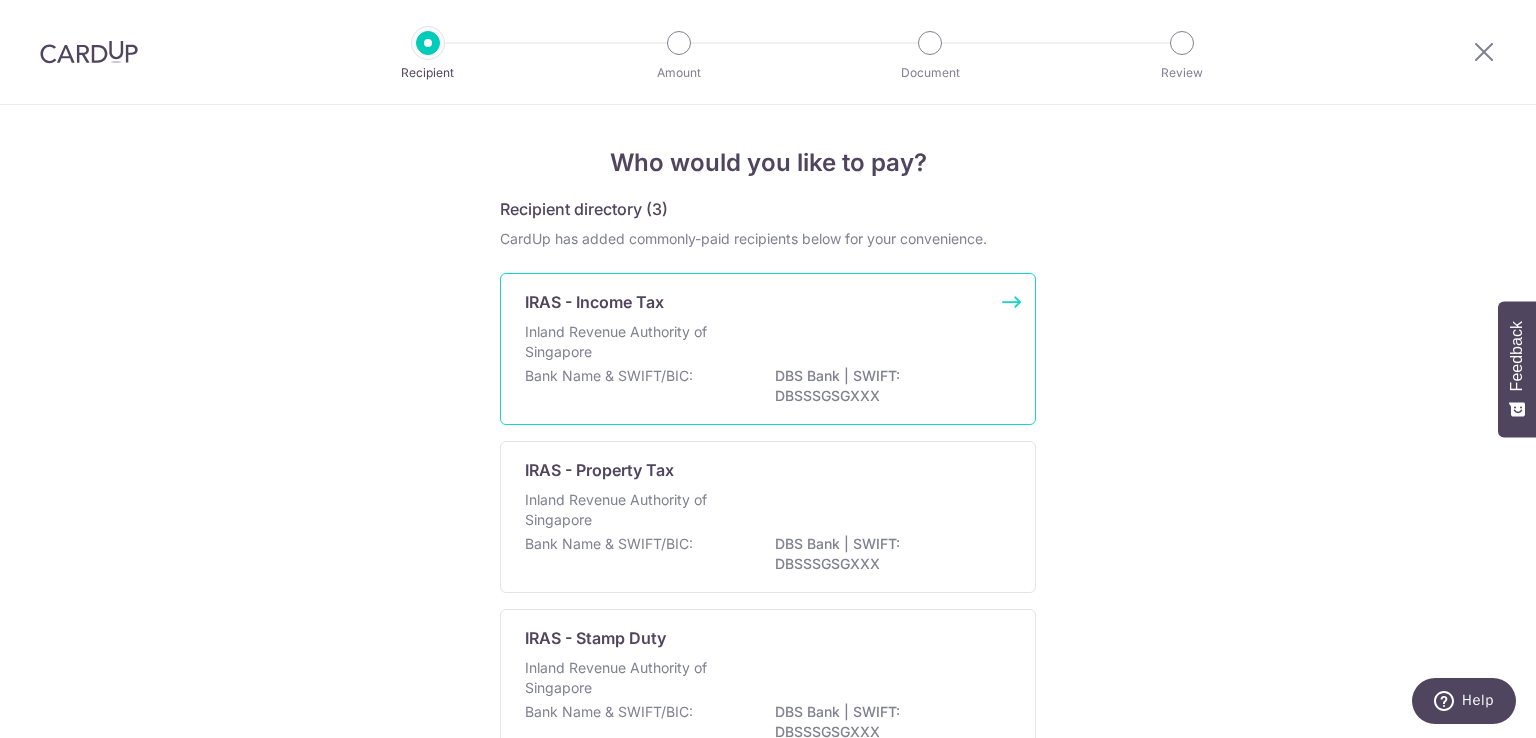 click on "Inland Revenue Authority of Singapore" at bounding box center [768, 344] 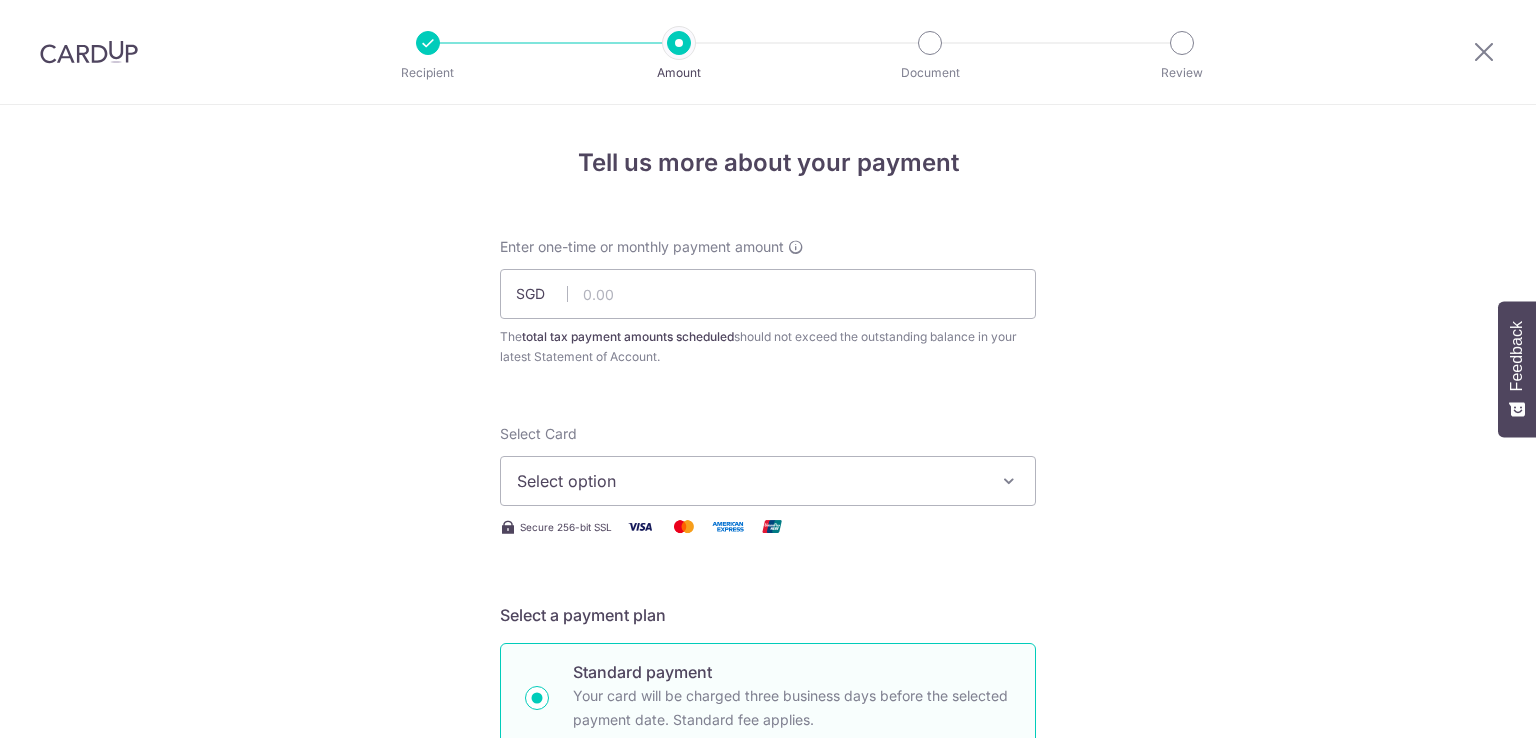 scroll, scrollTop: 0, scrollLeft: 0, axis: both 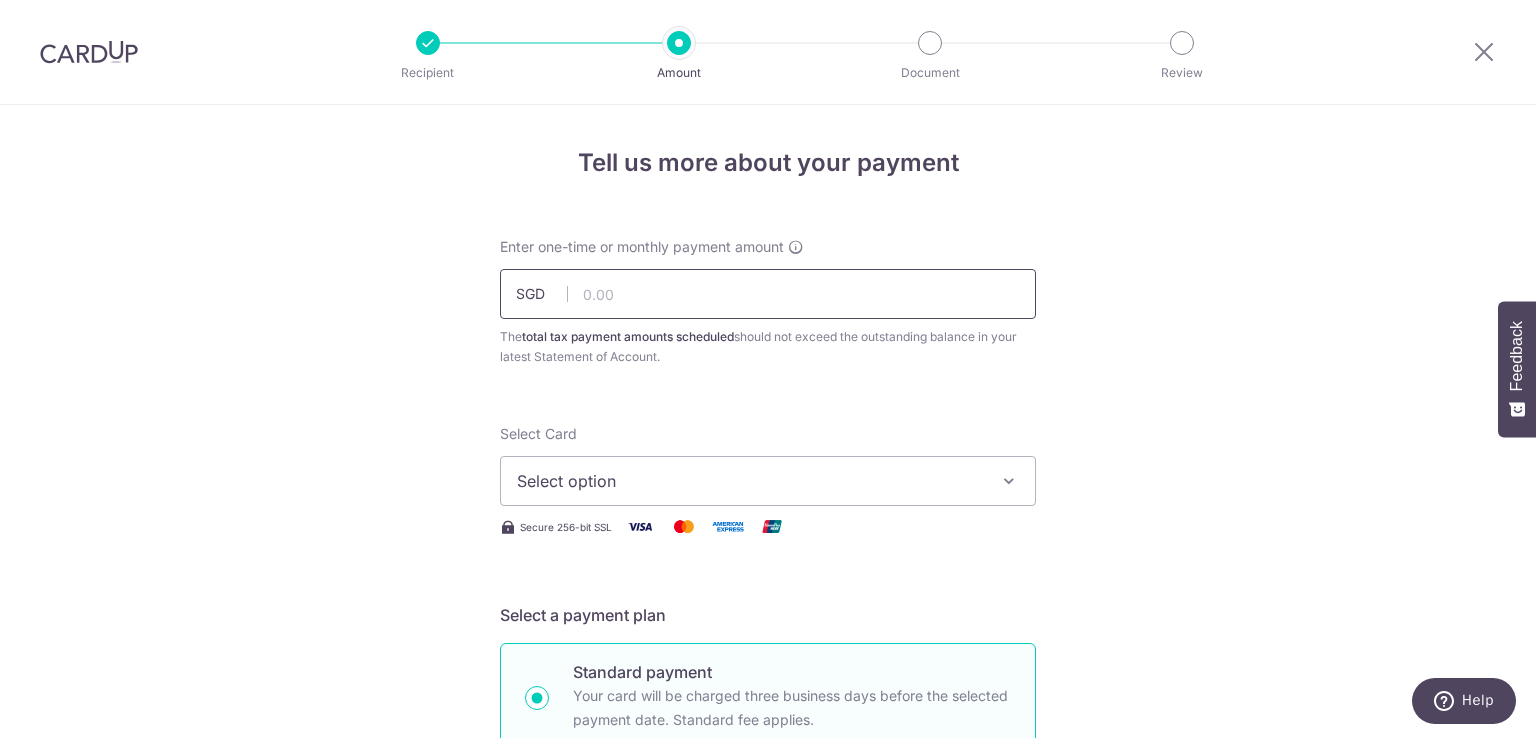 click at bounding box center (768, 294) 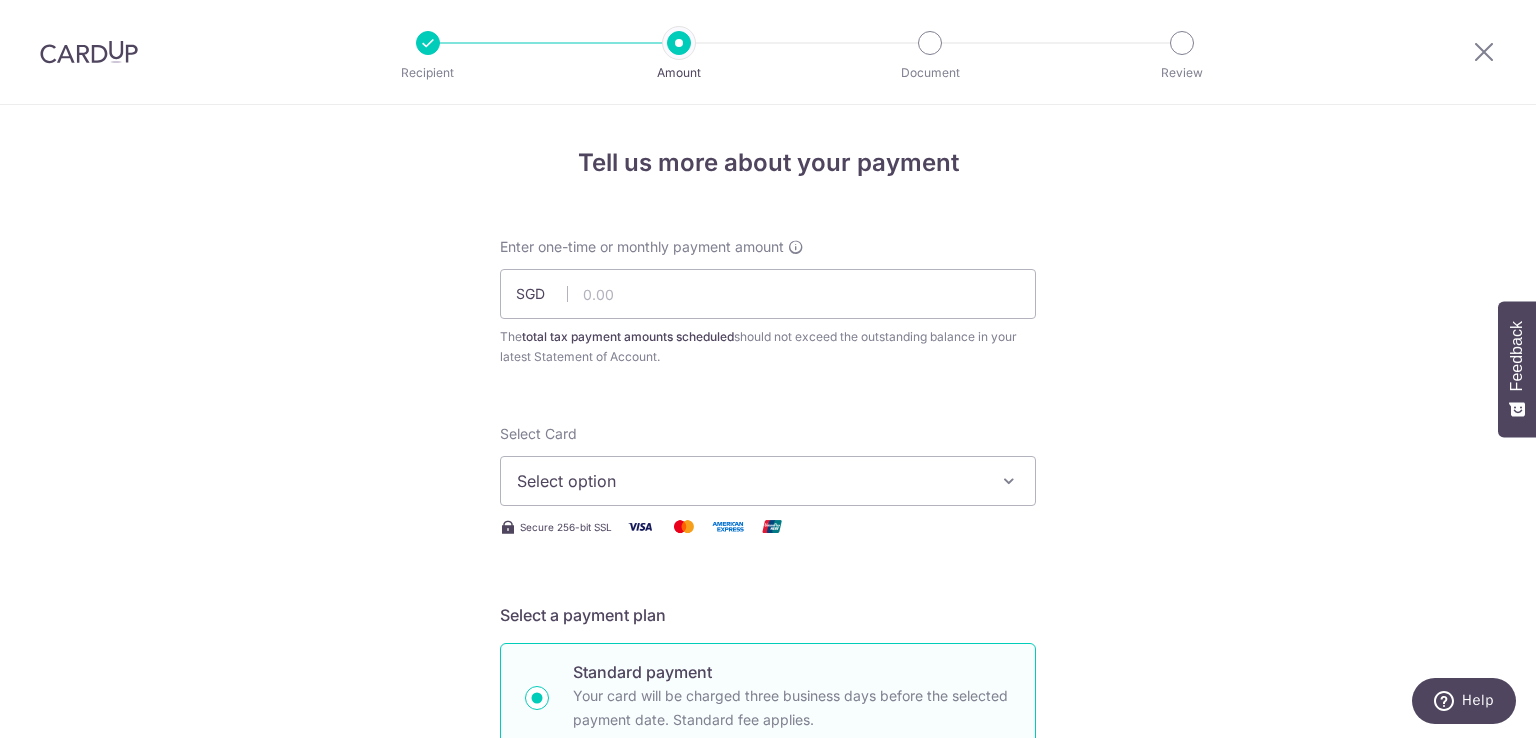 click at bounding box center (89, 52) 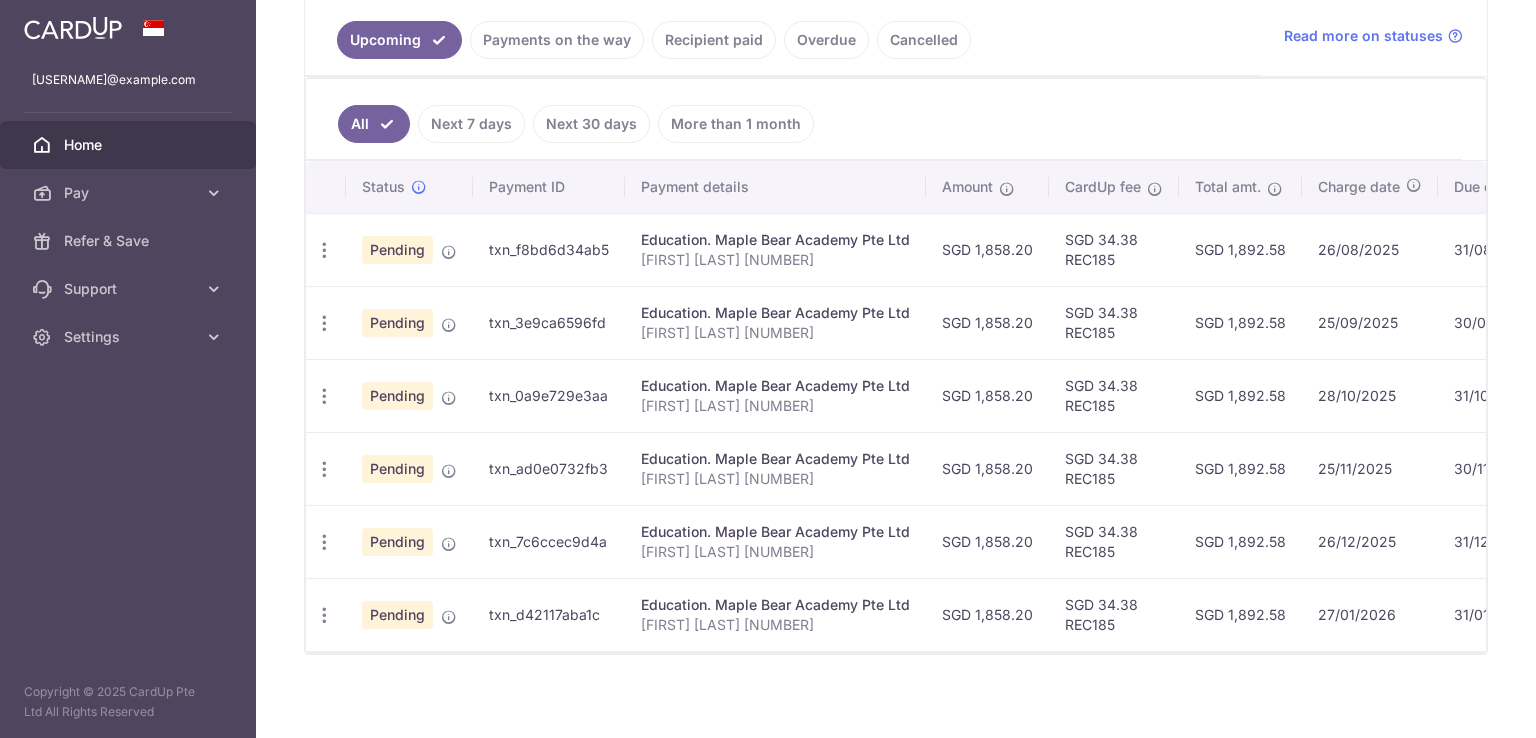 scroll, scrollTop: 0, scrollLeft: 0, axis: both 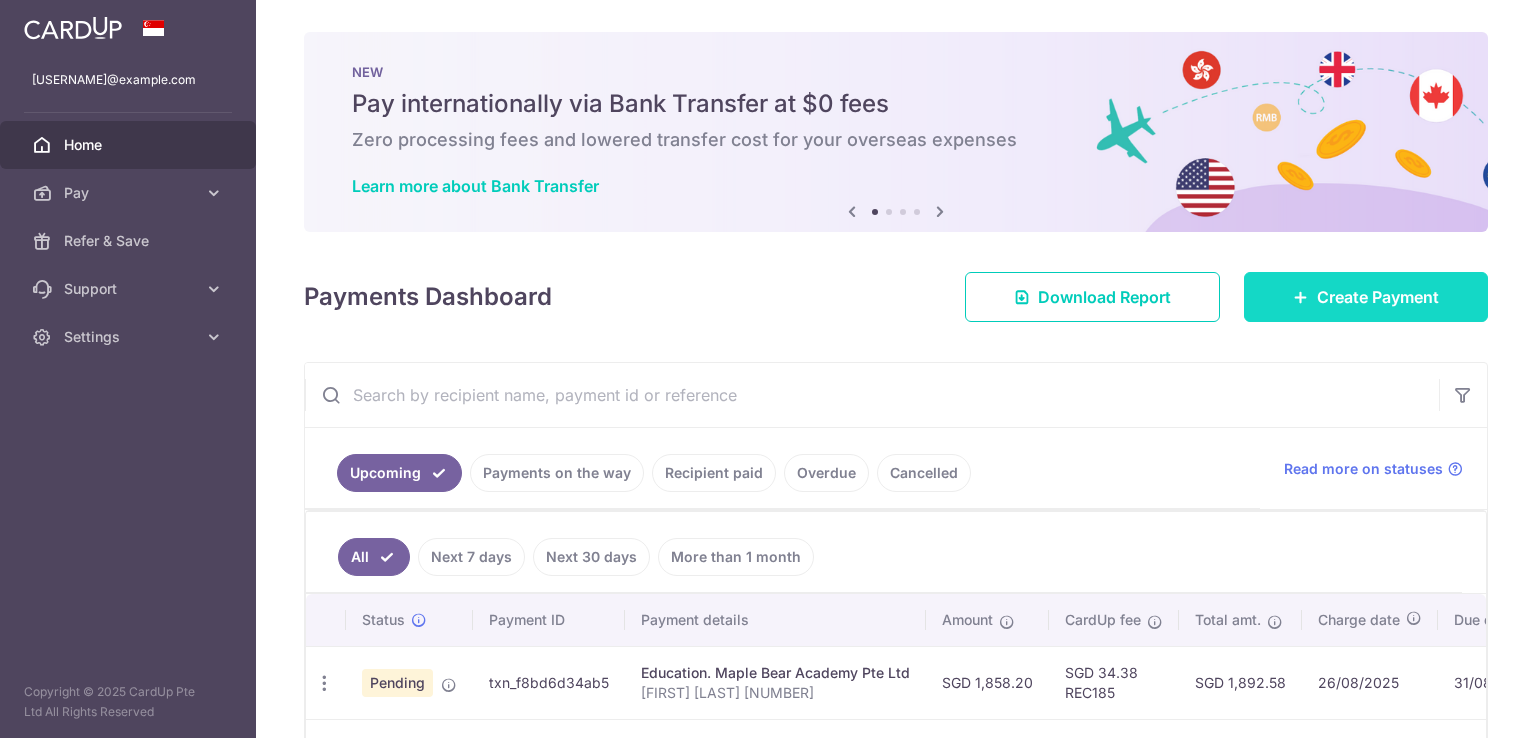 click on "Create Payment" at bounding box center [1378, 297] 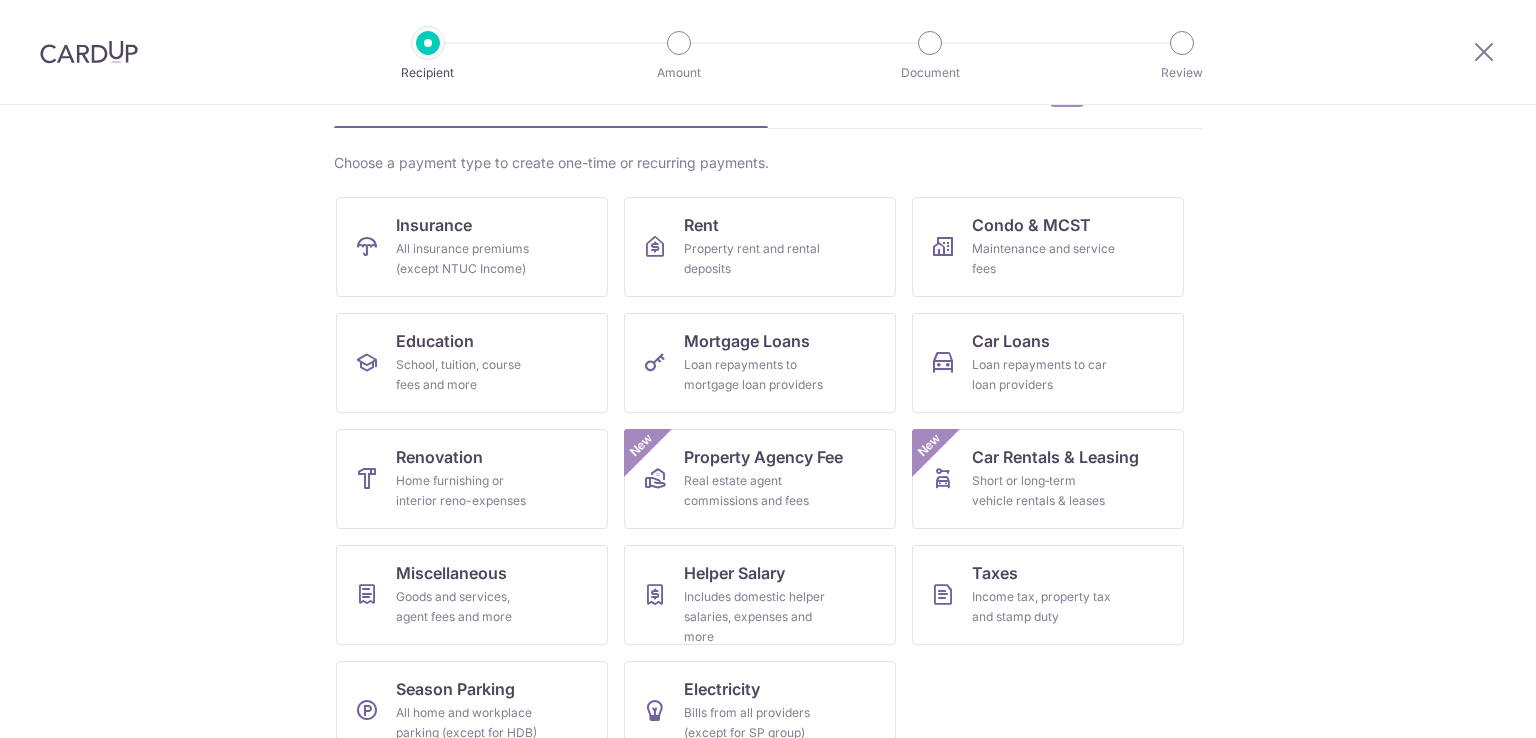scroll, scrollTop: 156, scrollLeft: 0, axis: vertical 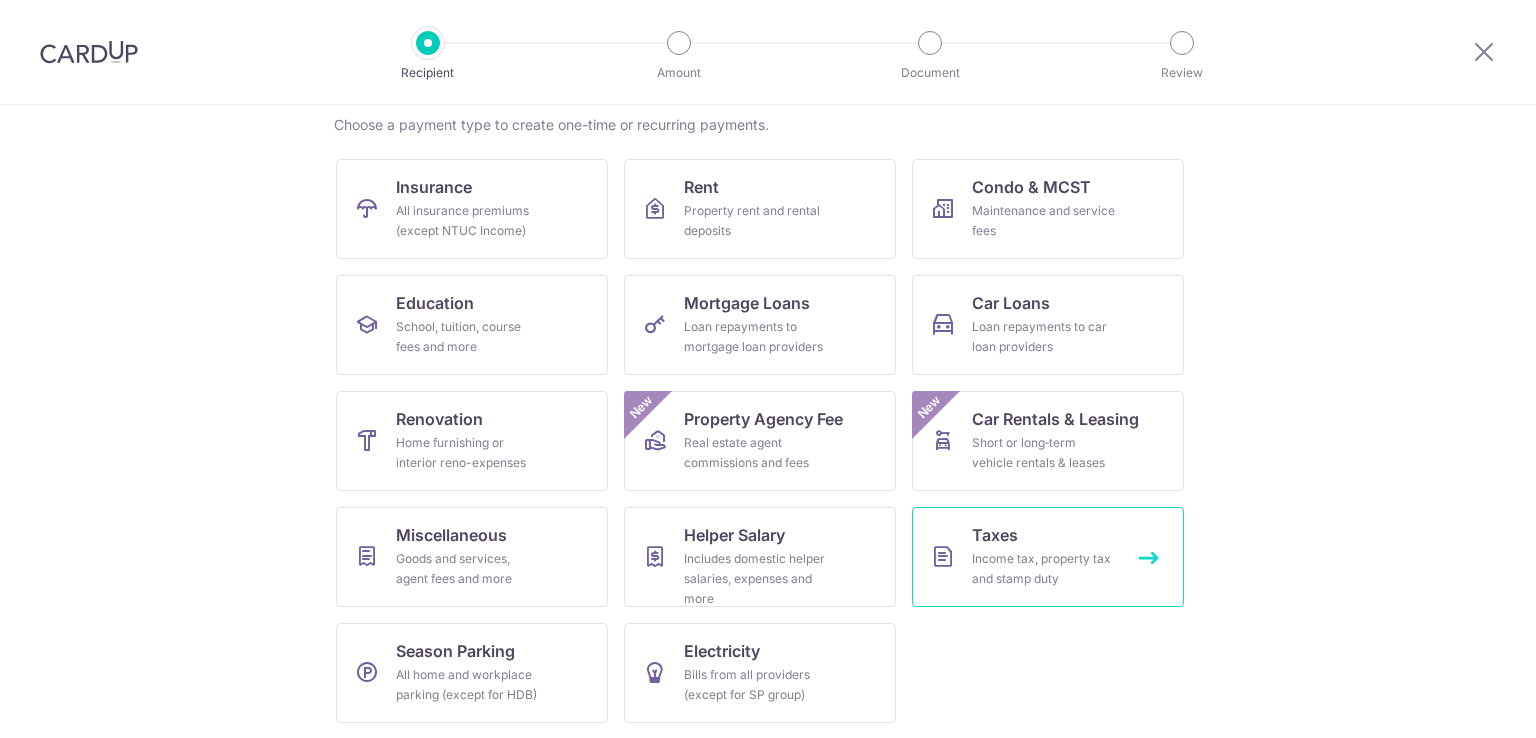 click on "Taxes Income tax, property tax and stamp duty" at bounding box center [1048, 557] 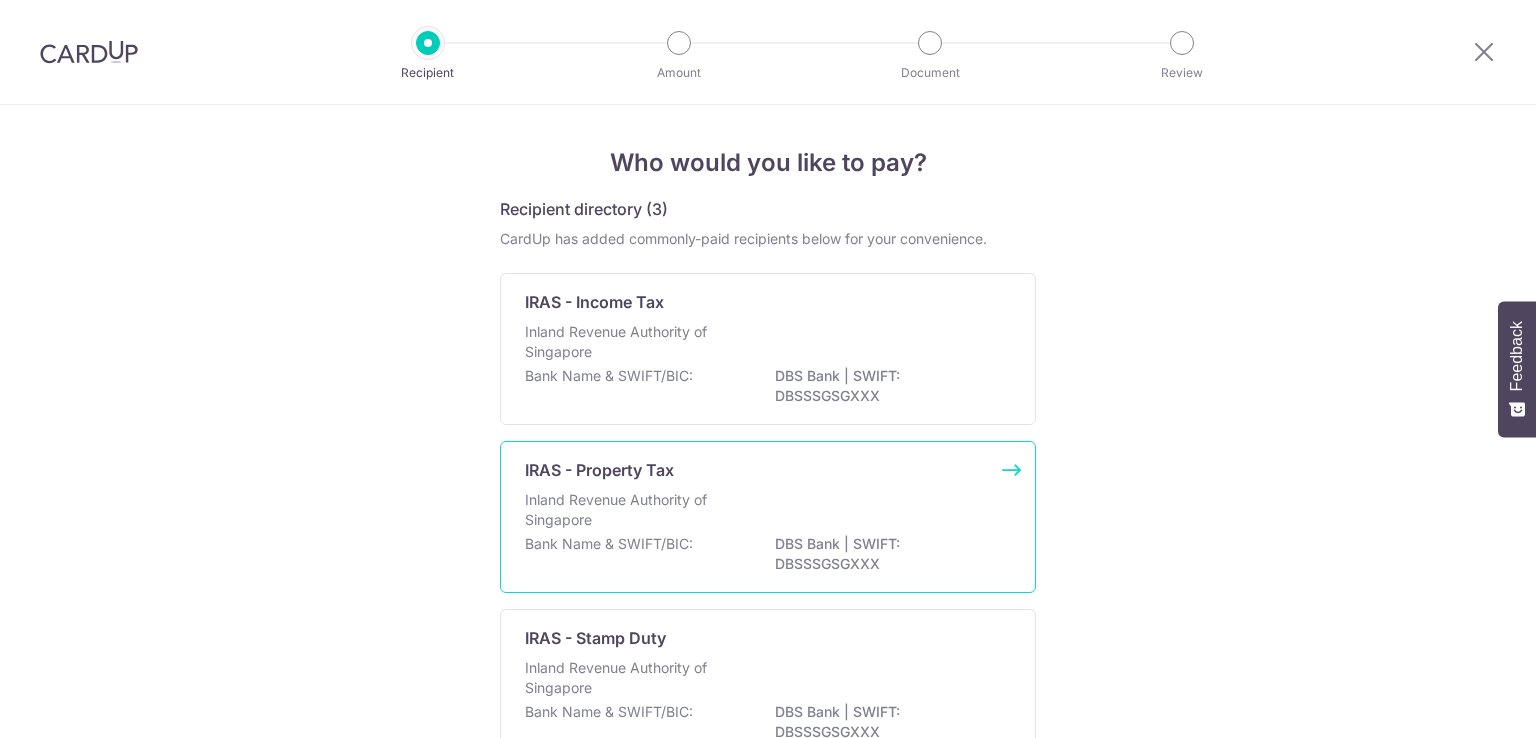 scroll, scrollTop: 0, scrollLeft: 0, axis: both 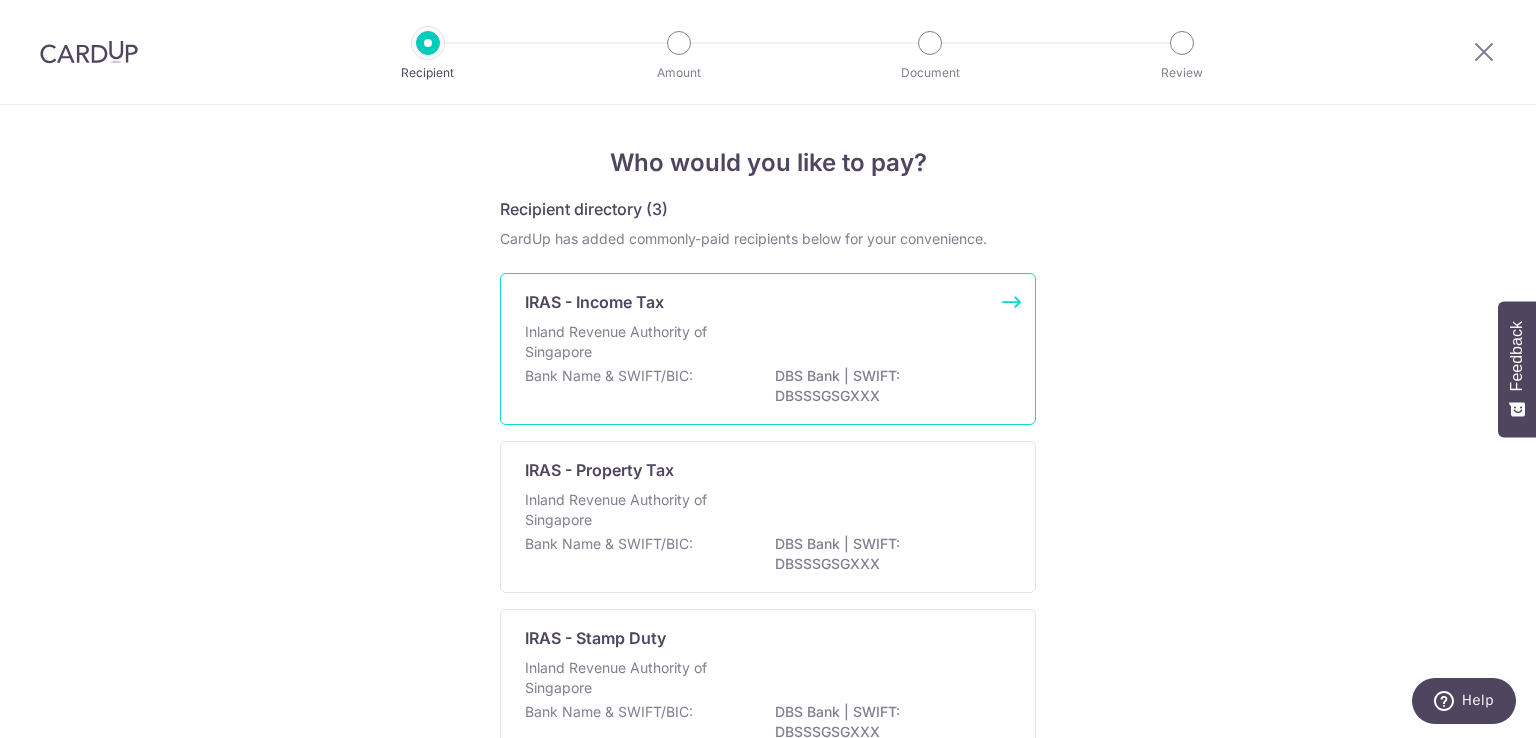 click on "Inland Revenue Authority of Singapore" at bounding box center [631, 342] 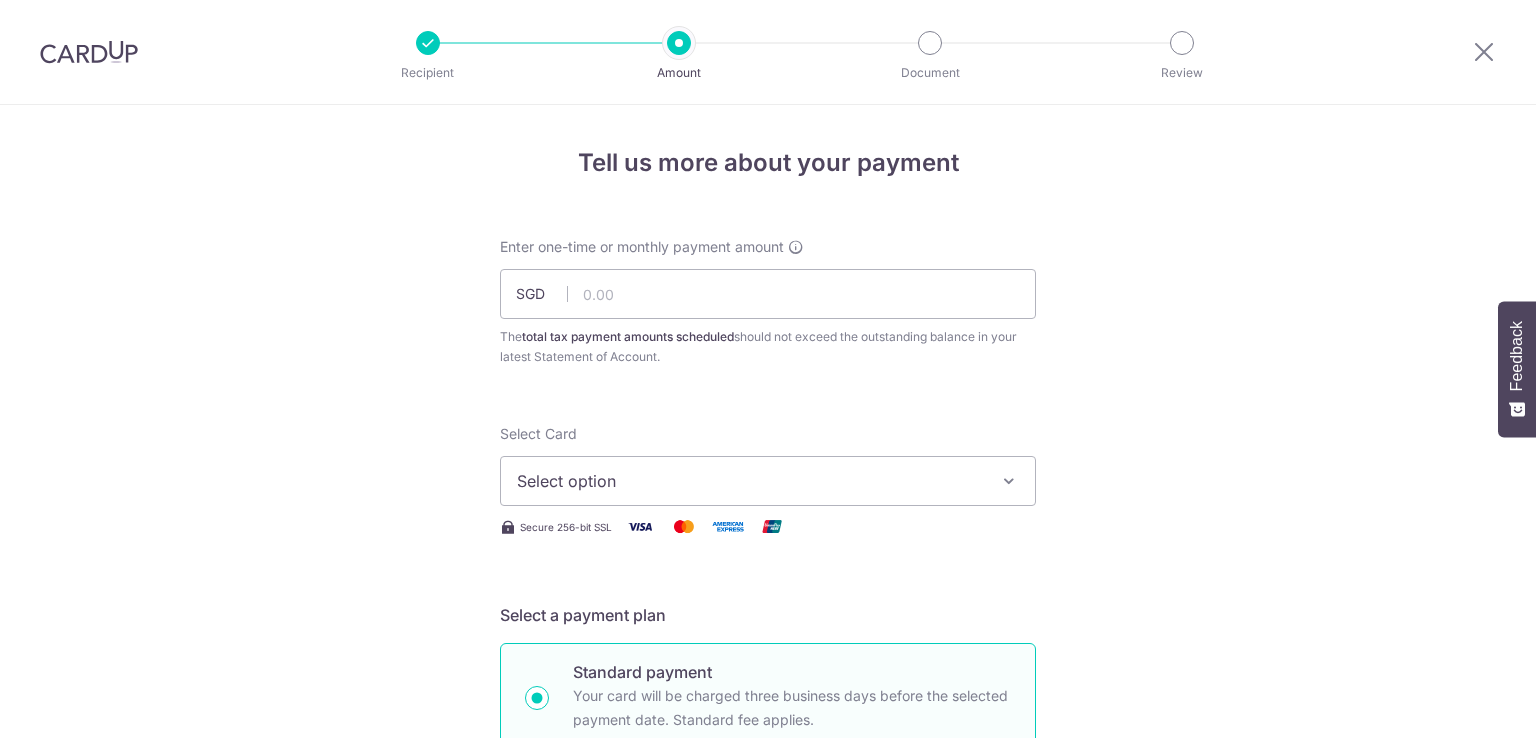 scroll, scrollTop: 0, scrollLeft: 0, axis: both 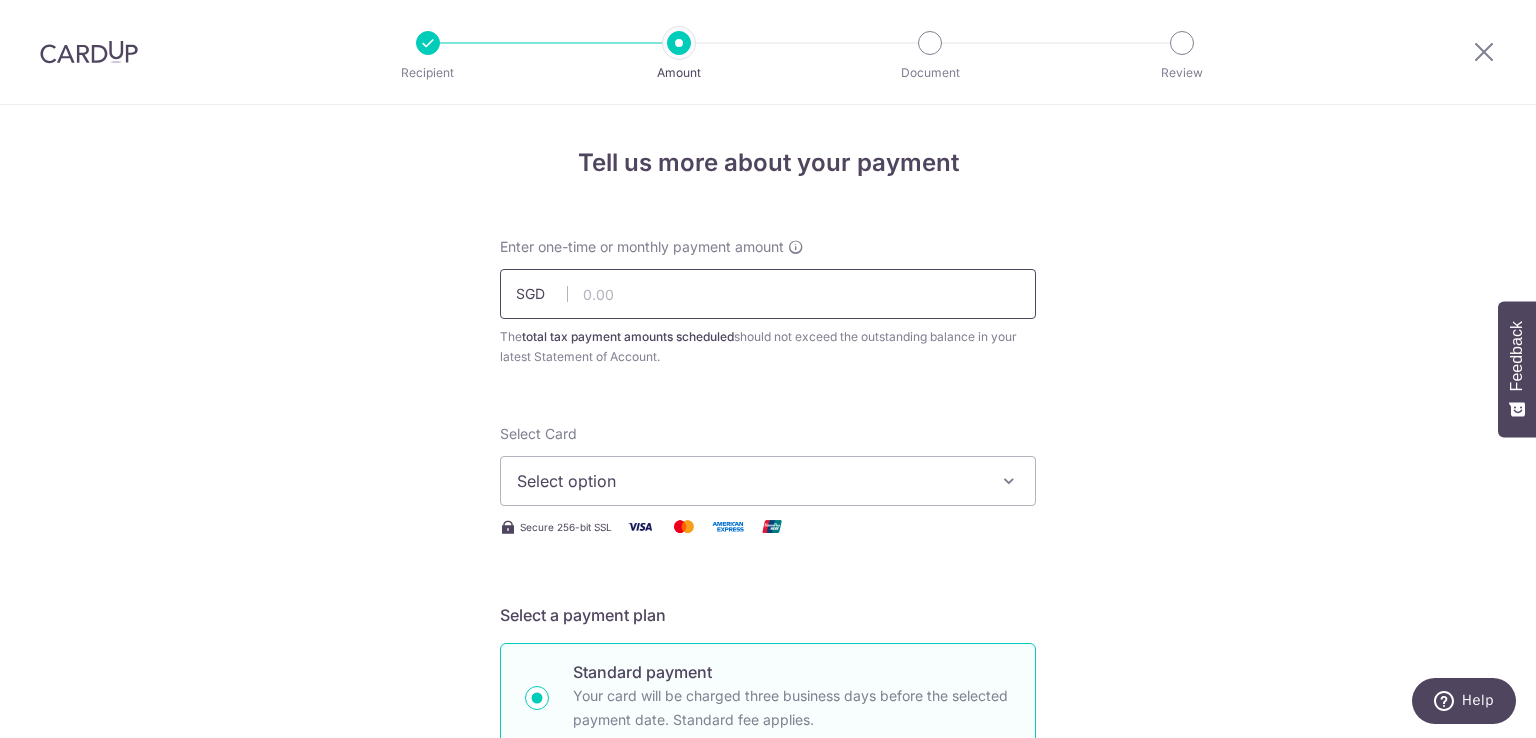 click at bounding box center (768, 294) 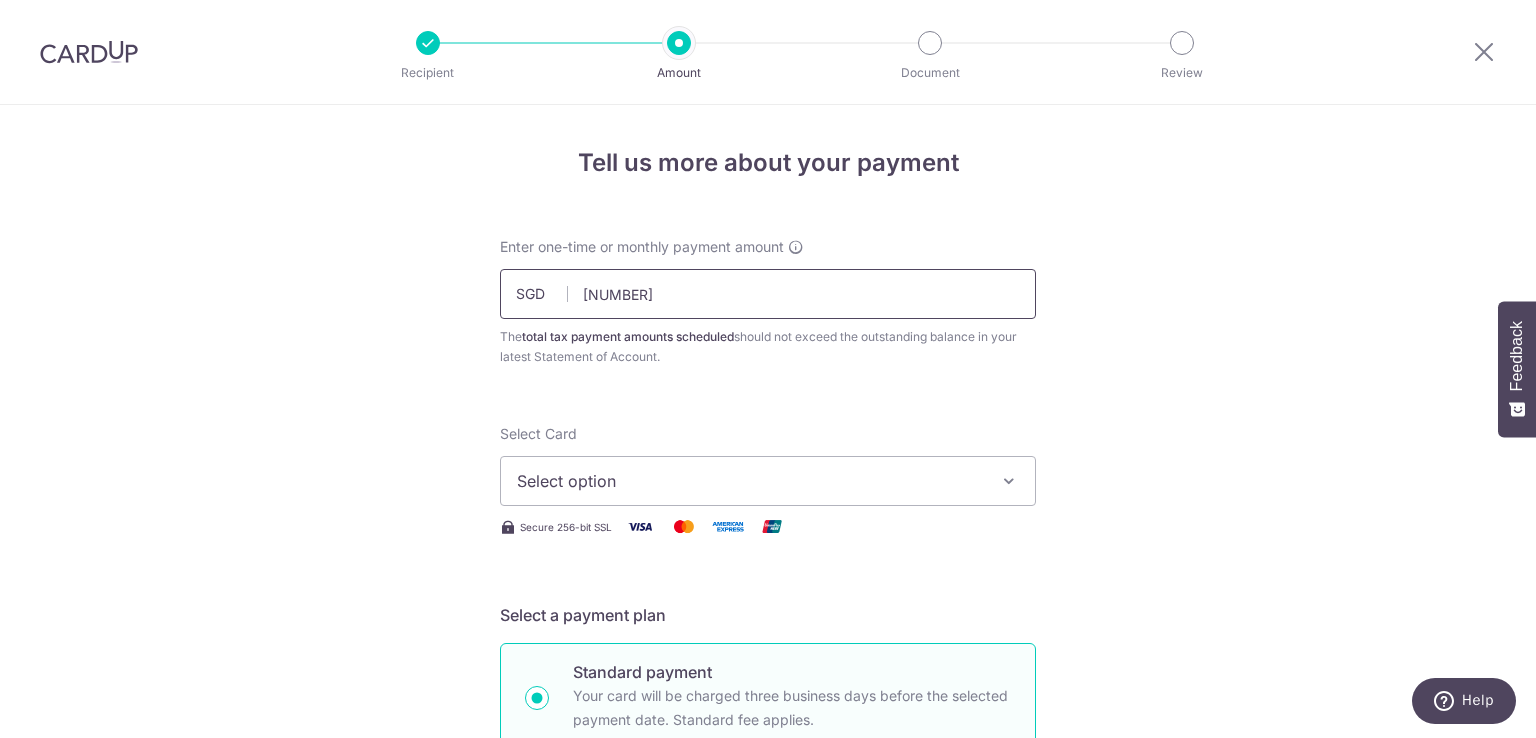 type on "[NUMBER]" 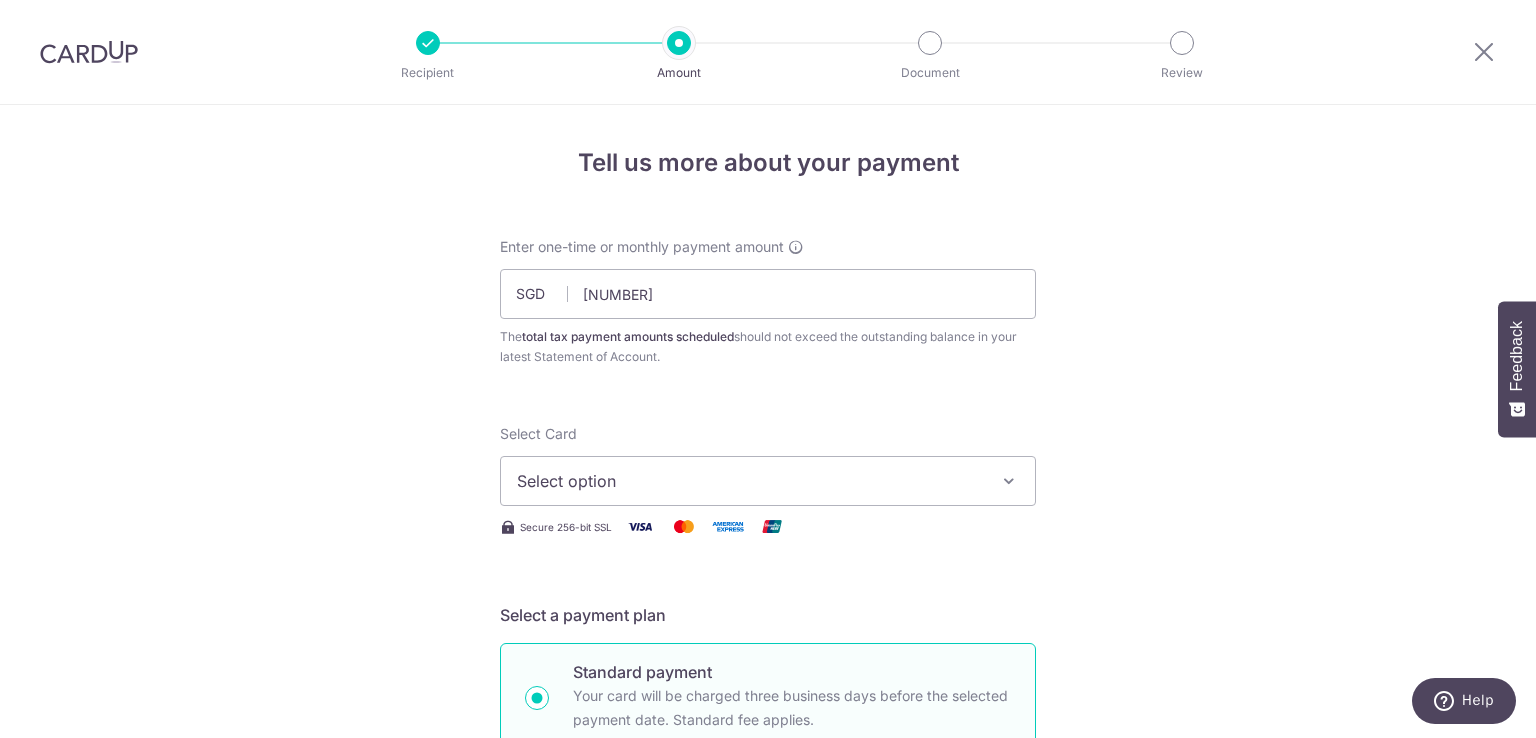 click on "Tell us more about your payment
Enter one-time or monthly payment amount
SGD
[NUMBER]
[NUMBER]
The  total tax payment amounts scheduled  should not exceed the outstanding balance in your latest Statement of Account.
Select Card
Select option
Add credit card
Your Cards
**** [CARD_LAST_FOUR]
**** [CARD_LAST_FOUR]
**** [CARD_LAST_FOUR]
**** [CARD_LAST_FOUR]
**** [CARD_LAST_FOUR]
**** [CARD_LAST_FOUR]" at bounding box center [768, 1033] 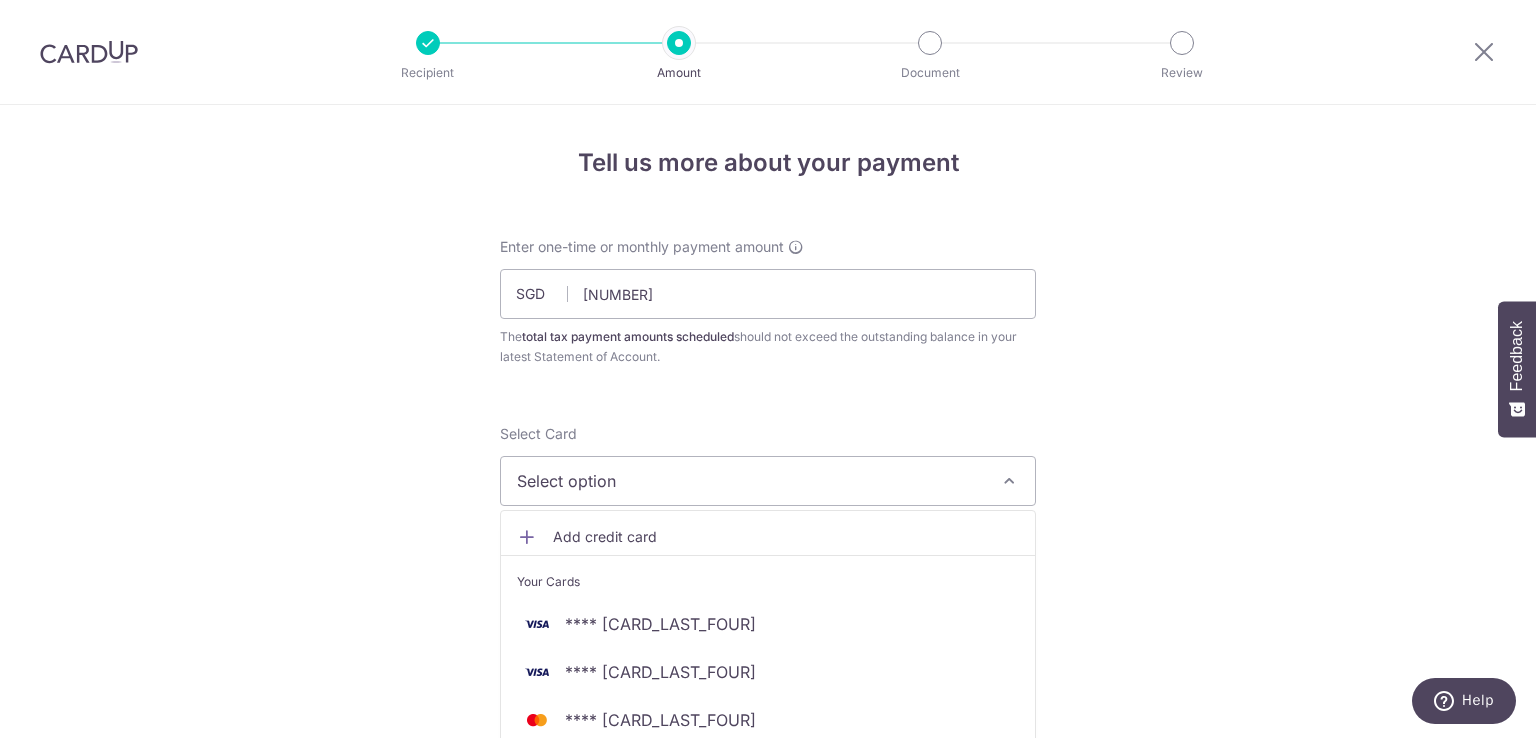 scroll, scrollTop: 433, scrollLeft: 0, axis: vertical 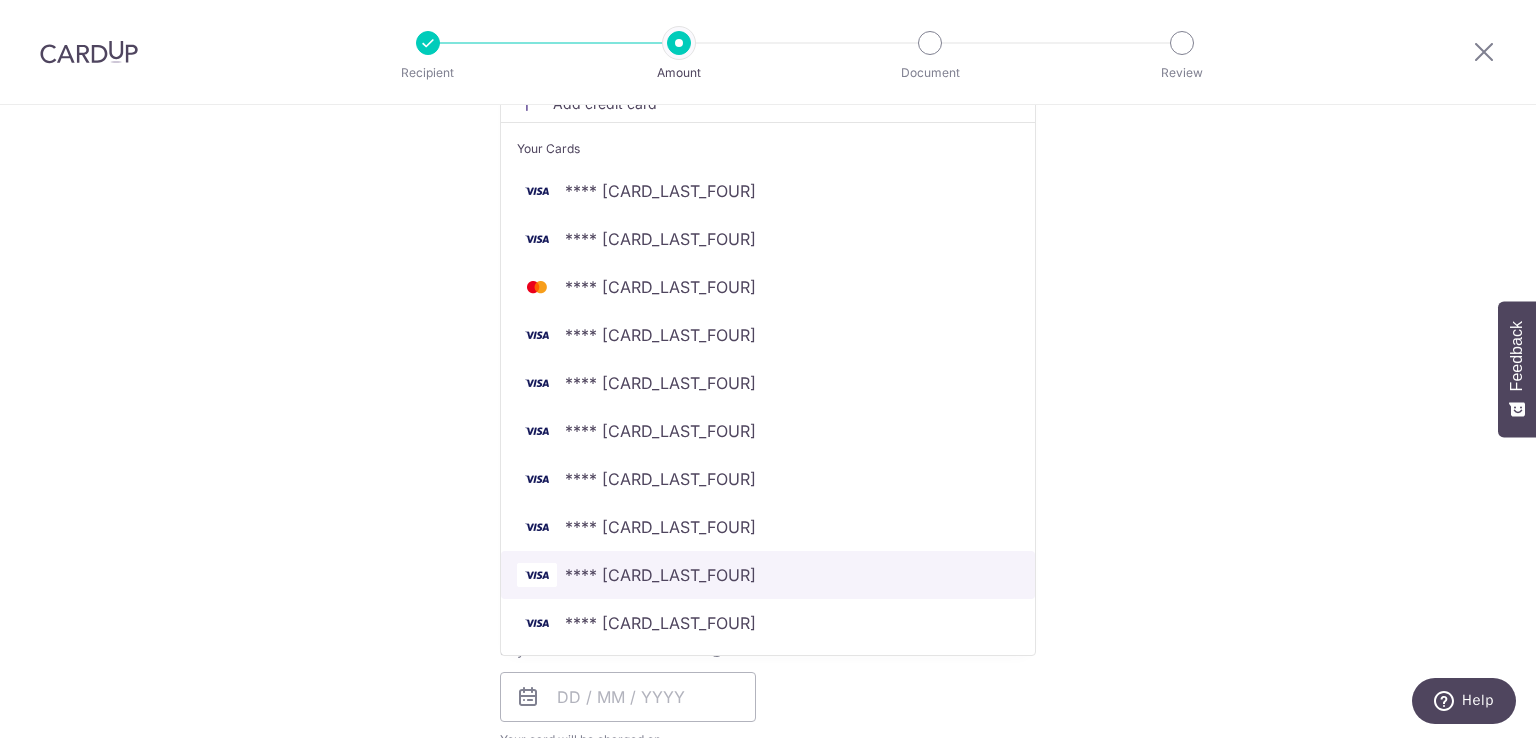 click on "**** [CARD_LAST_FOUR]" at bounding box center (768, 575) 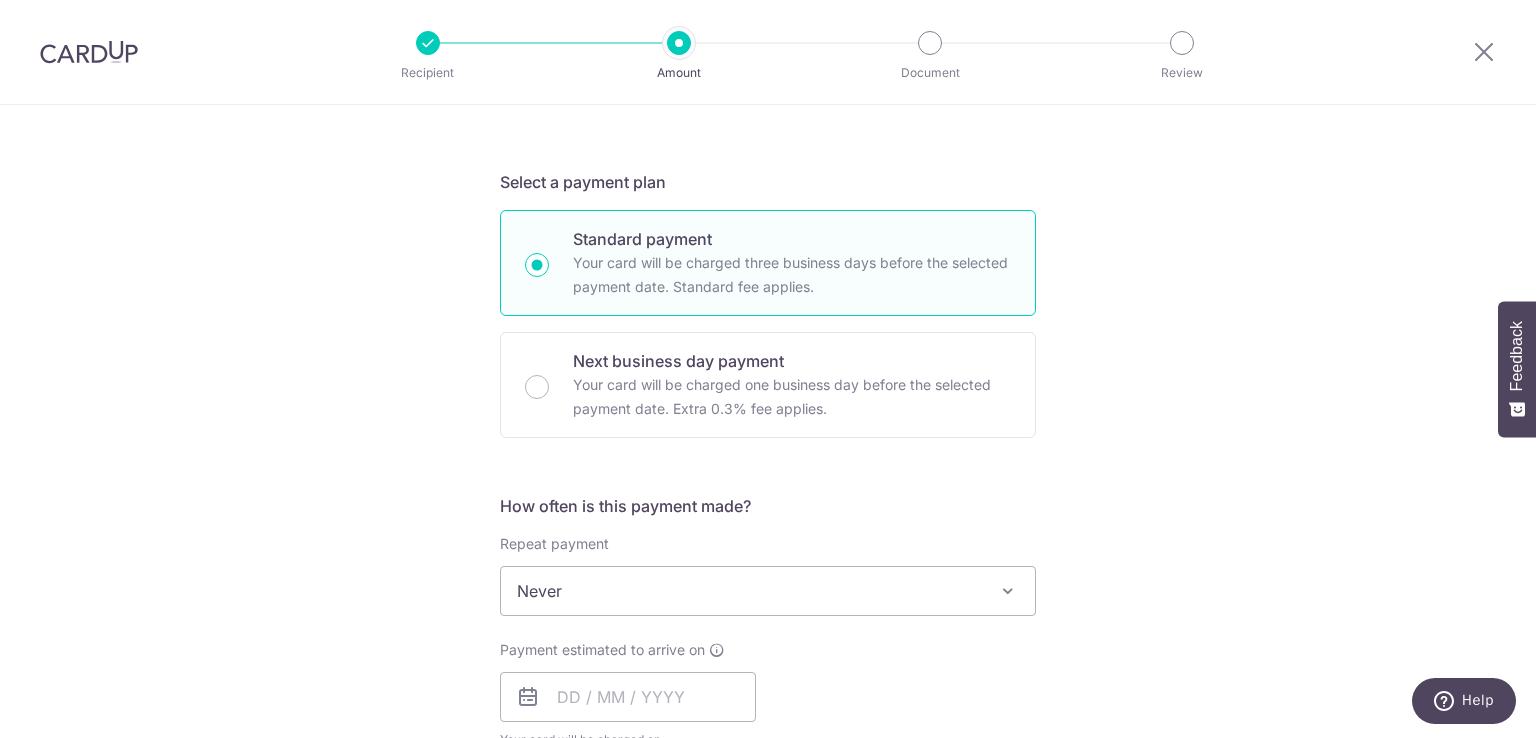 scroll, scrollTop: 866, scrollLeft: 0, axis: vertical 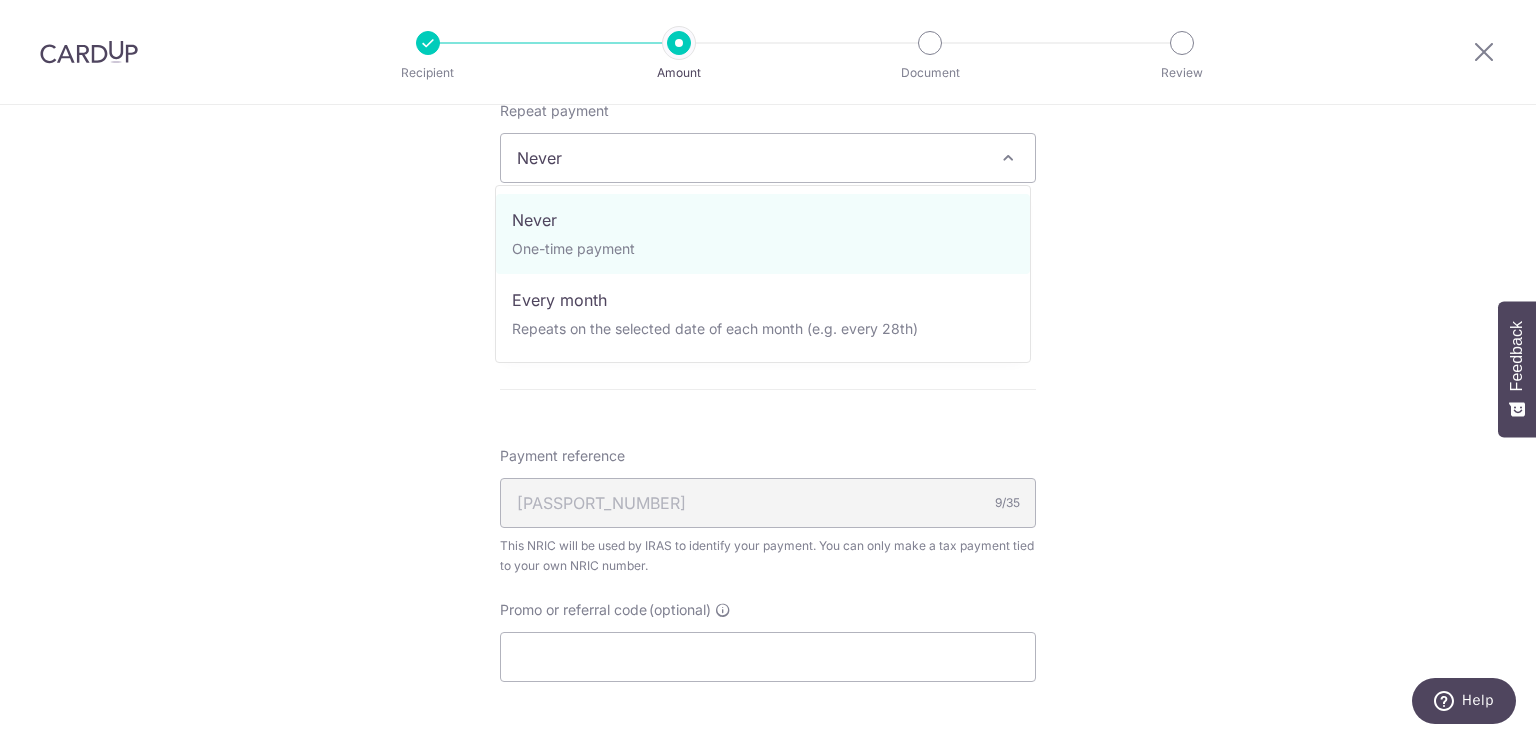 click on "Never" at bounding box center (768, 158) 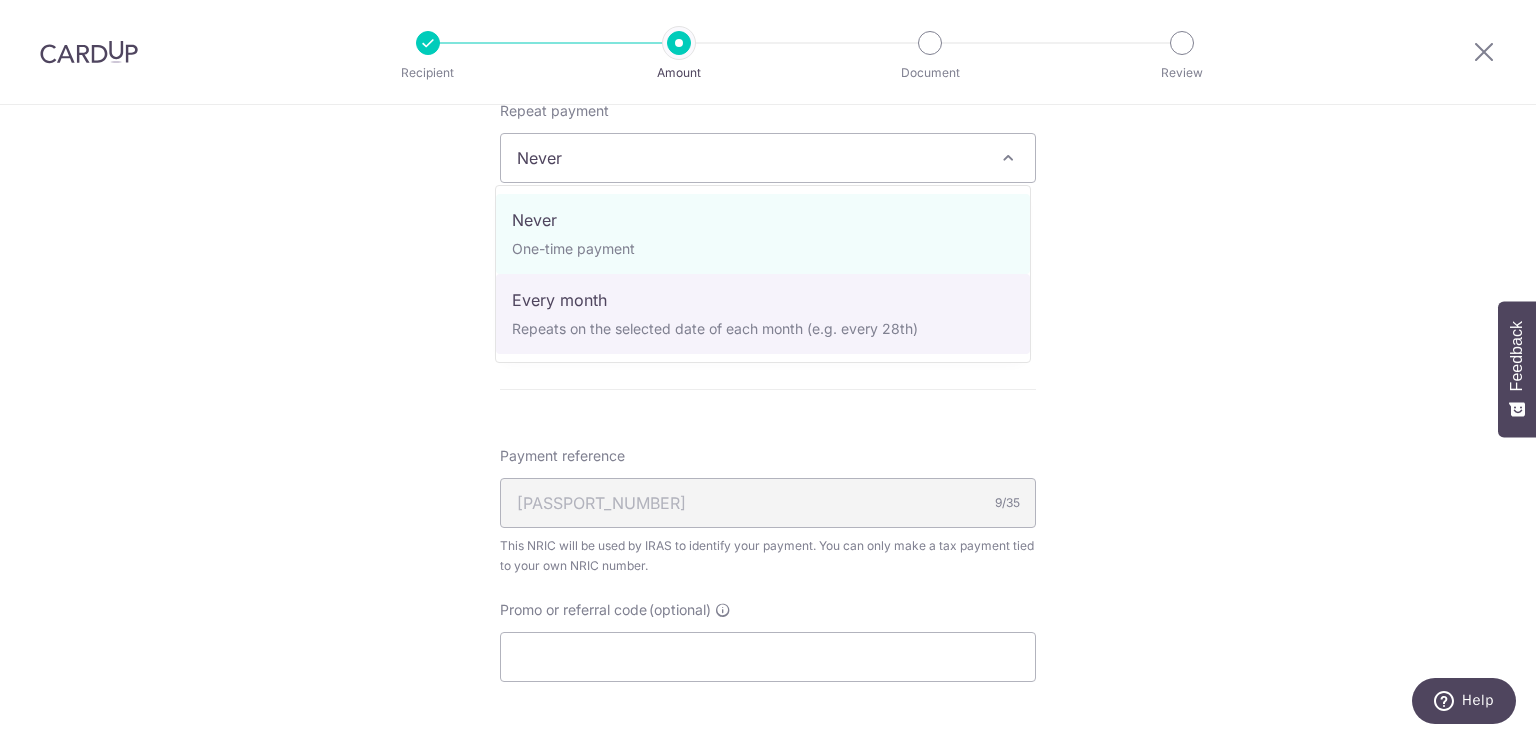 select on "3" 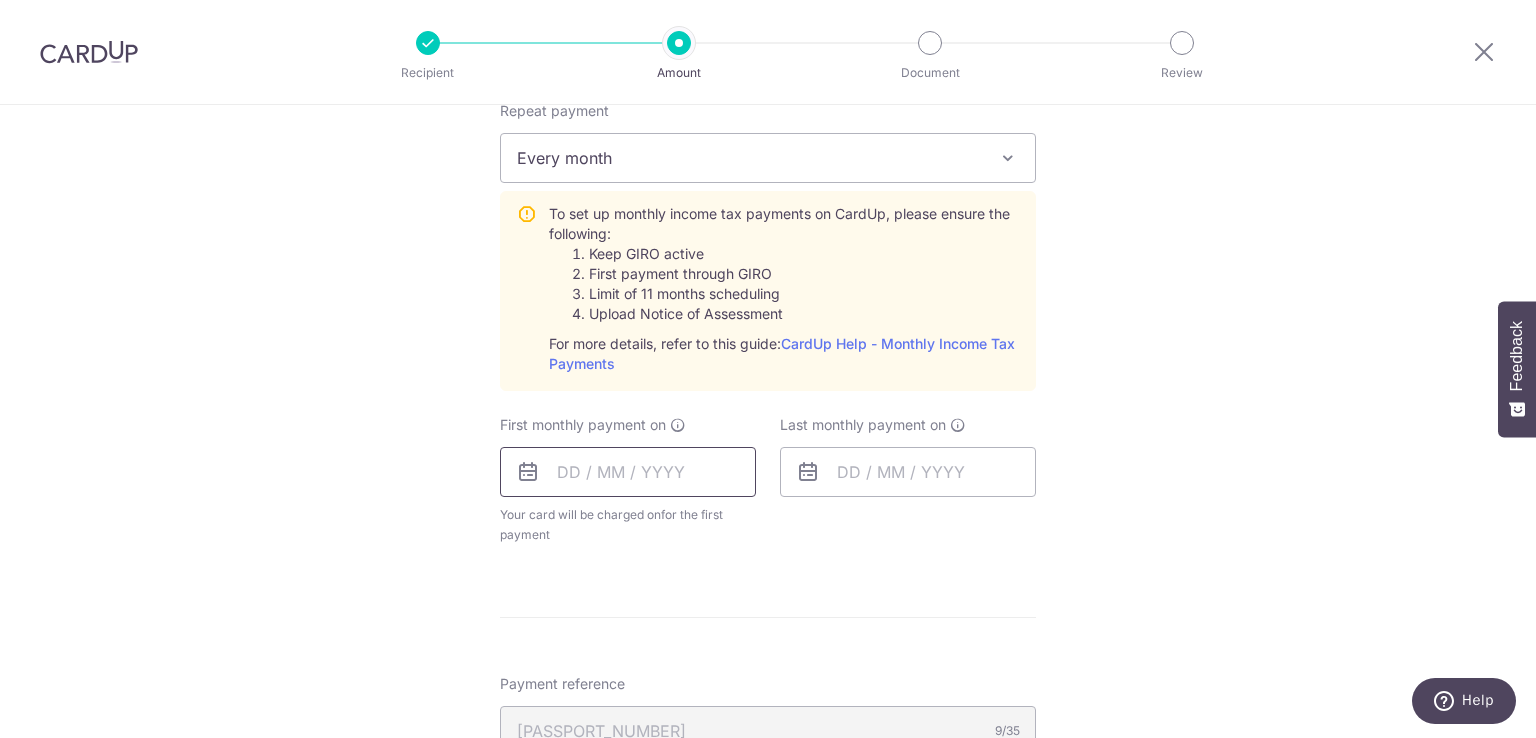 click at bounding box center (628, 472) 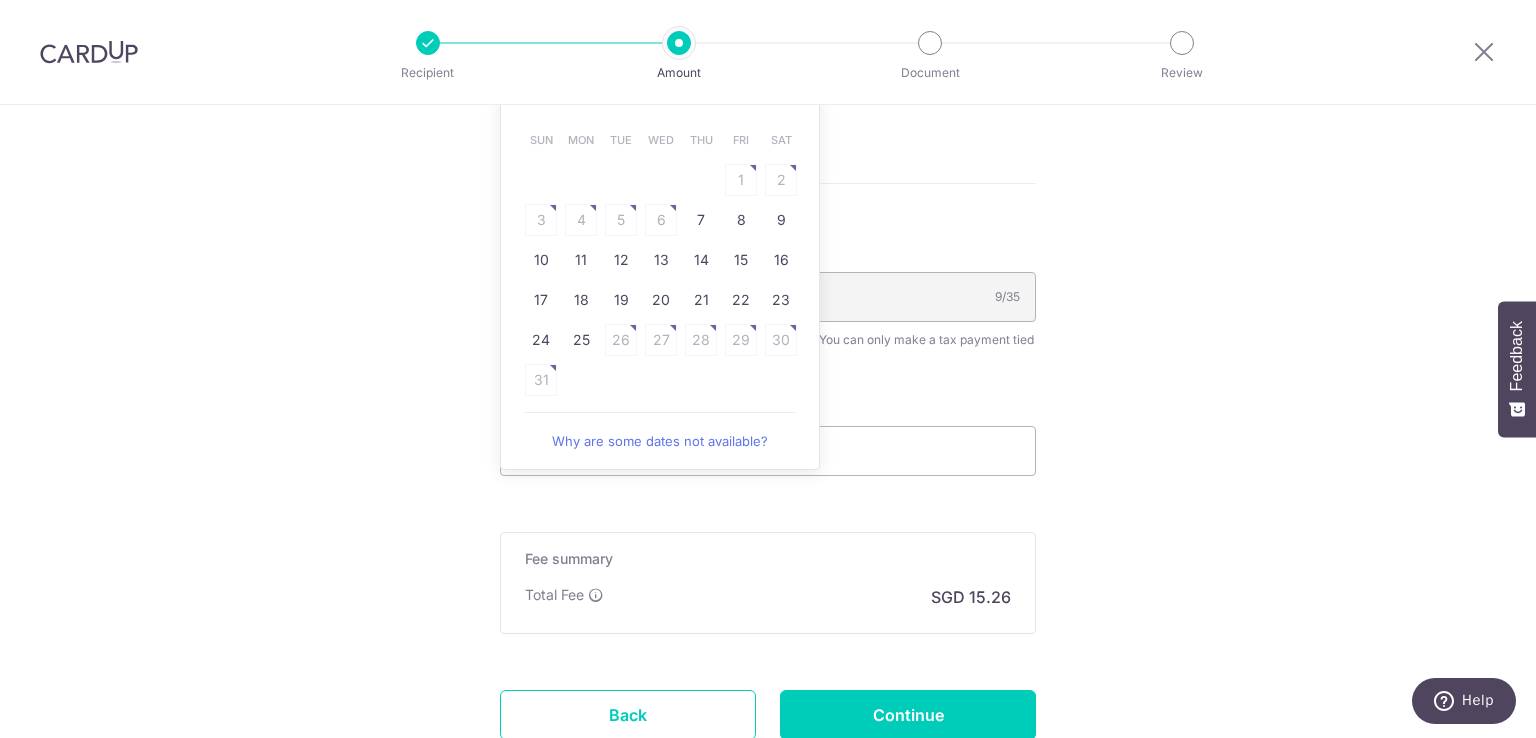 scroll, scrollTop: 866, scrollLeft: 0, axis: vertical 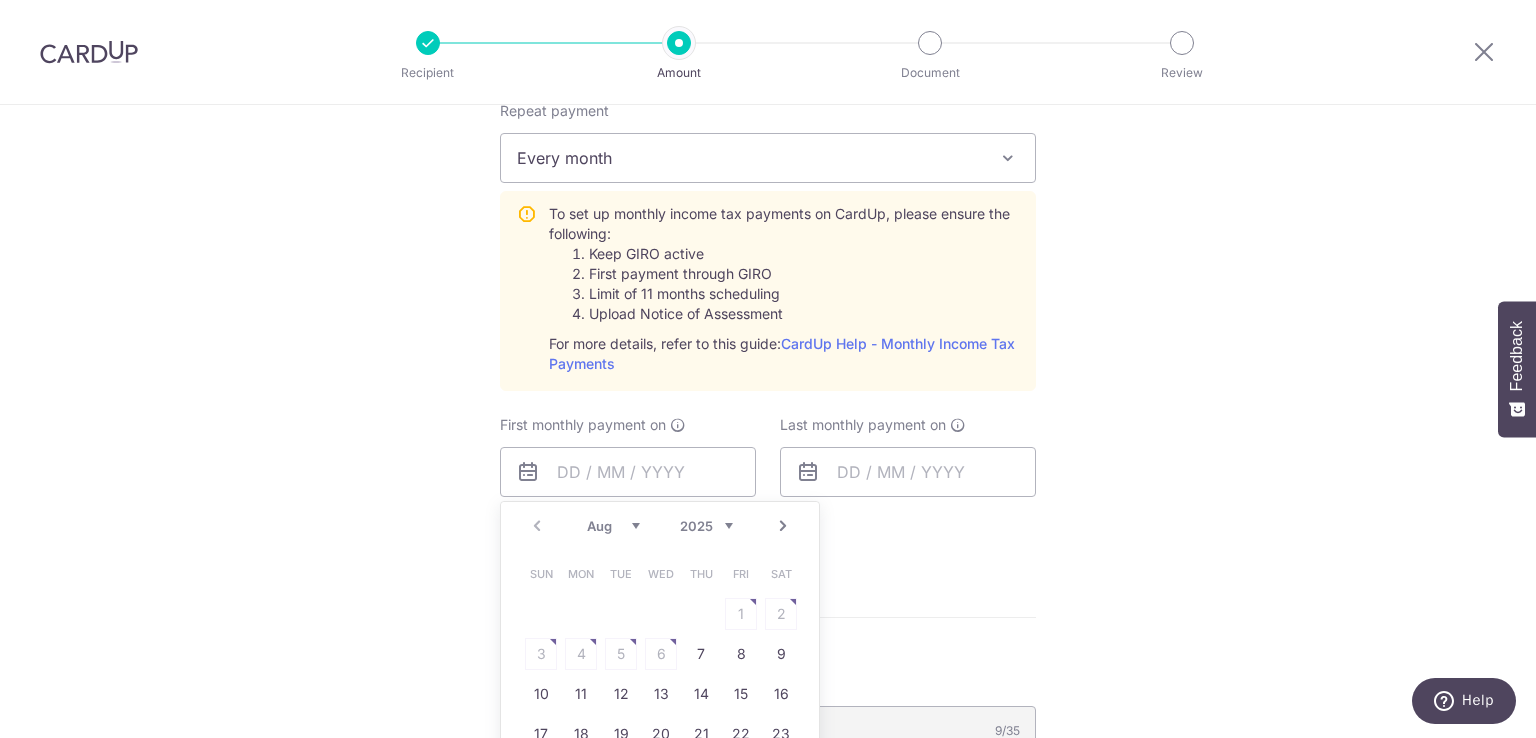 click on "Enter one-time or monthly payment amount
SGD
586.83
586.83
The  total tax payment amounts scheduled  should not exceed the outstanding balance in your latest Statement of Account.
Select Card
**** 5884
Add credit card
Your Cards
**** 5112
**** 8950
**** 9509
**** 0642
**** 2777
**** 4879
**** 0527
**** 0199" at bounding box center [768, 300] 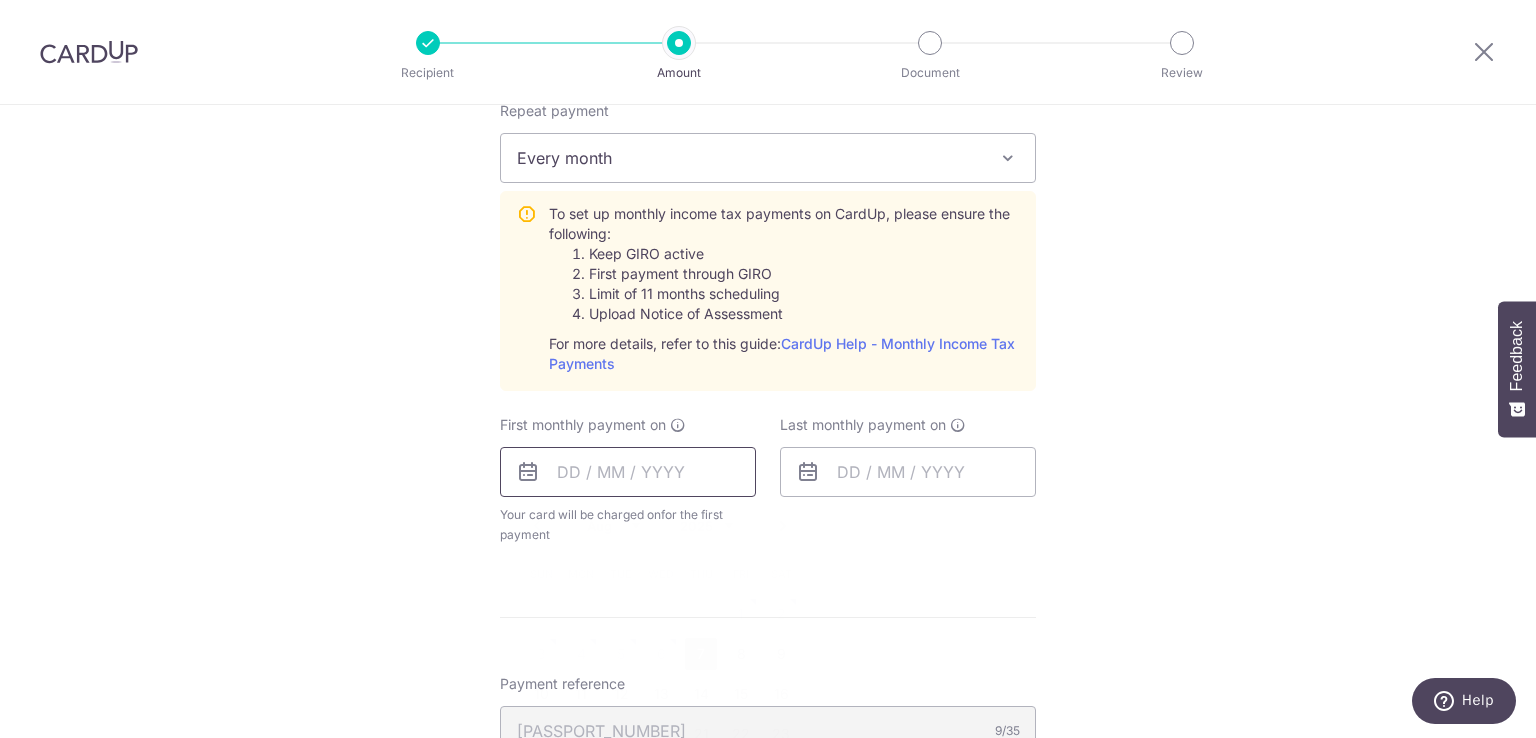 click at bounding box center (628, 472) 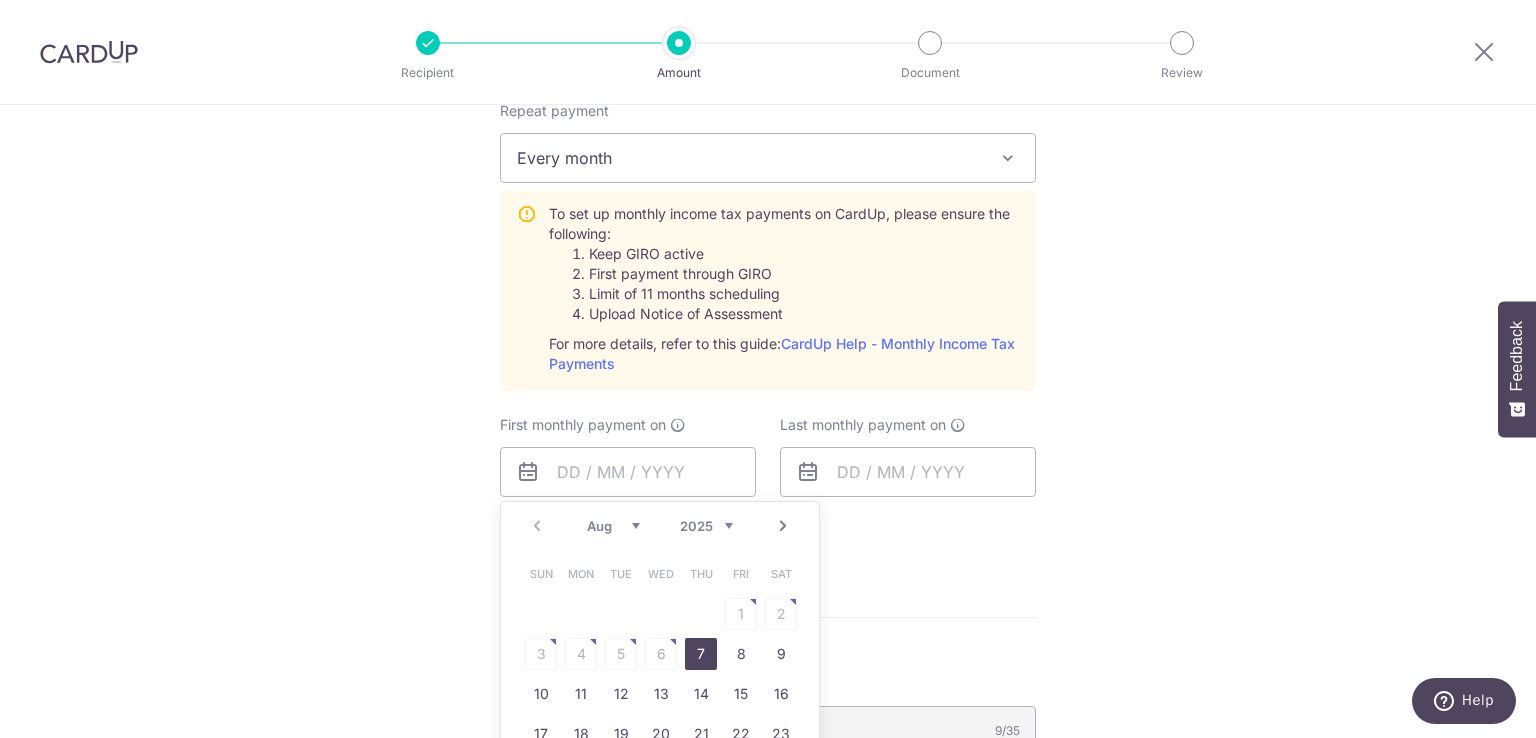 click on "Next" at bounding box center [783, 526] 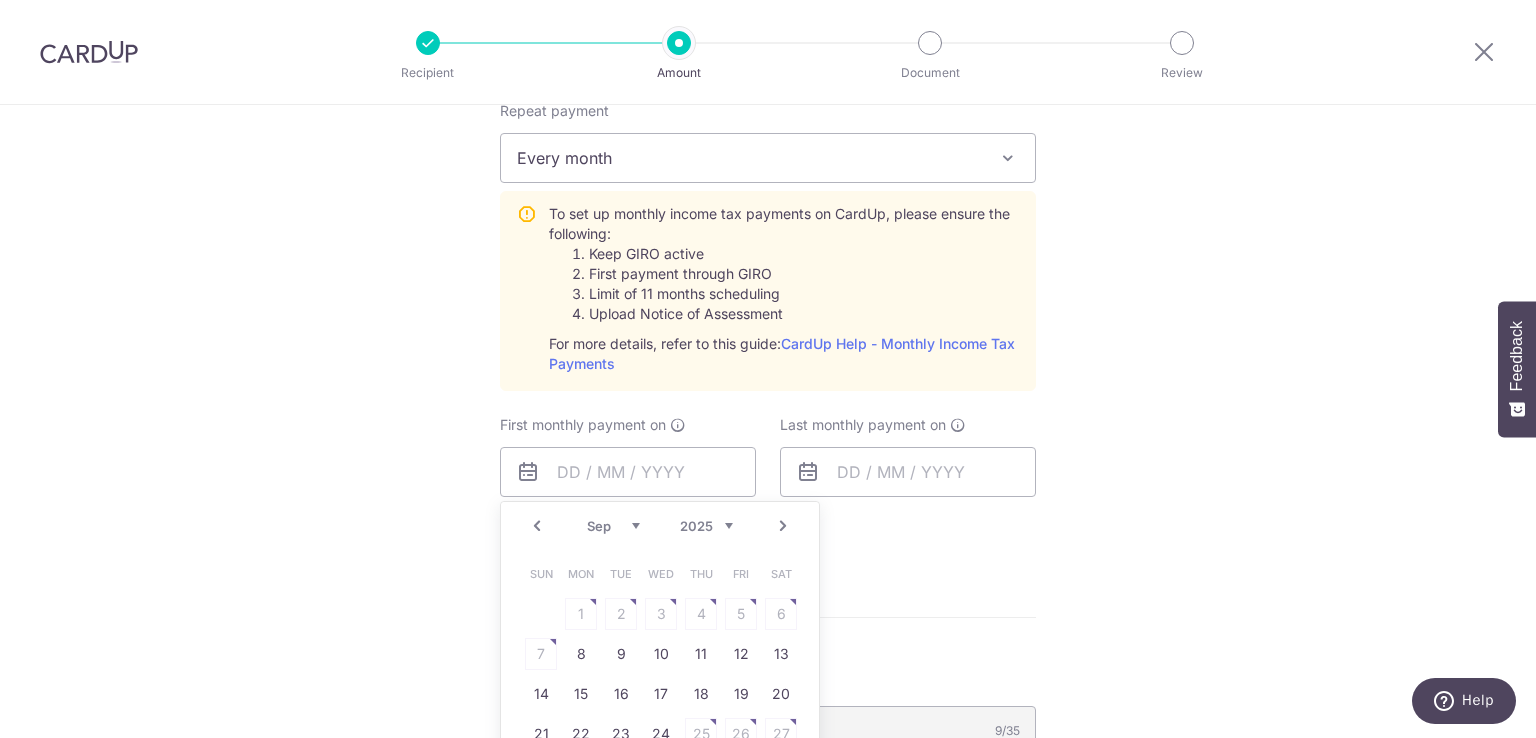 click on "Sun Mon Tue Wed Thu Fri Sat   1 2 3 4 5 6 7 8 9 10 11 12 13 14 15 16 17 18 19 20 21 22 23 24 25 26 27 28 29 30" at bounding box center (661, 674) 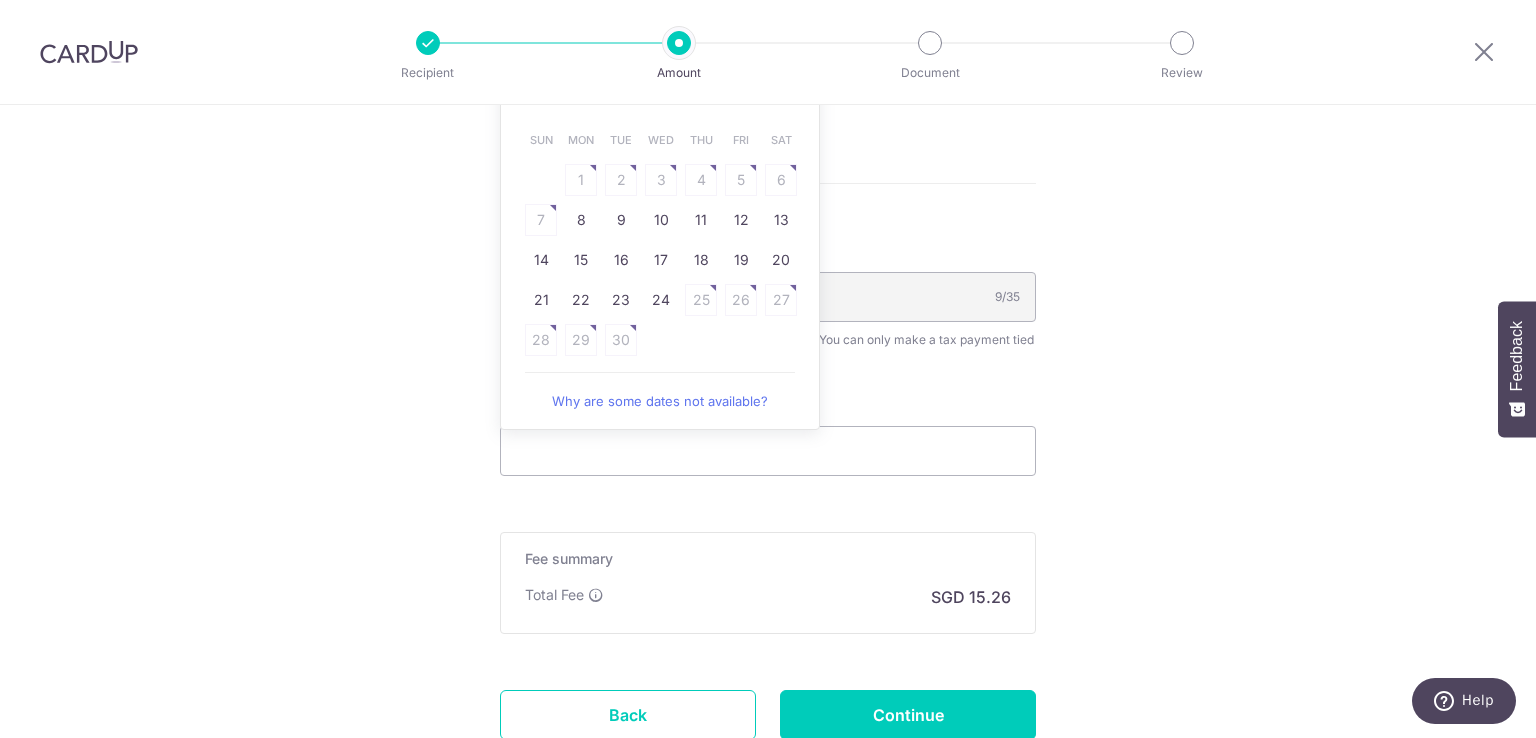 scroll, scrollTop: 866, scrollLeft: 0, axis: vertical 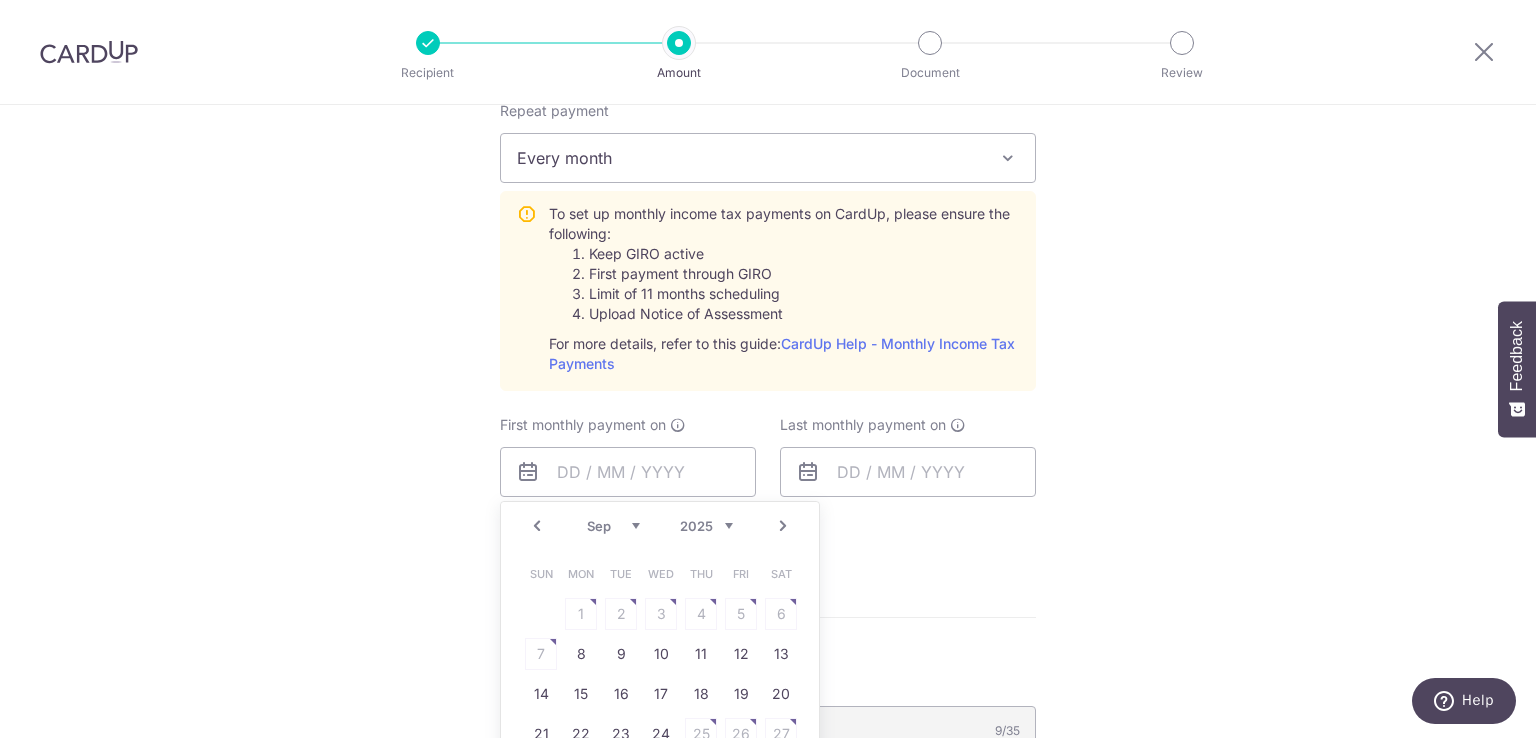 click on "Prev" at bounding box center [537, 526] 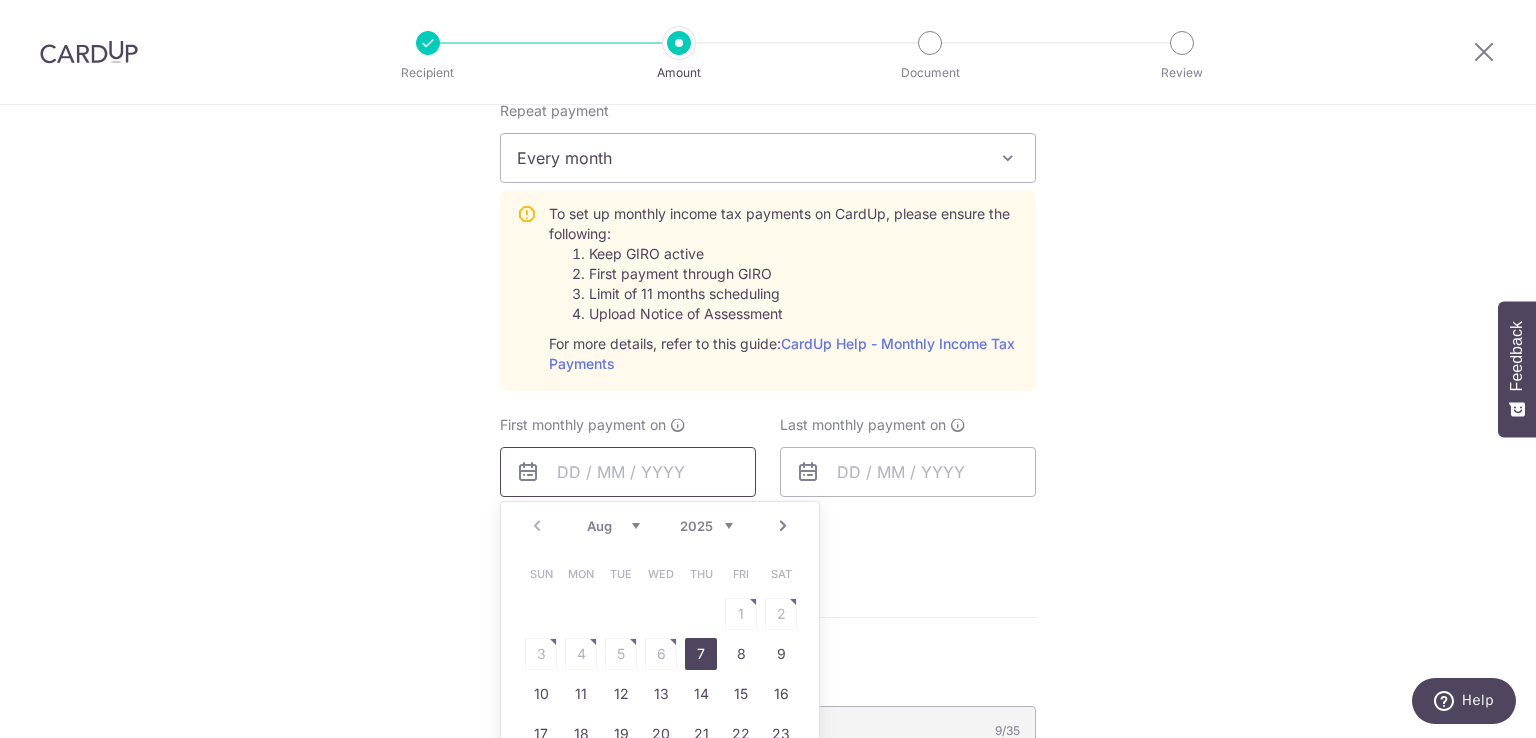 scroll, scrollTop: 1300, scrollLeft: 0, axis: vertical 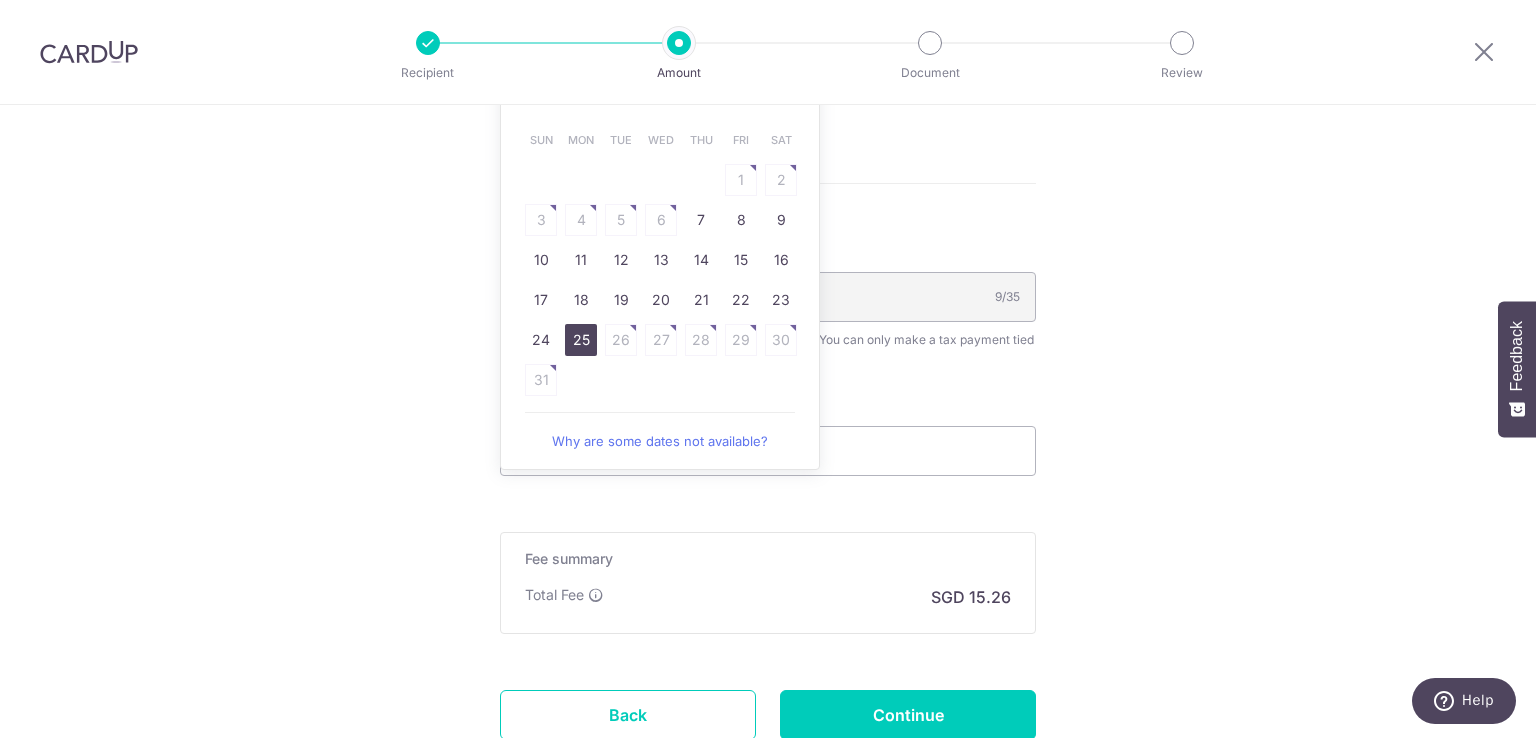 click on "25" at bounding box center (581, 340) 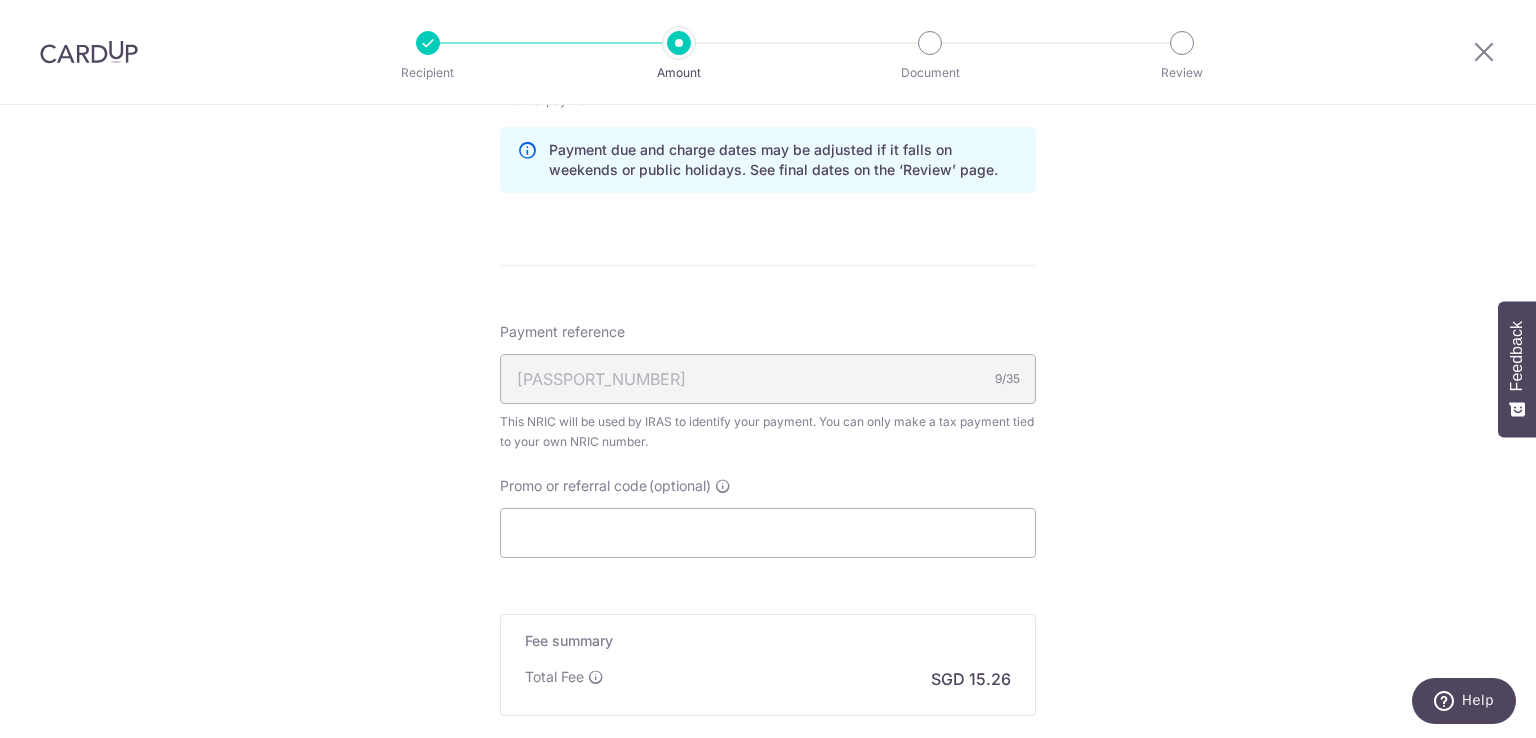 scroll, scrollTop: 866, scrollLeft: 0, axis: vertical 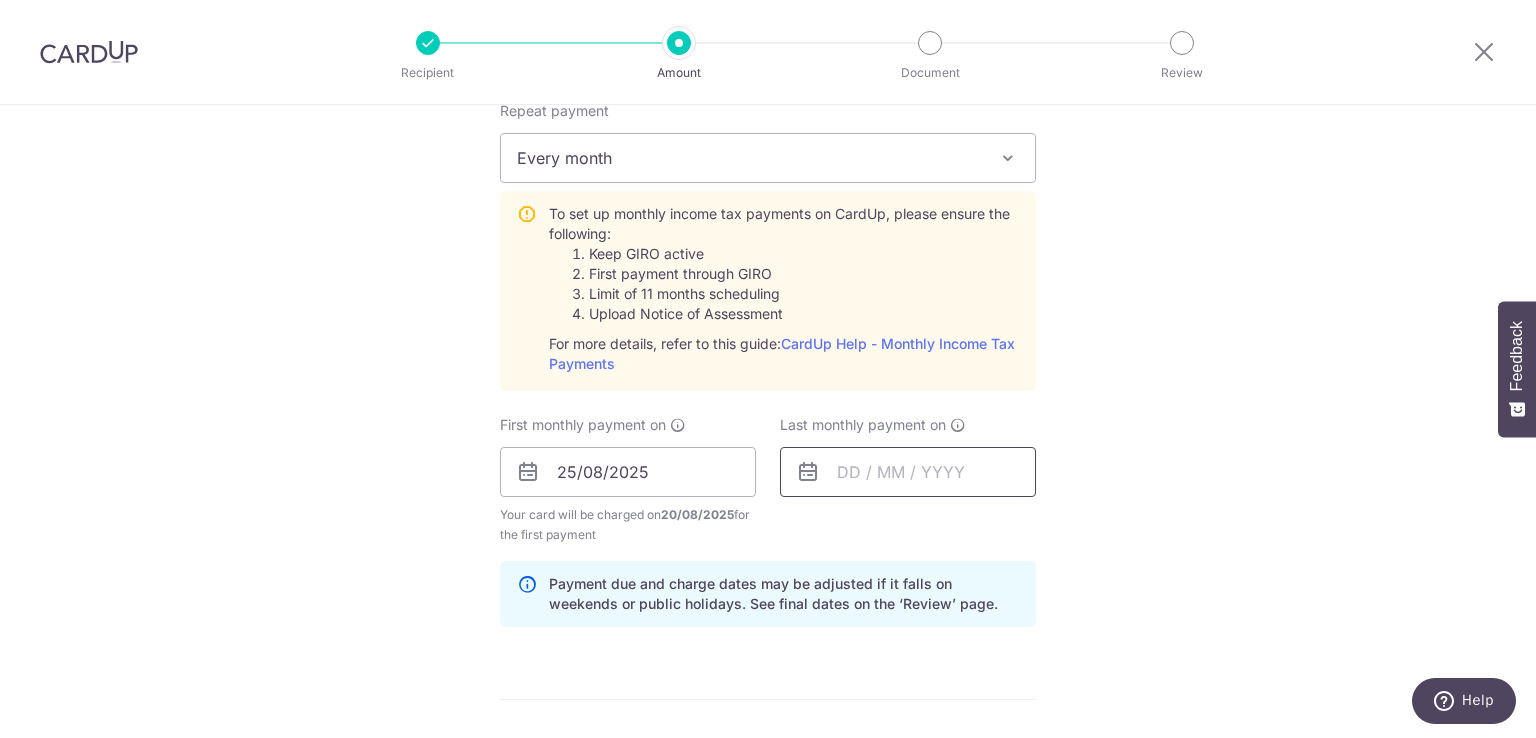 click at bounding box center (908, 472) 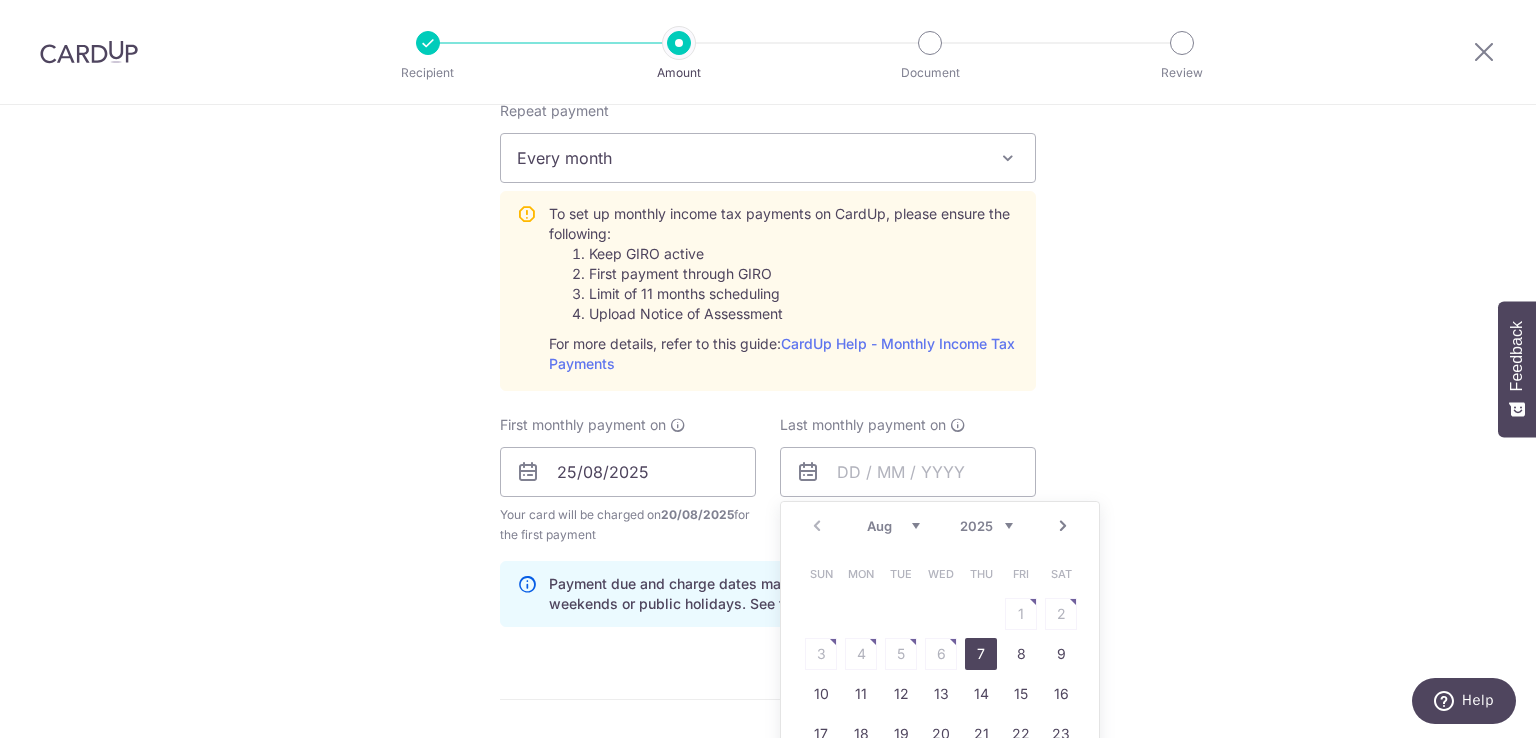 click on "Prev Next Aug Sep Oct Nov Dec 2025 2026" at bounding box center (940, 526) 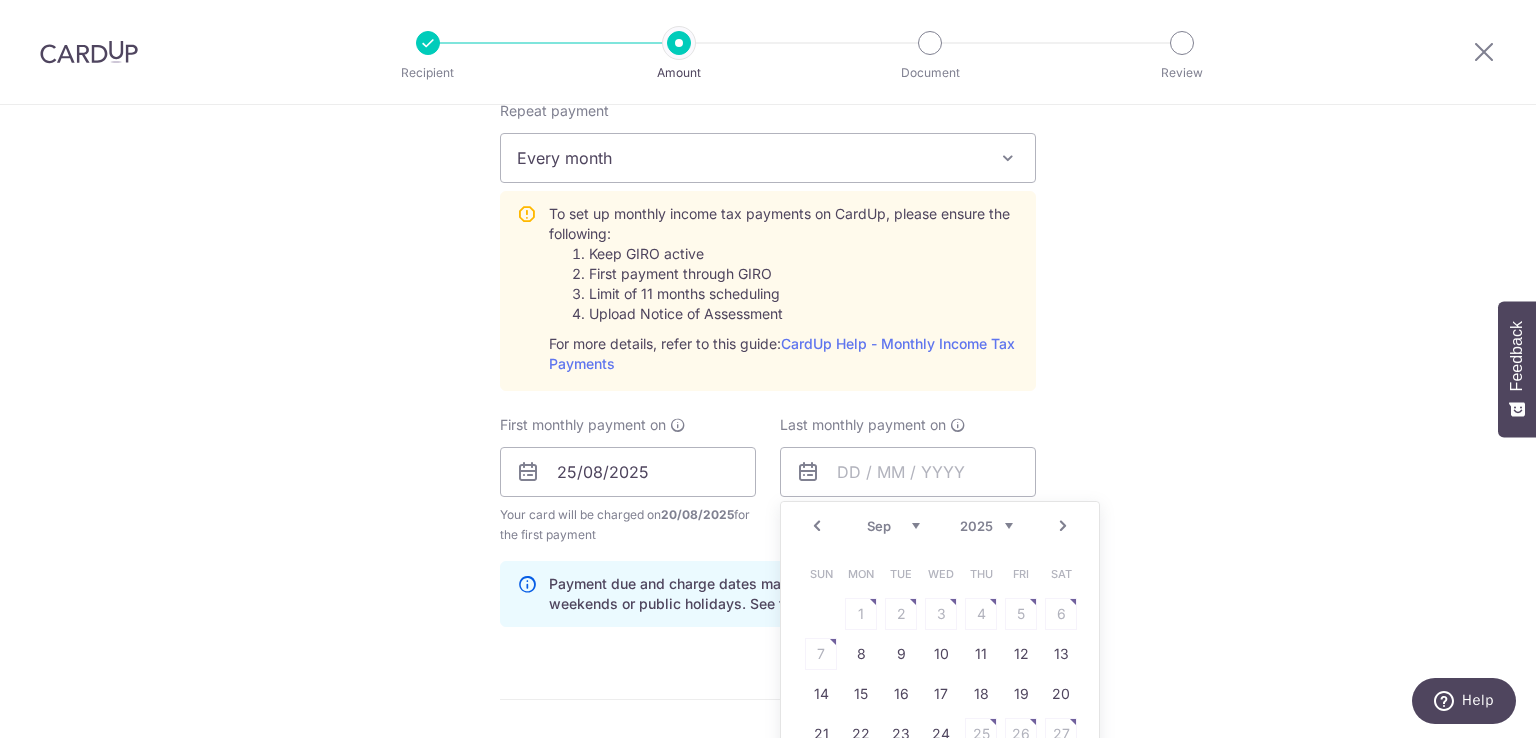 click on "Next" at bounding box center [1063, 526] 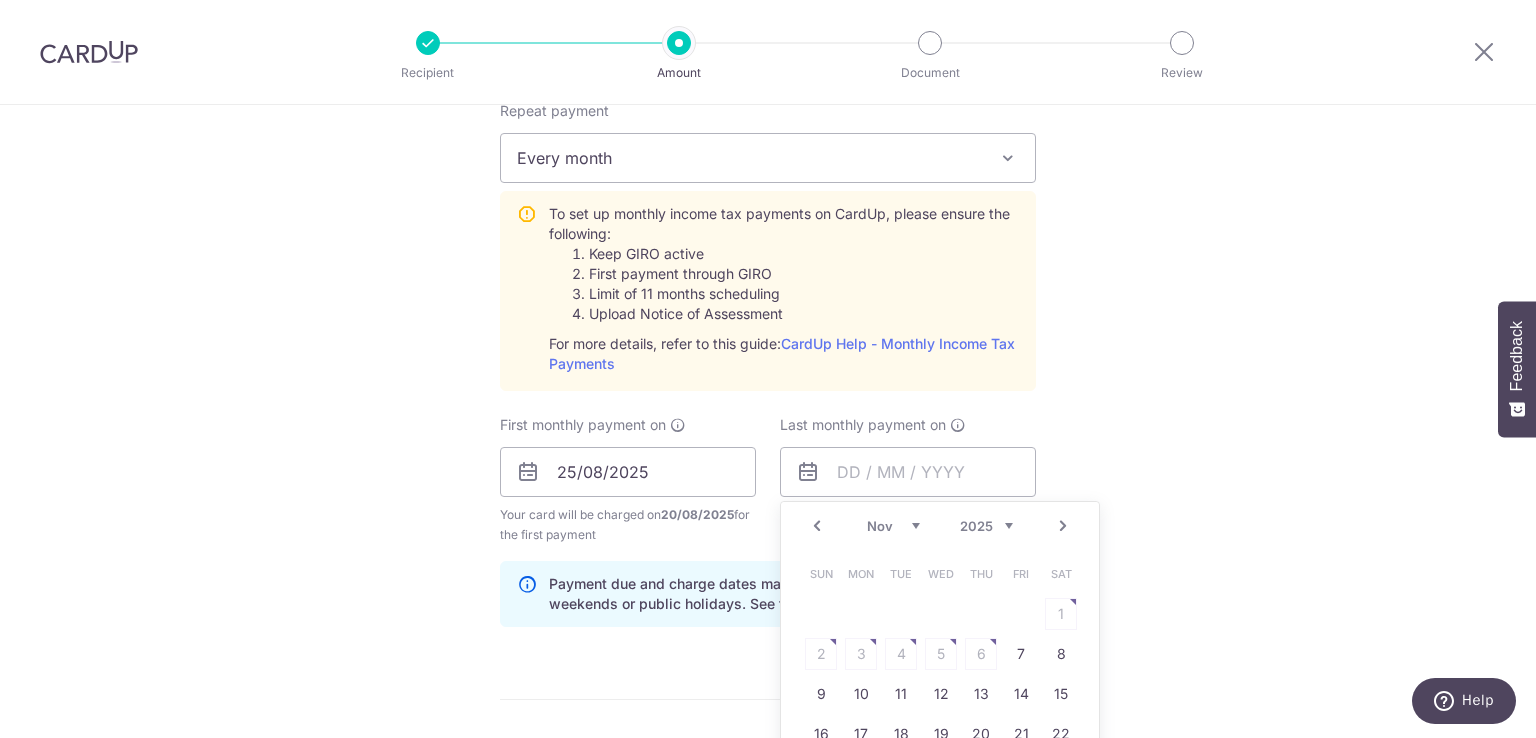 click on "Next" at bounding box center (1063, 526) 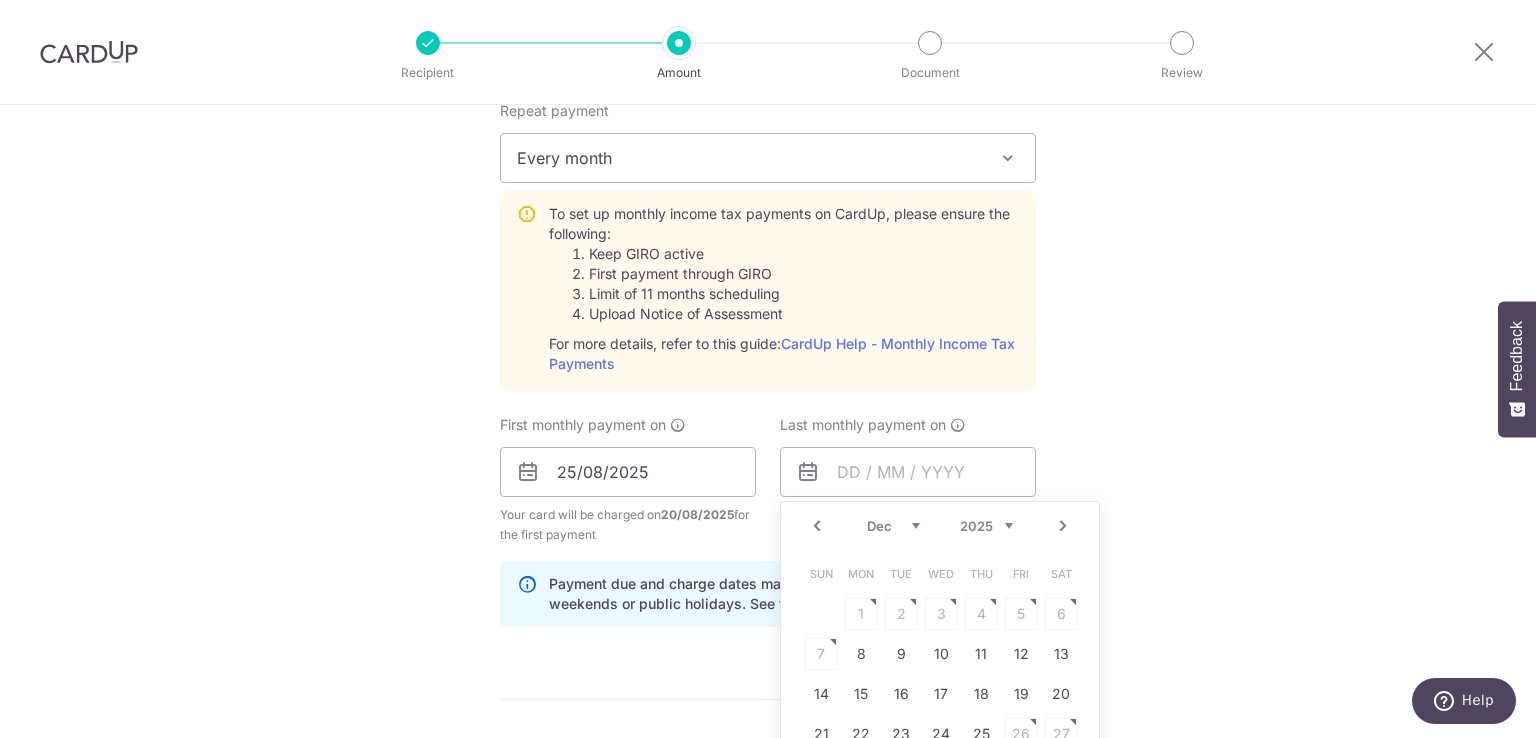 click on "Next" at bounding box center [1063, 526] 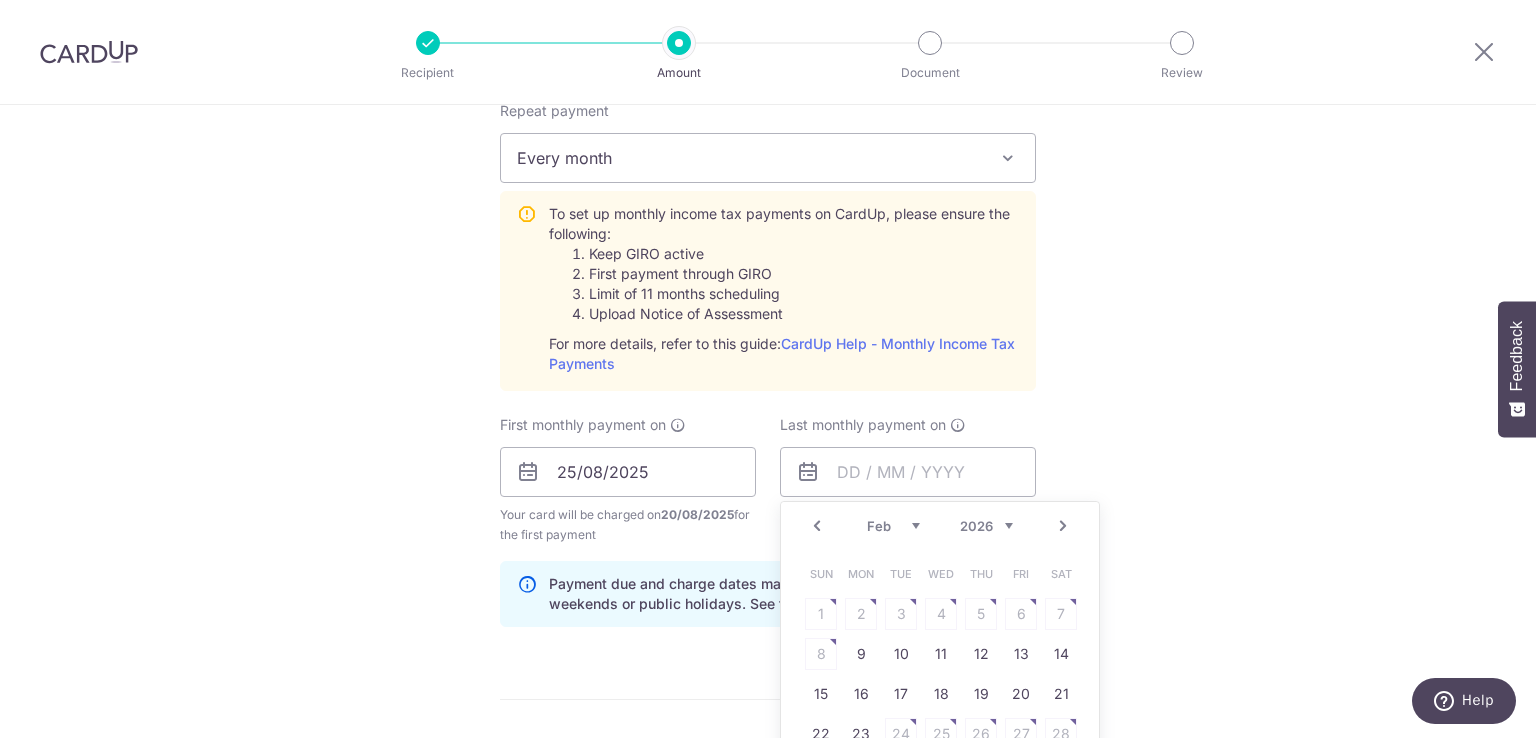 click on "Prev" at bounding box center [817, 526] 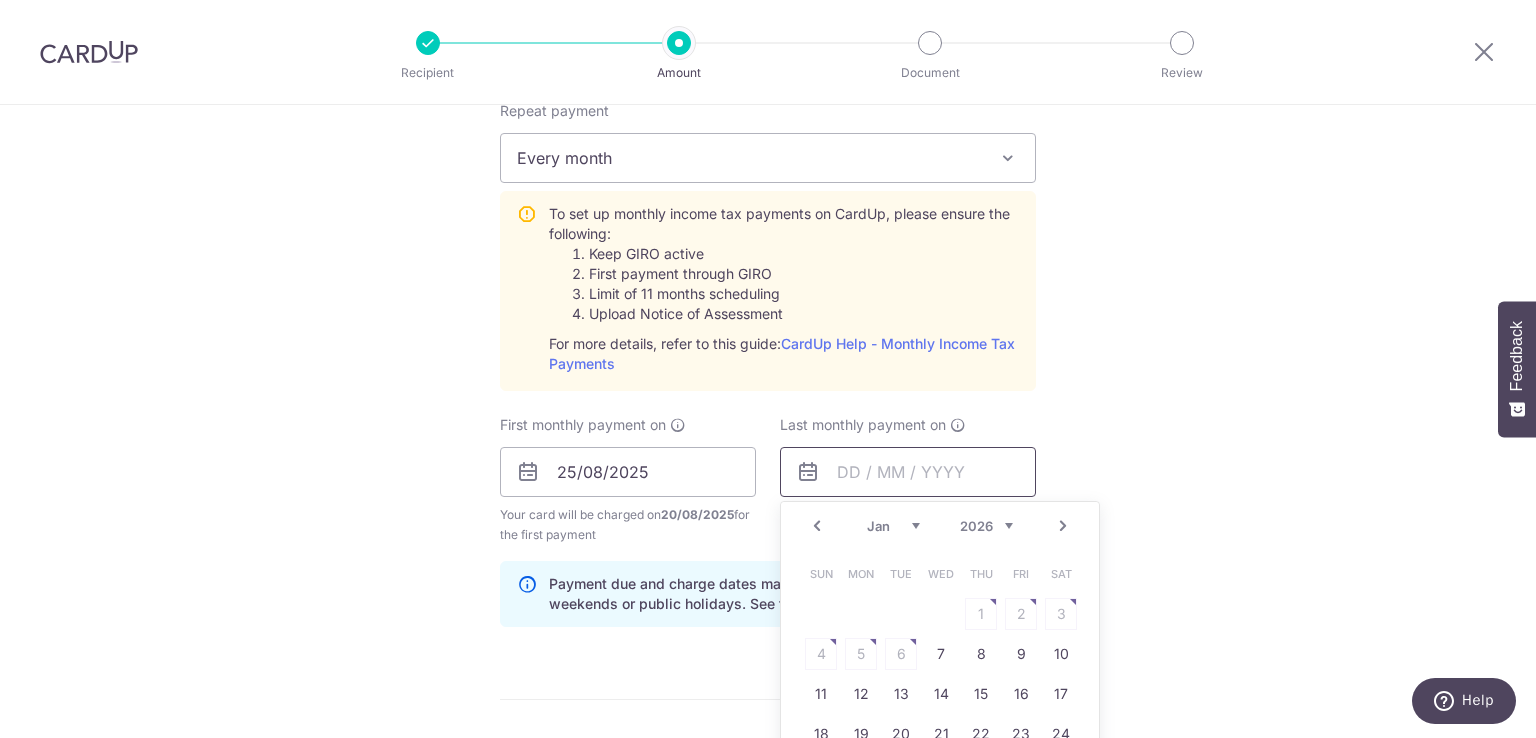 scroll, scrollTop: 1300, scrollLeft: 0, axis: vertical 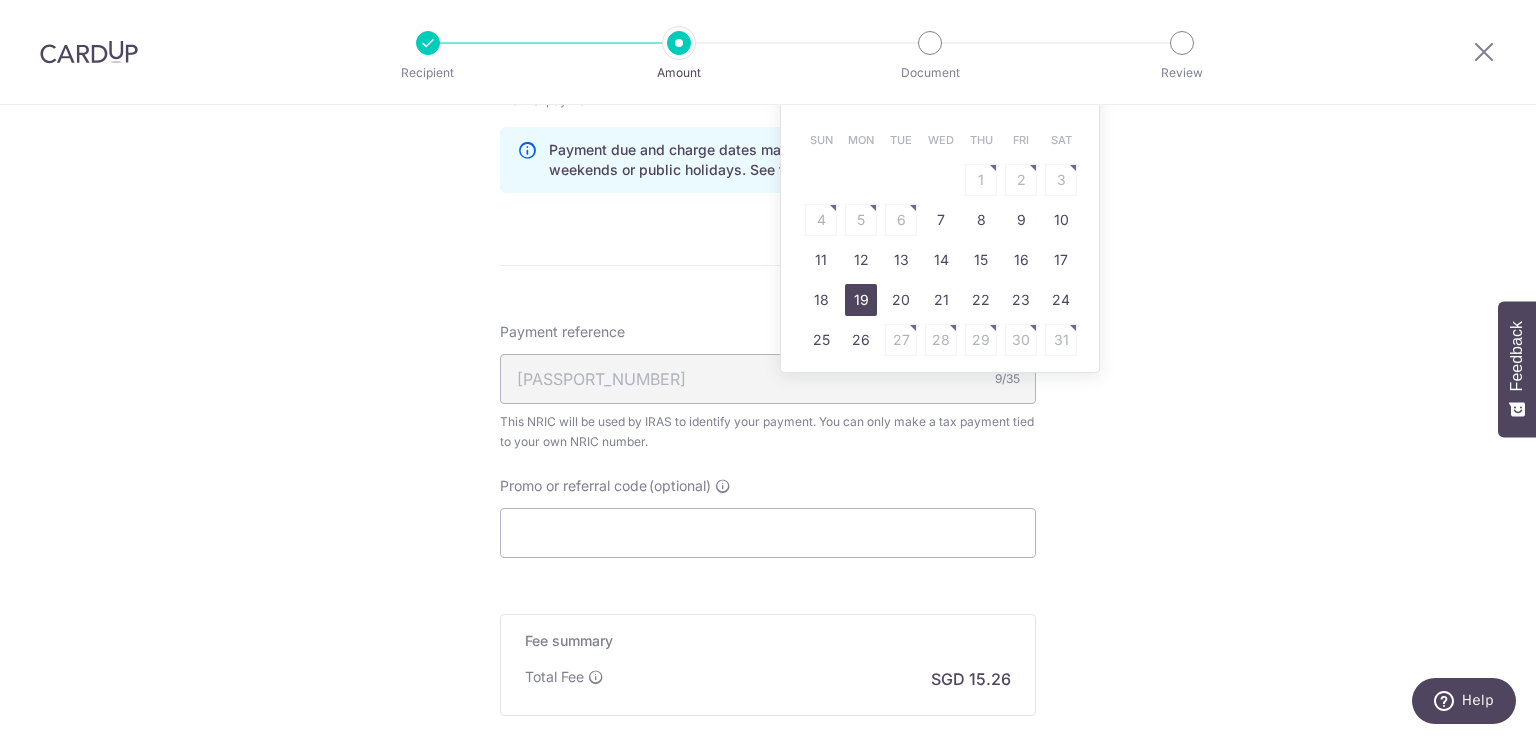 click on "19" at bounding box center [861, 300] 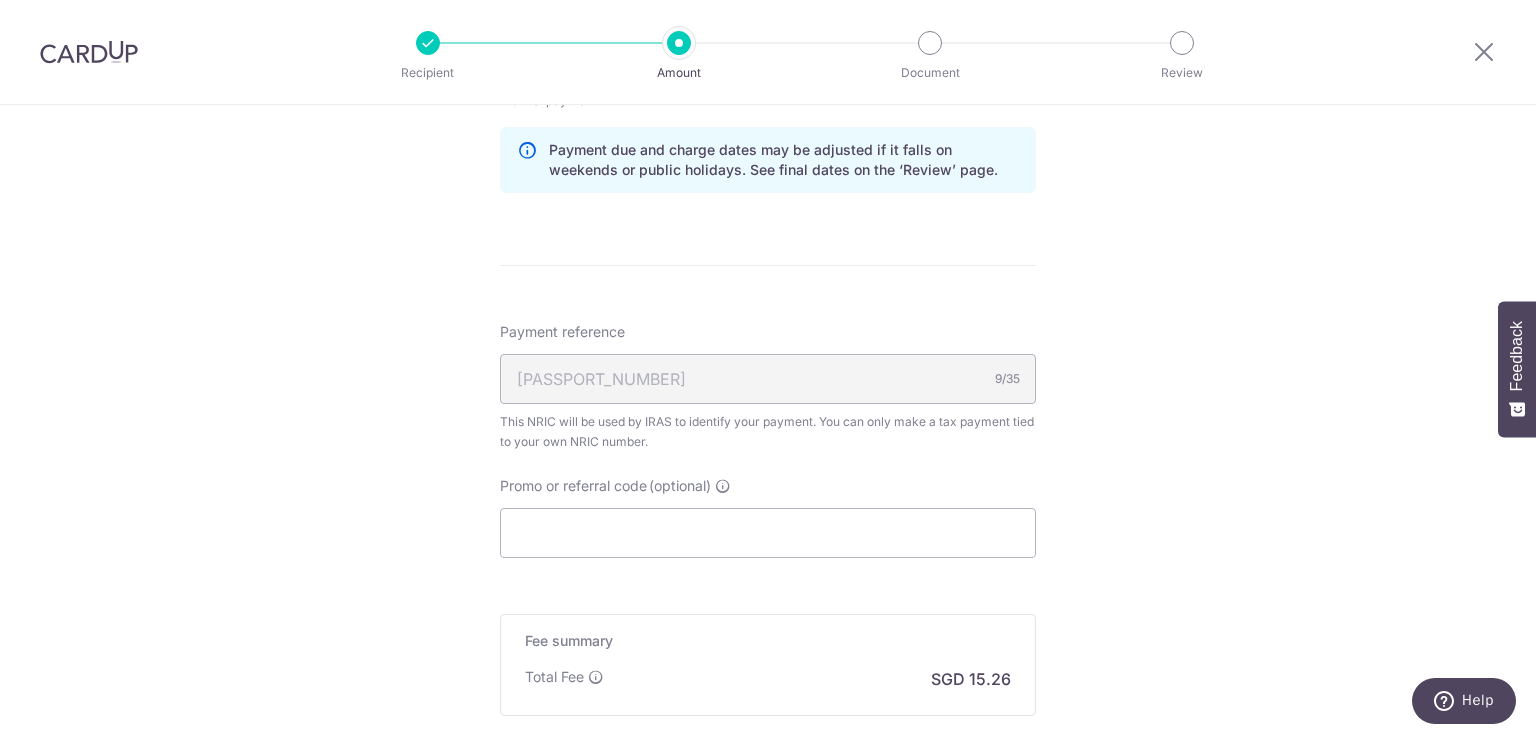 scroll, scrollTop: 866, scrollLeft: 0, axis: vertical 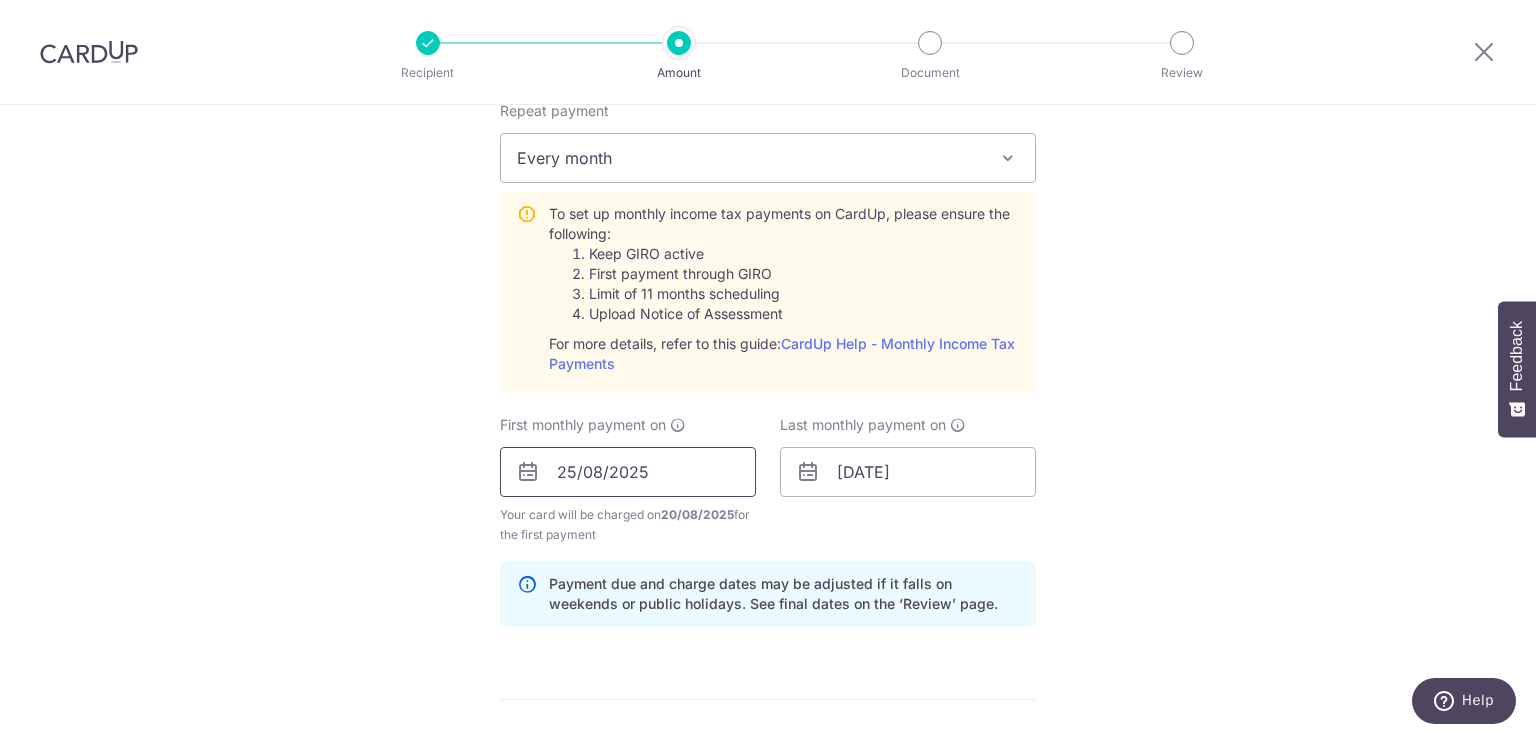 click on "25/08/2025" at bounding box center [628, 472] 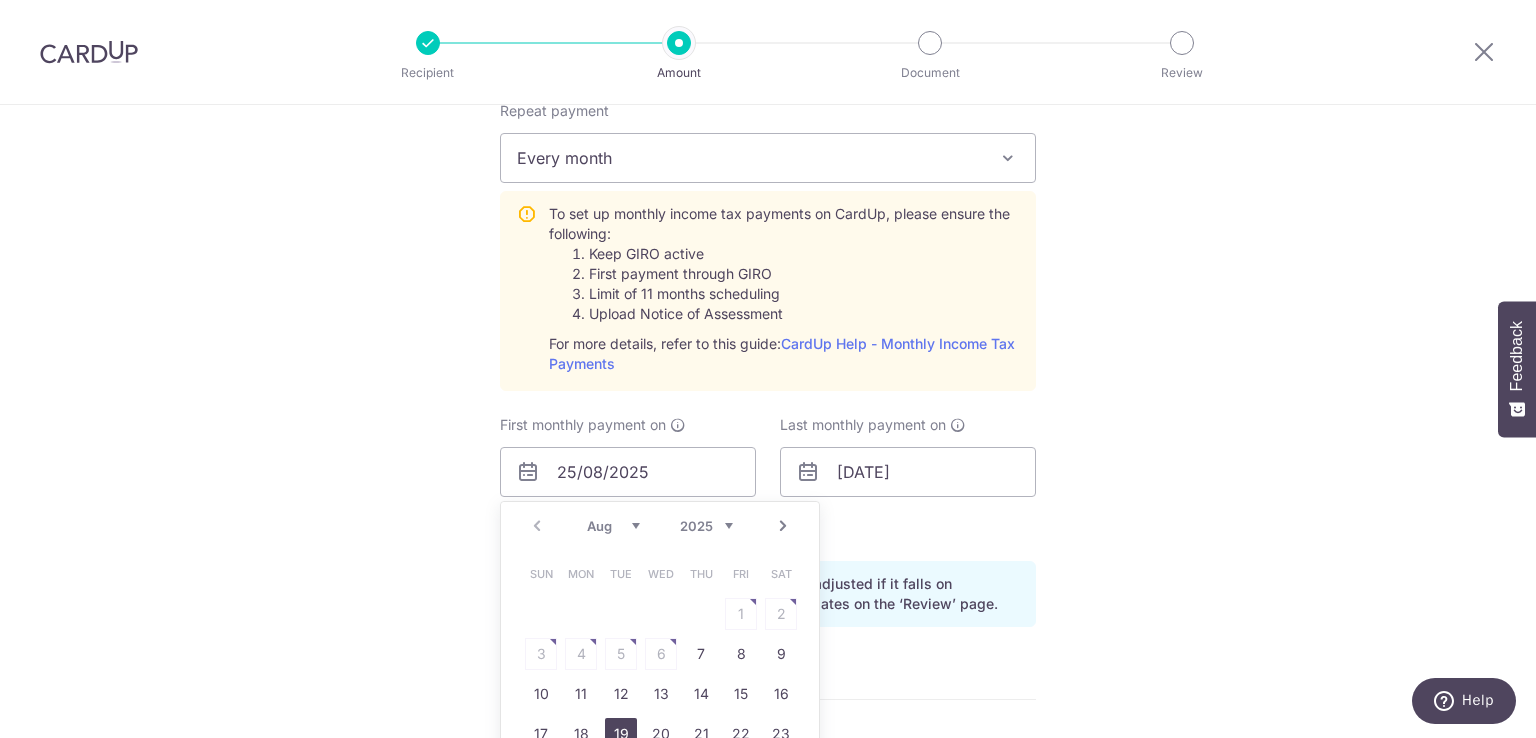 click on "19" at bounding box center [621, 734] 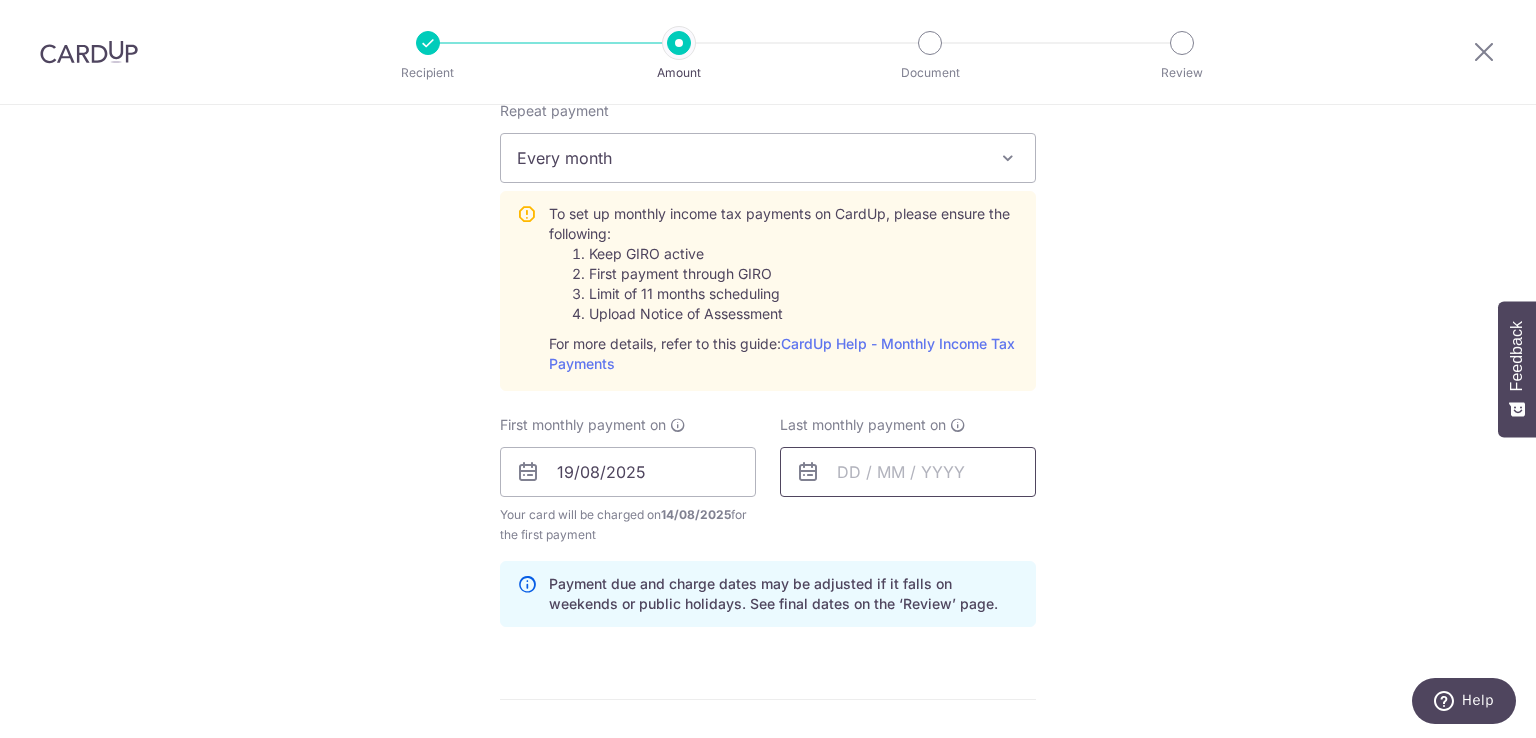 click at bounding box center [908, 472] 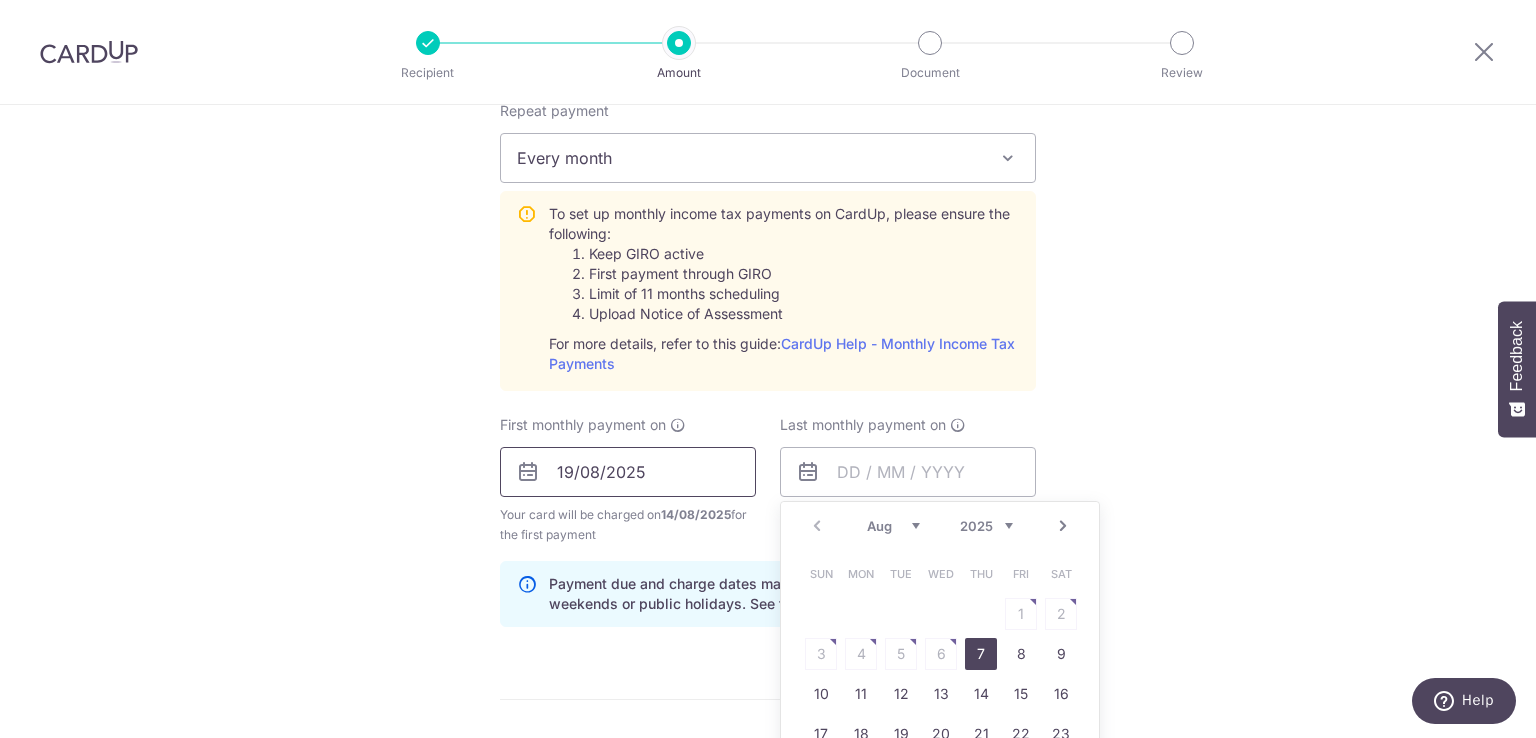 click on "19/08/2025" at bounding box center (628, 472) 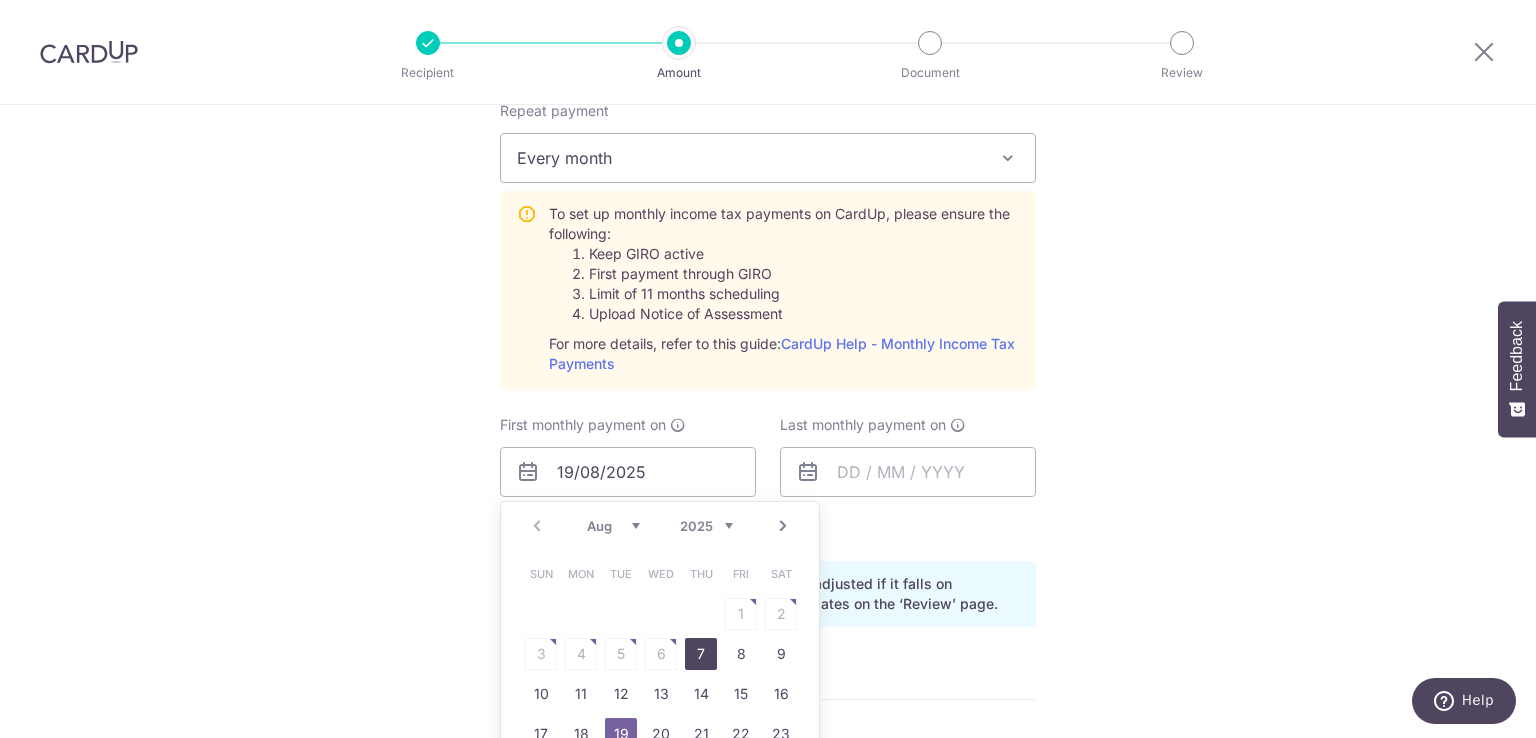 click on "7" at bounding box center (701, 654) 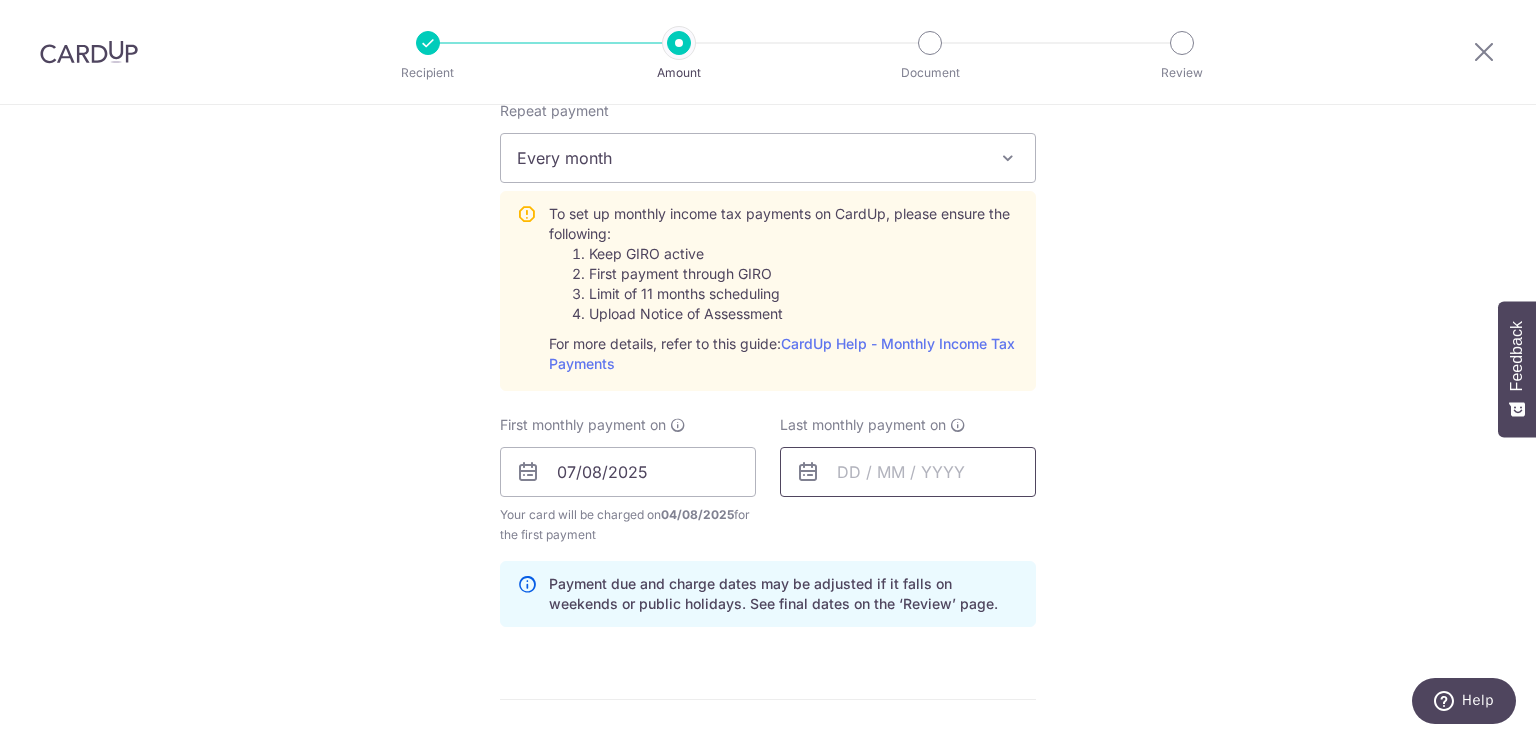 click at bounding box center [908, 472] 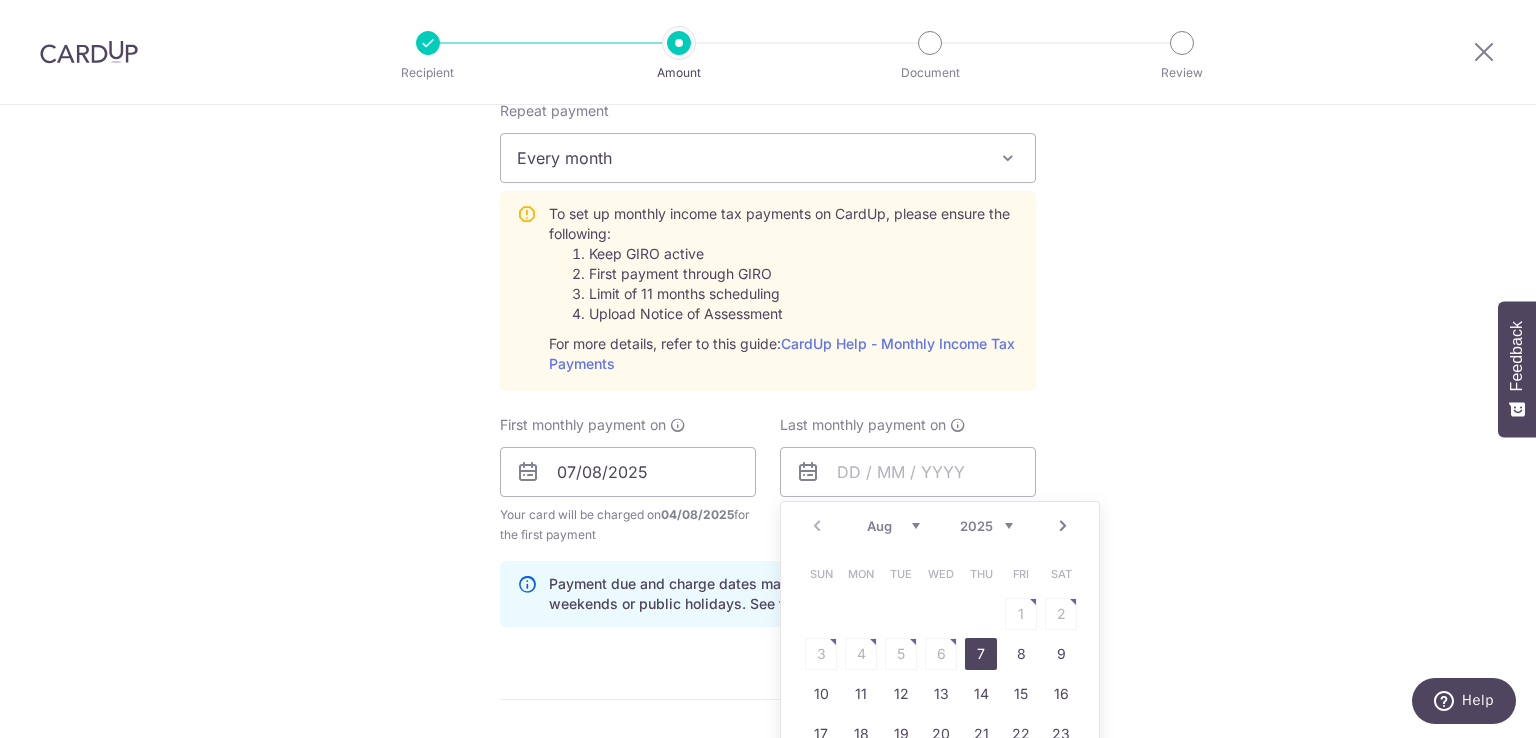 click on "Next" at bounding box center [1063, 526] 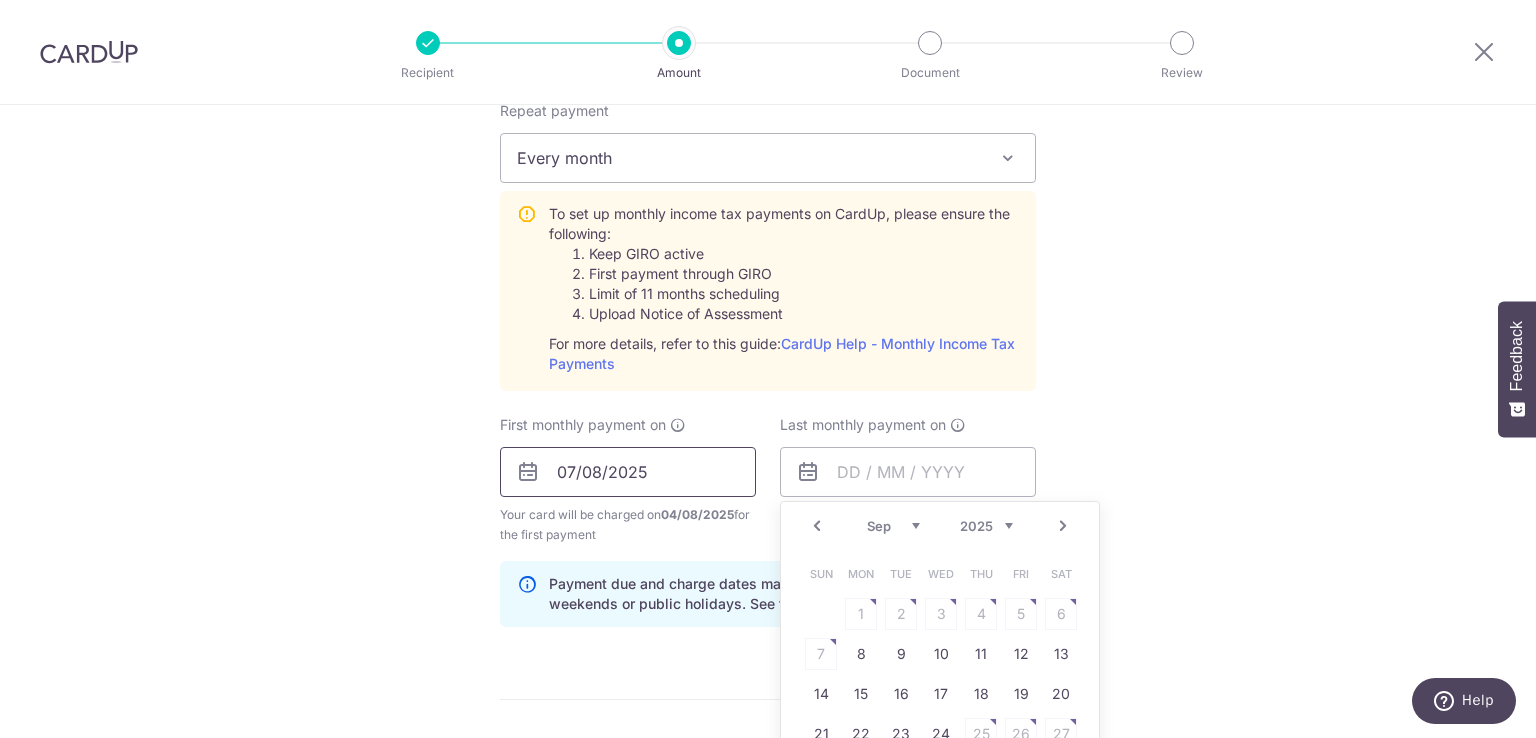 click on "07/08/2025" at bounding box center (628, 472) 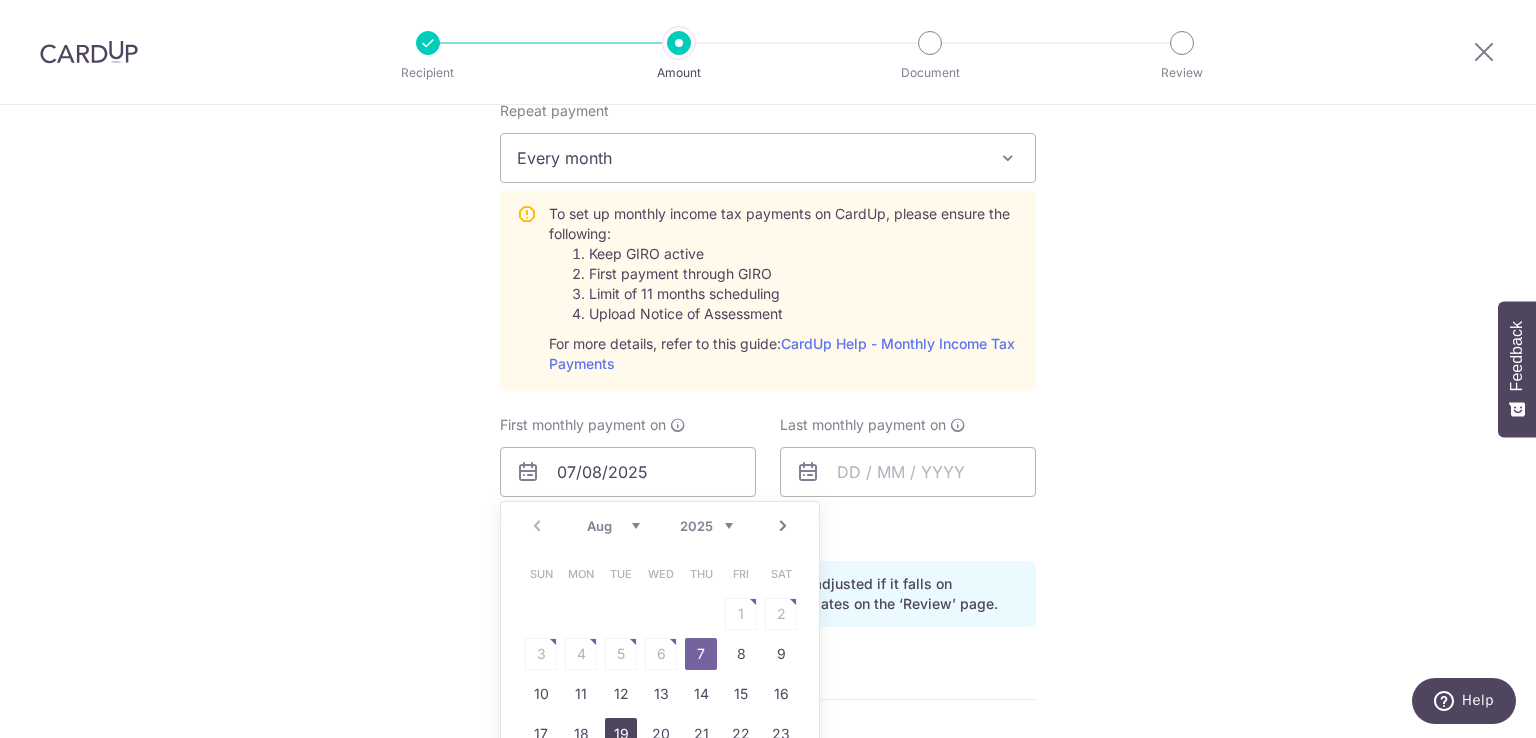 click on "19" at bounding box center (621, 734) 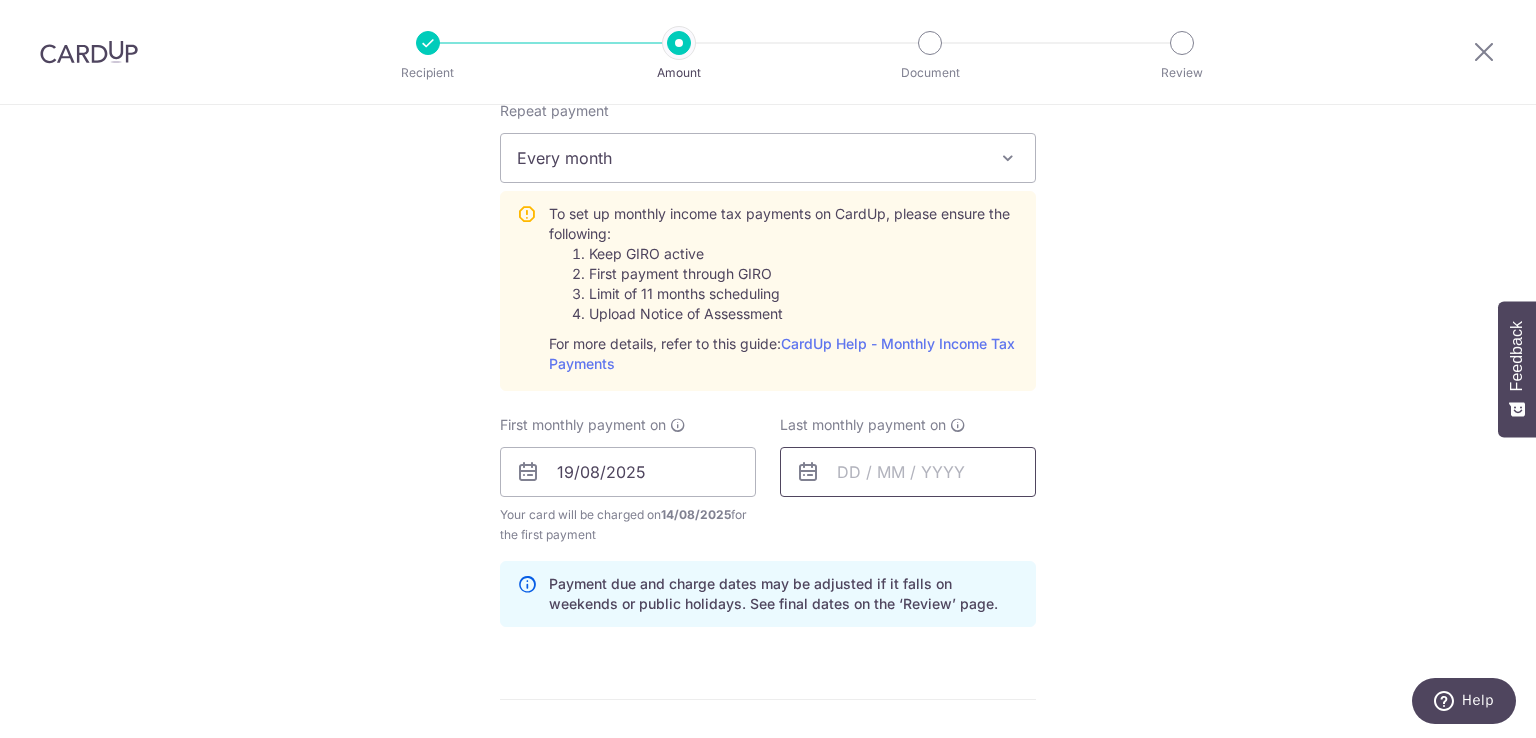 click at bounding box center (908, 472) 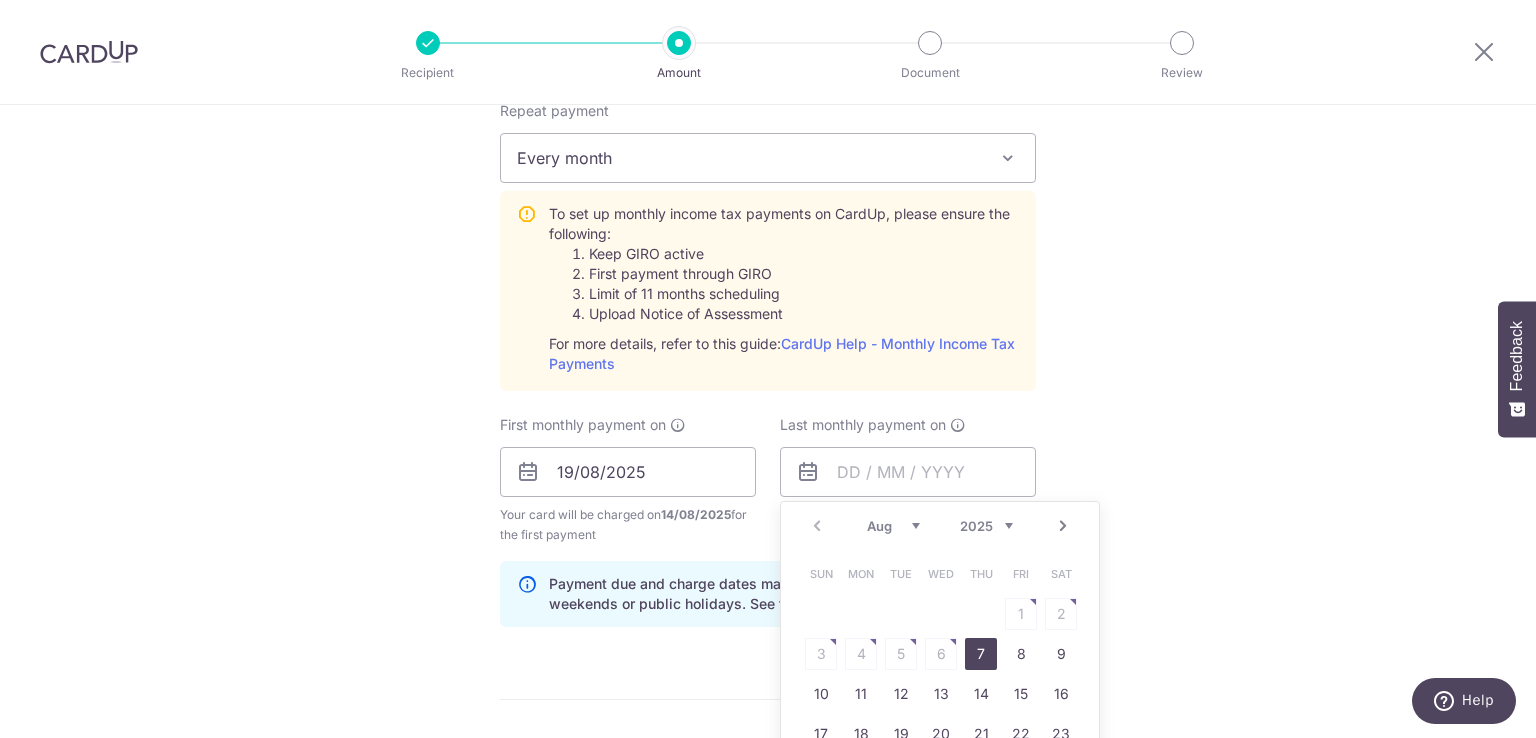 click on "Next" at bounding box center [1063, 526] 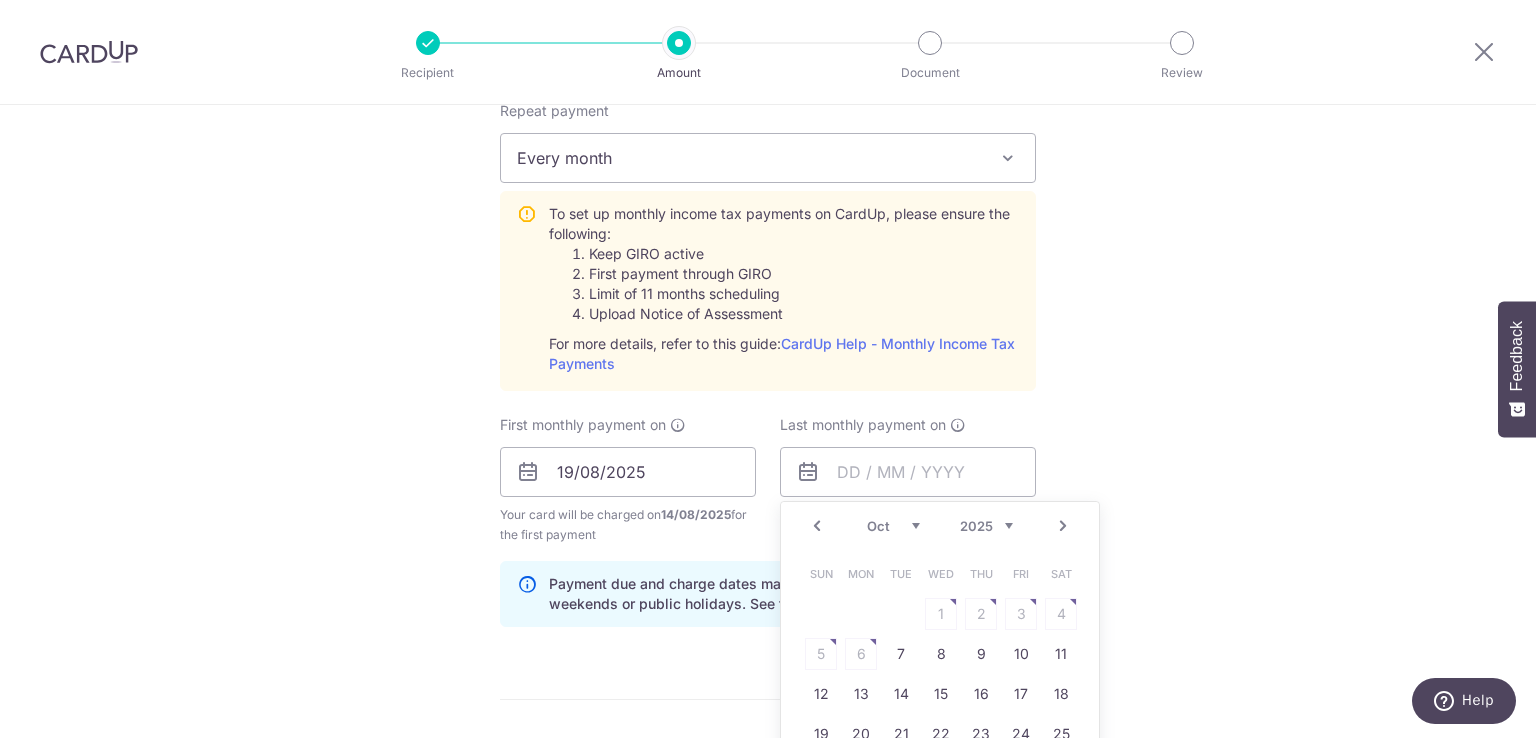 click on "Next" at bounding box center [1063, 526] 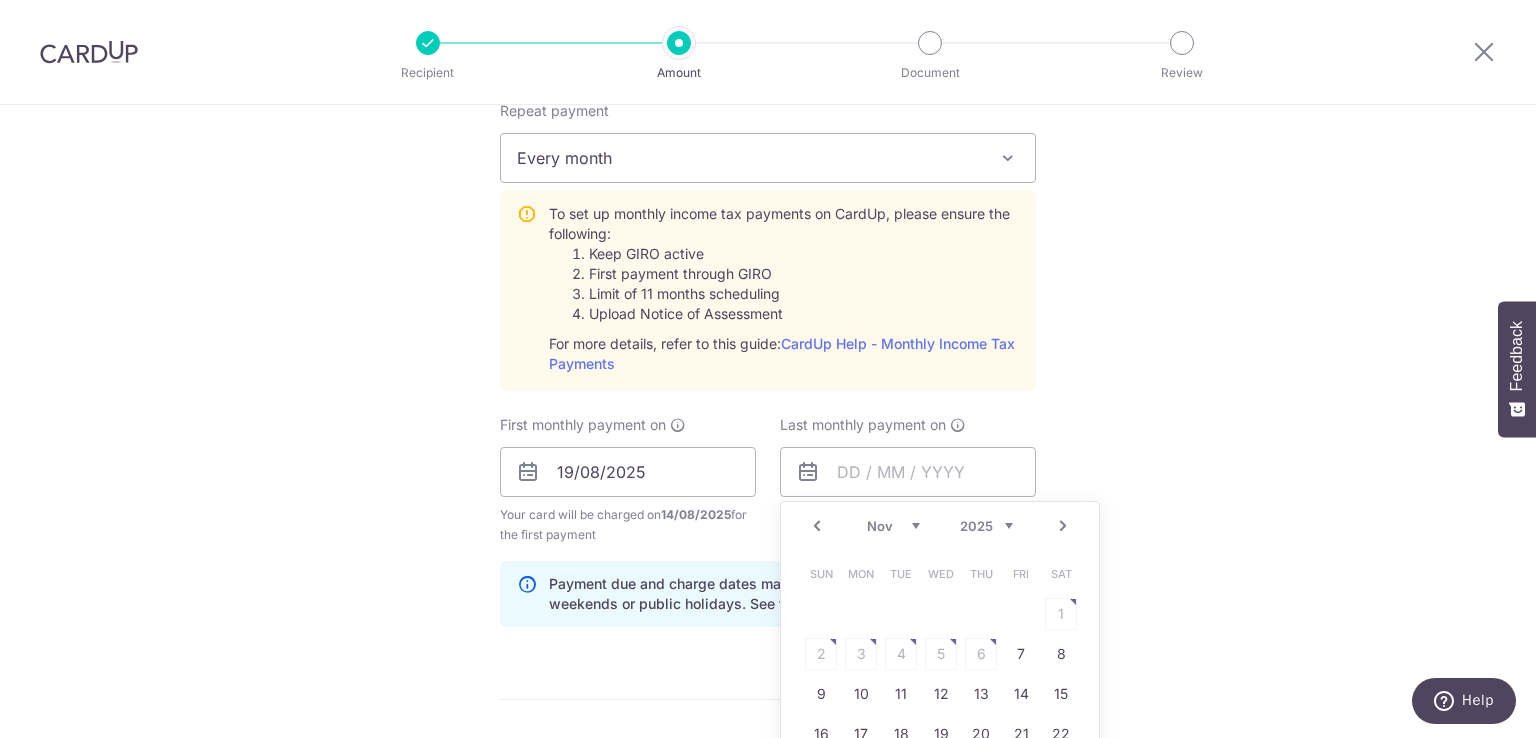 click on "Next" at bounding box center (1063, 526) 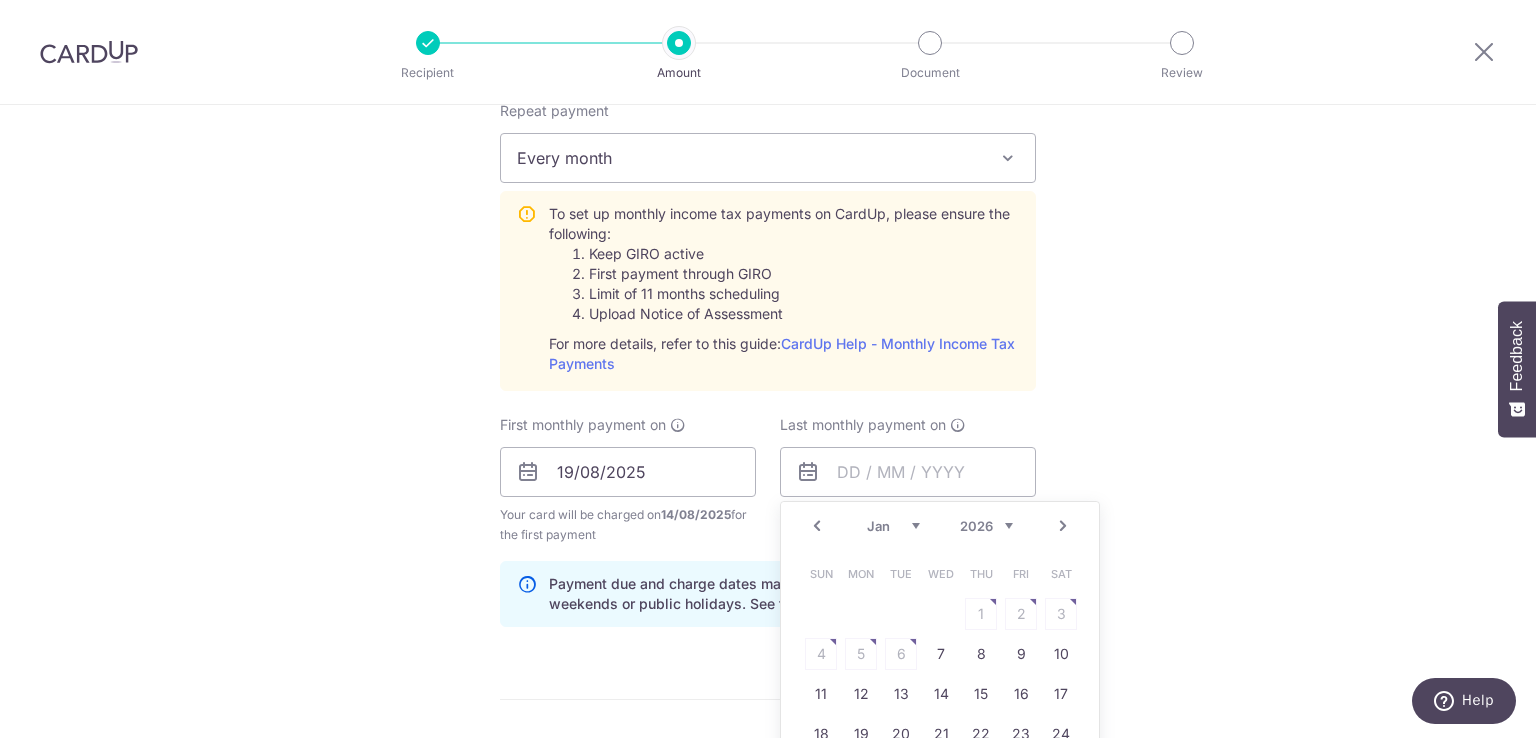 click on "Next" at bounding box center (1063, 526) 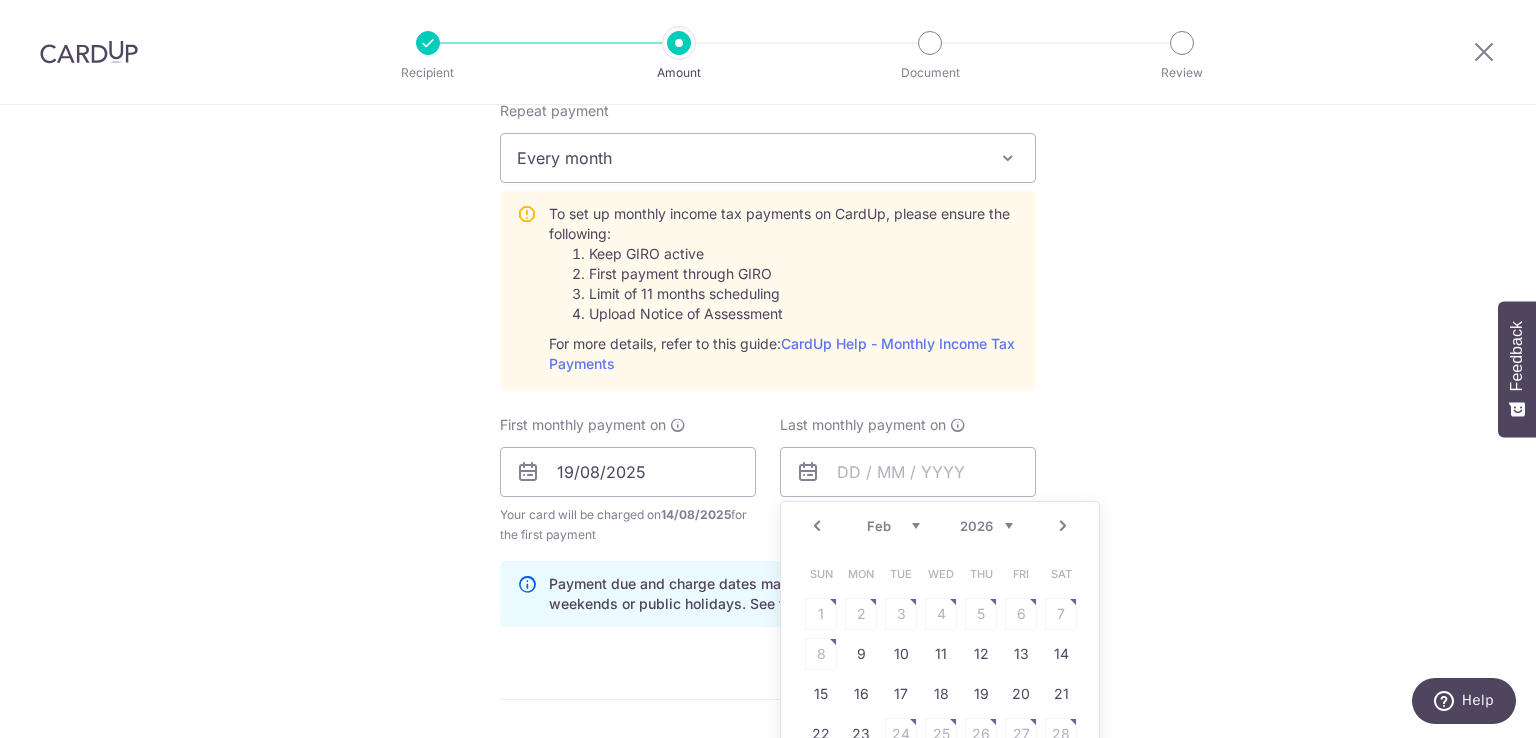 click on "Prev" at bounding box center (817, 526) 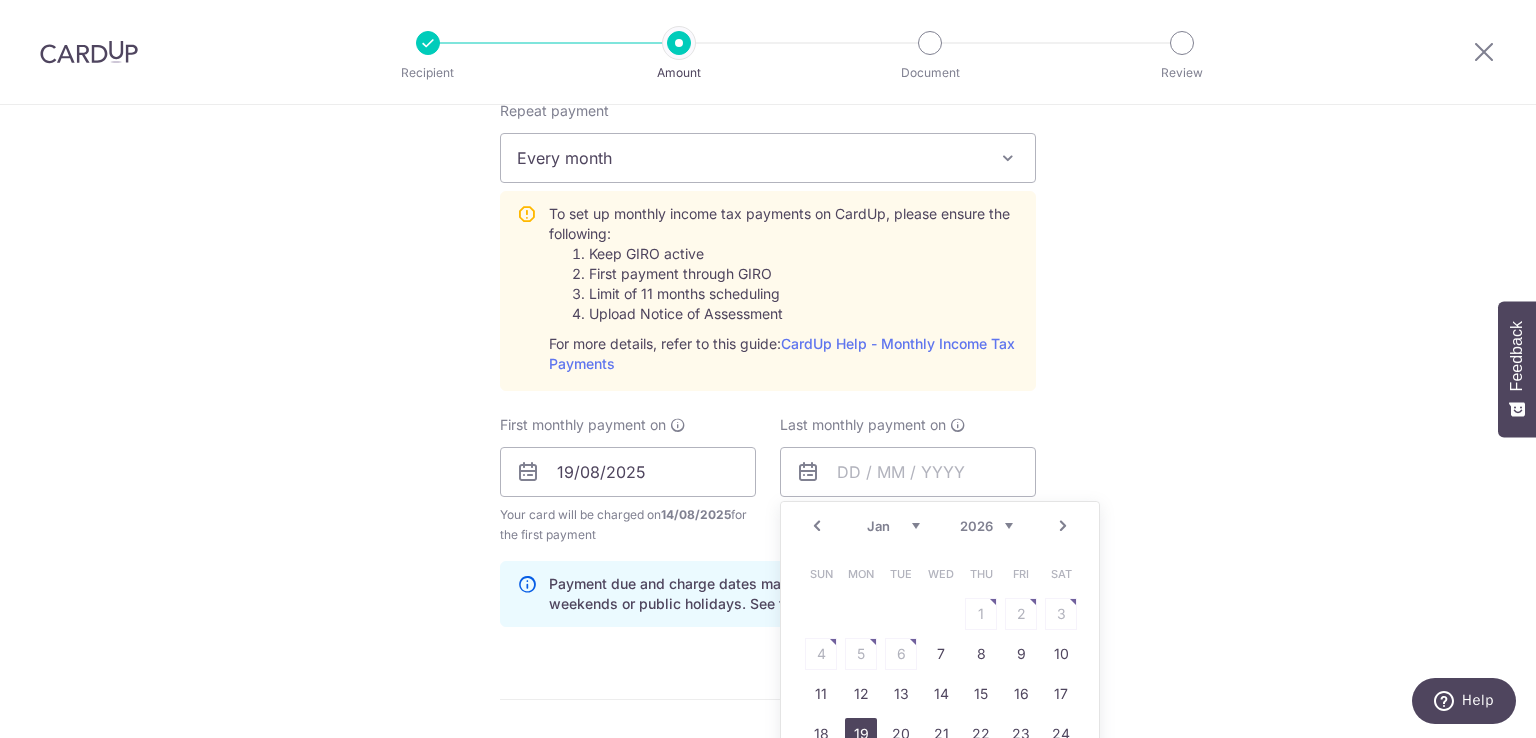 click on "19" at bounding box center (861, 734) 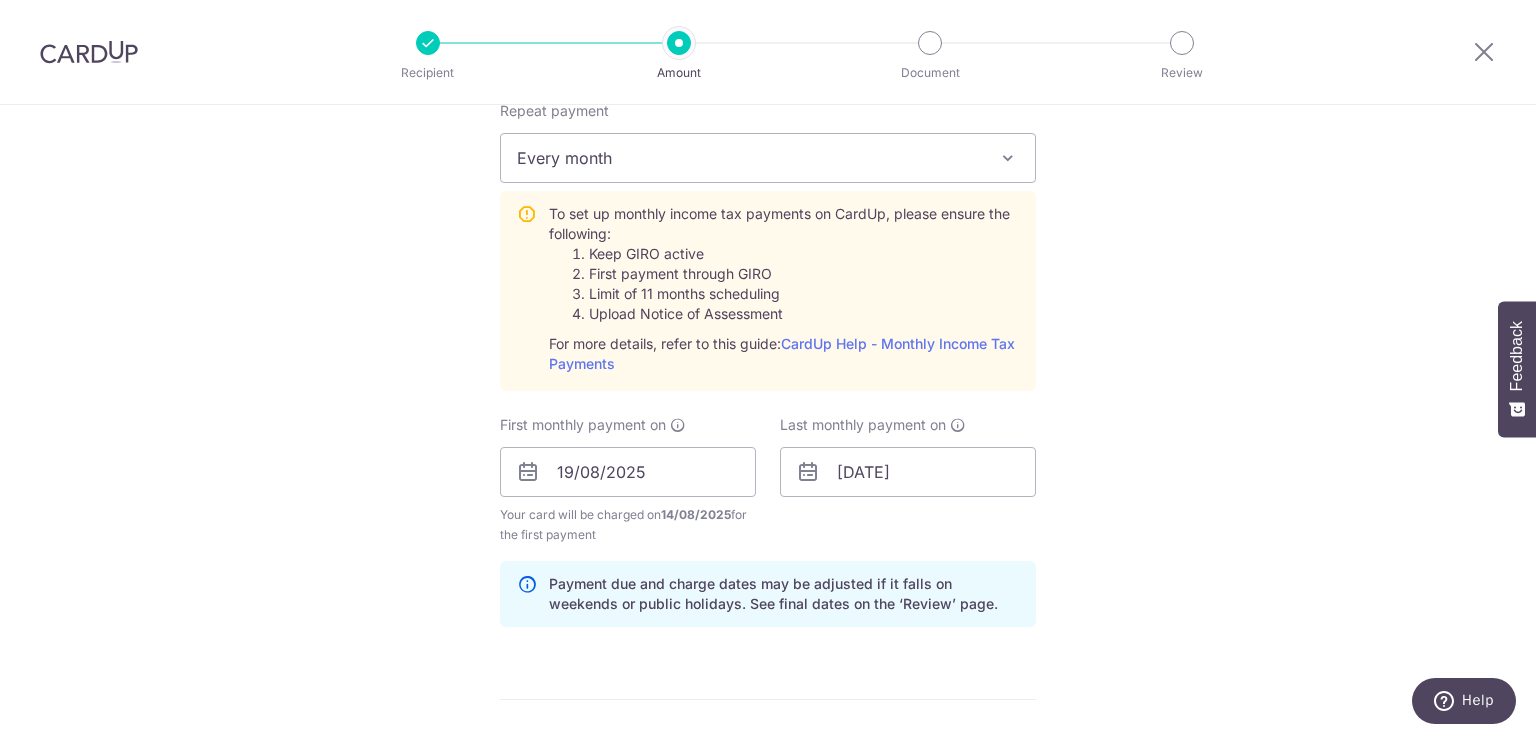 click on "Tell us more about your payment
Enter one-time or monthly payment amount
SGD
586.83
586.83
The  total tax payment amounts scheduled  should not exceed the outstanding balance in your latest Statement of Account.
Select Card
**** 5884
Add credit card
Your Cards
**** 5112
**** 8950
**** 9509
**** 0642
**** 2777
**** 4879
**** 0527" at bounding box center (768, 322) 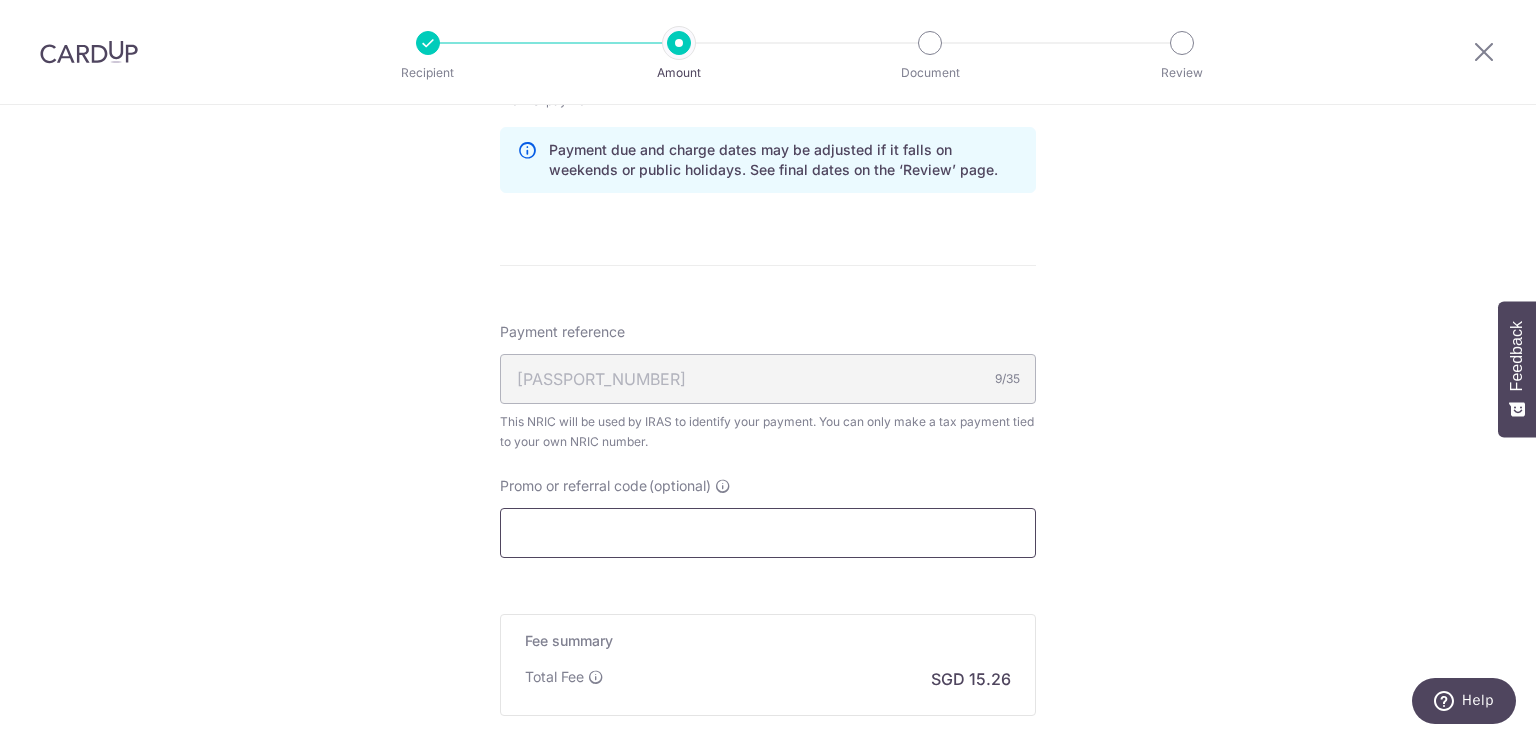 paste on "REC185" 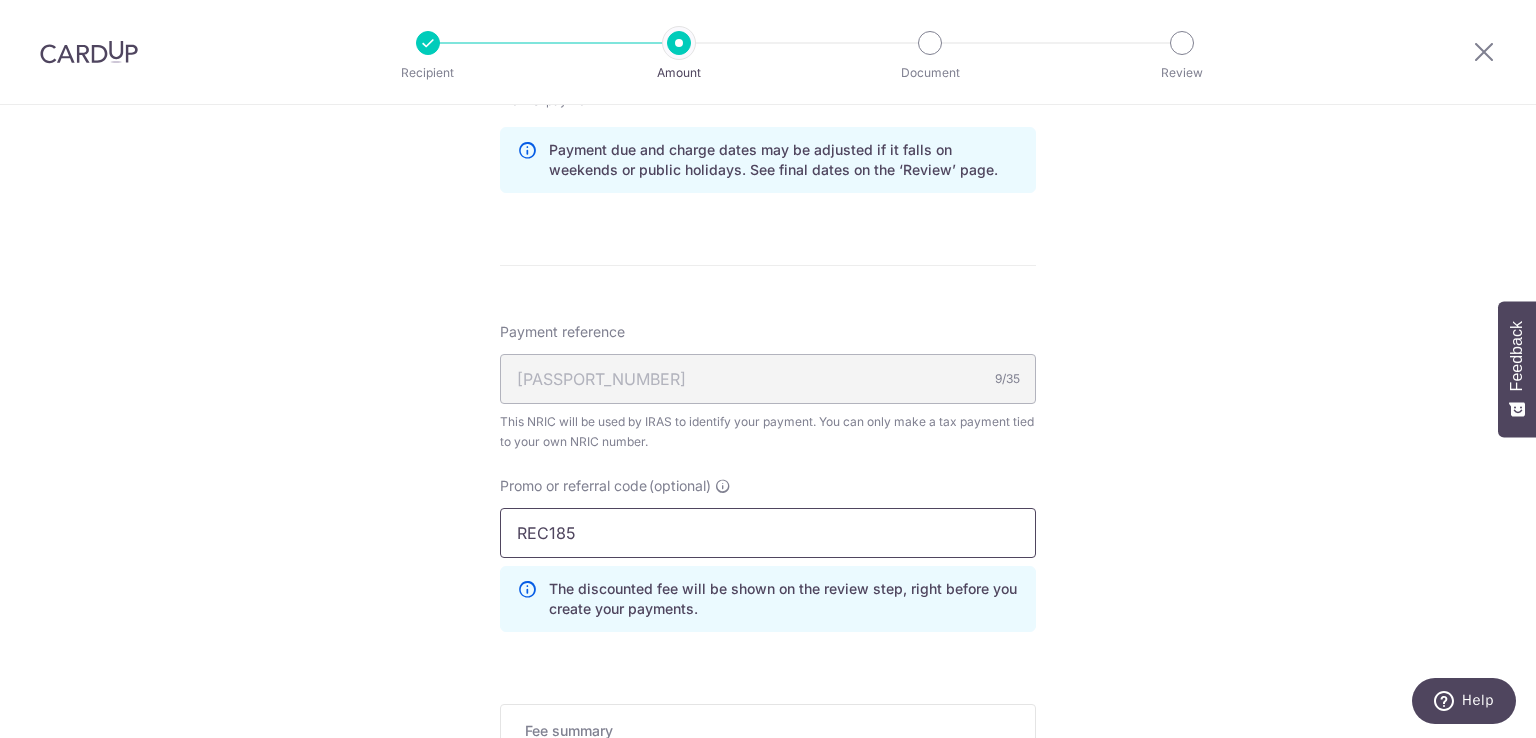 scroll, scrollTop: 1620, scrollLeft: 0, axis: vertical 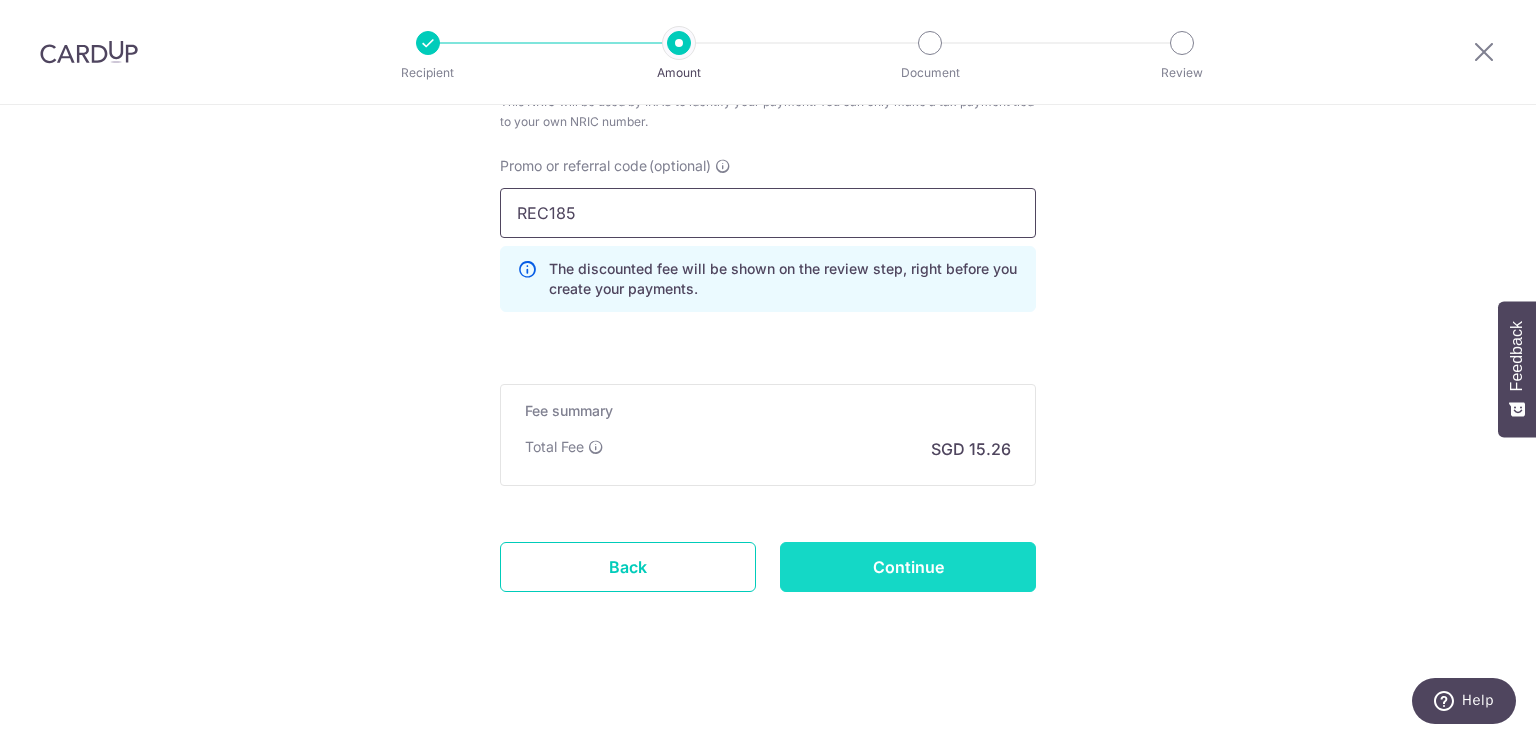 type on "REC185" 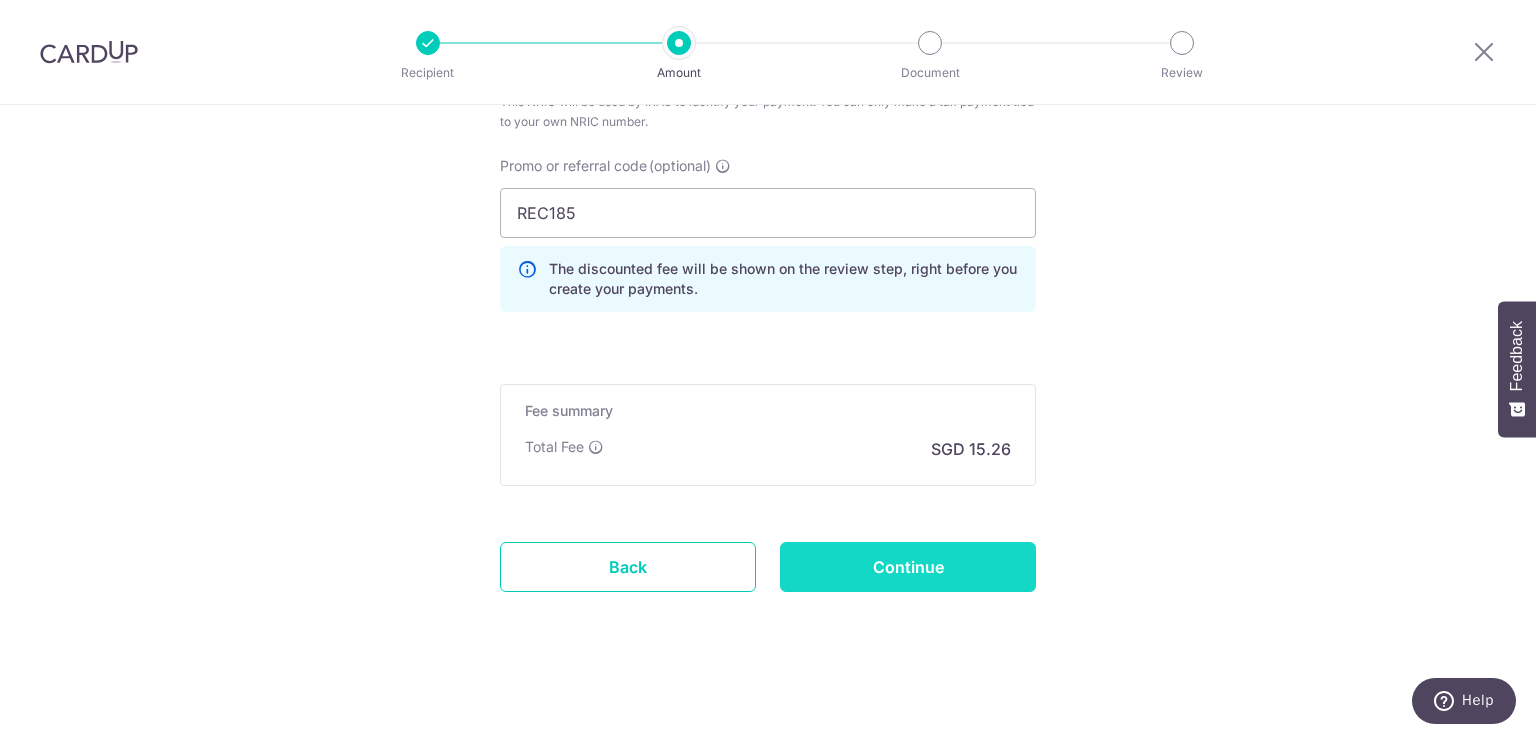 click on "Continue" at bounding box center (908, 567) 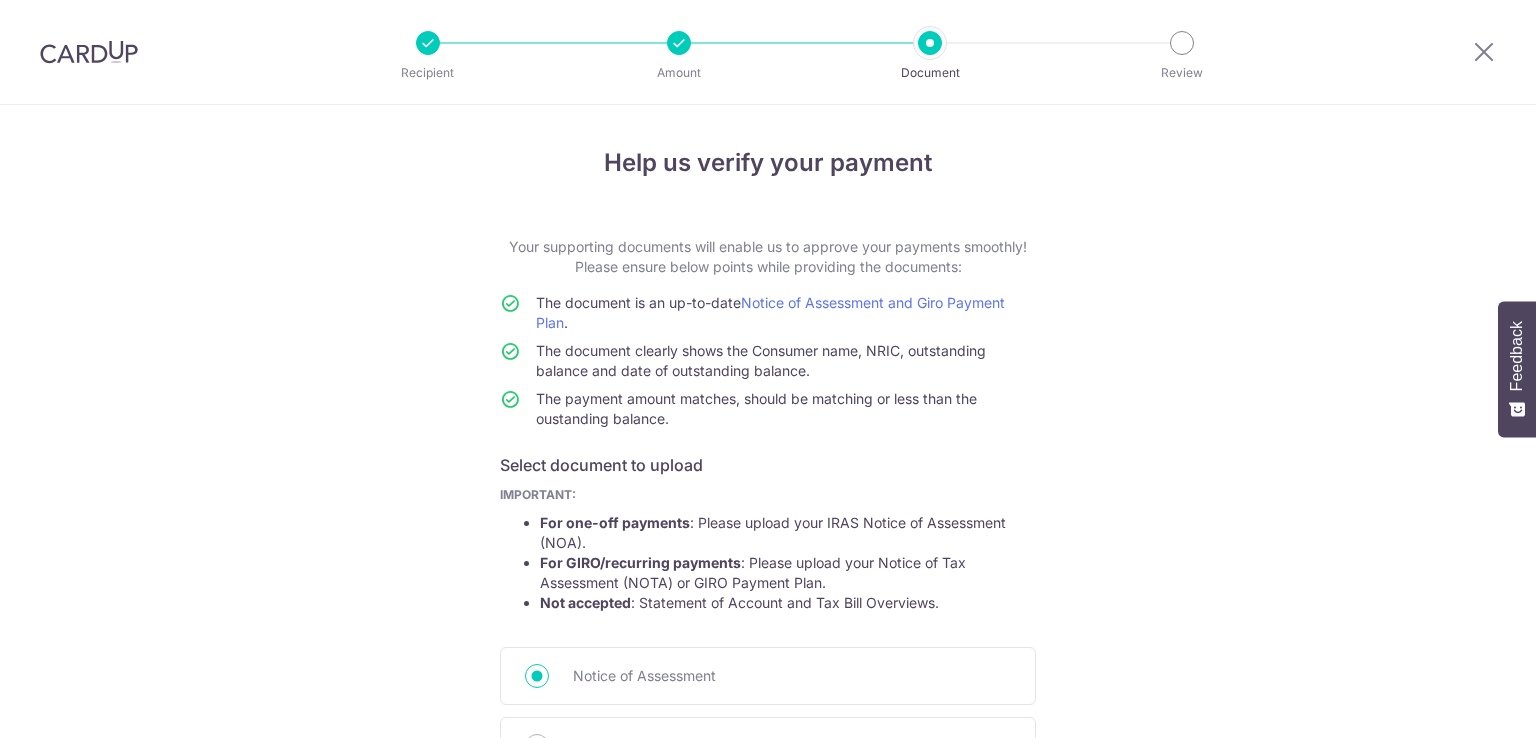 scroll, scrollTop: 0, scrollLeft: 0, axis: both 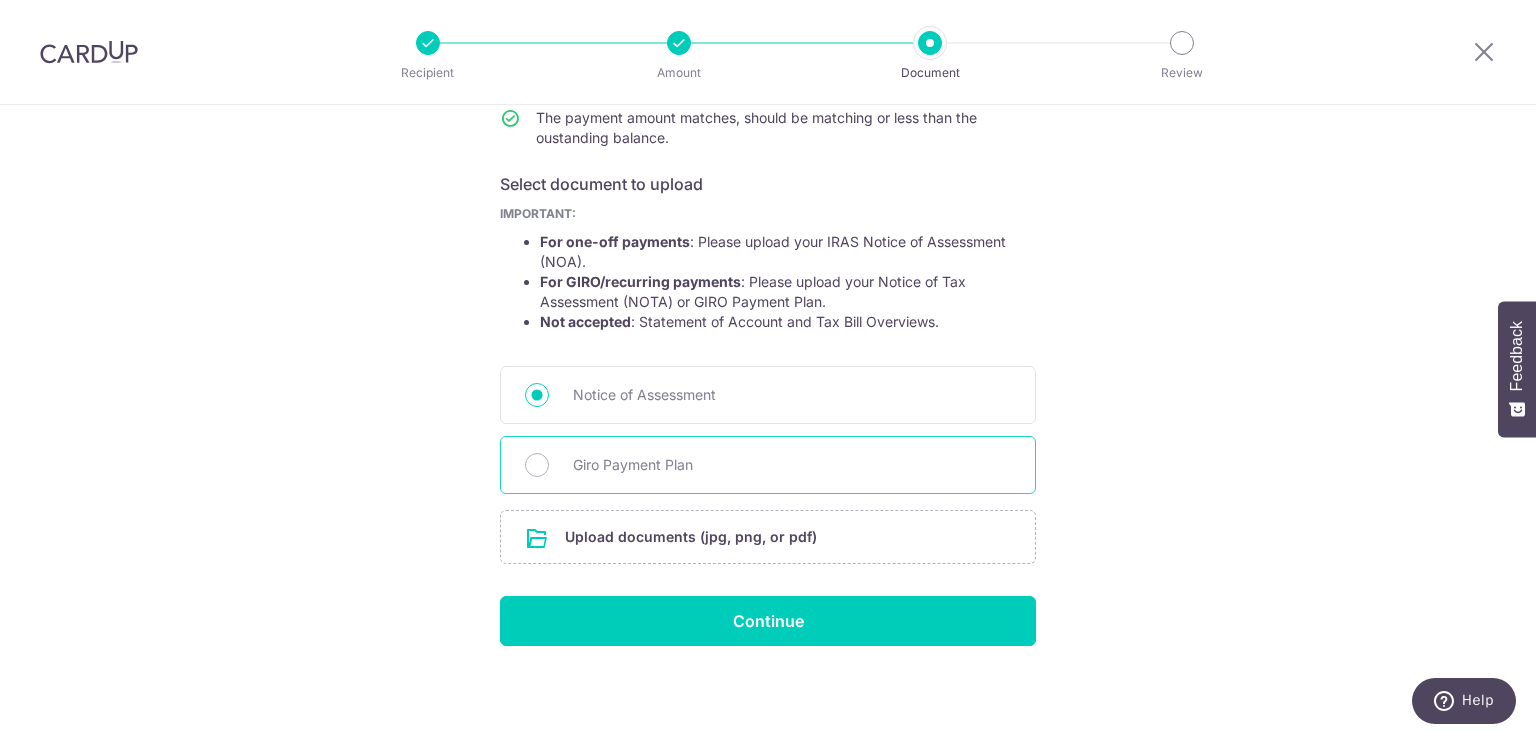 click on "Giro Payment Plan" at bounding box center (792, 465) 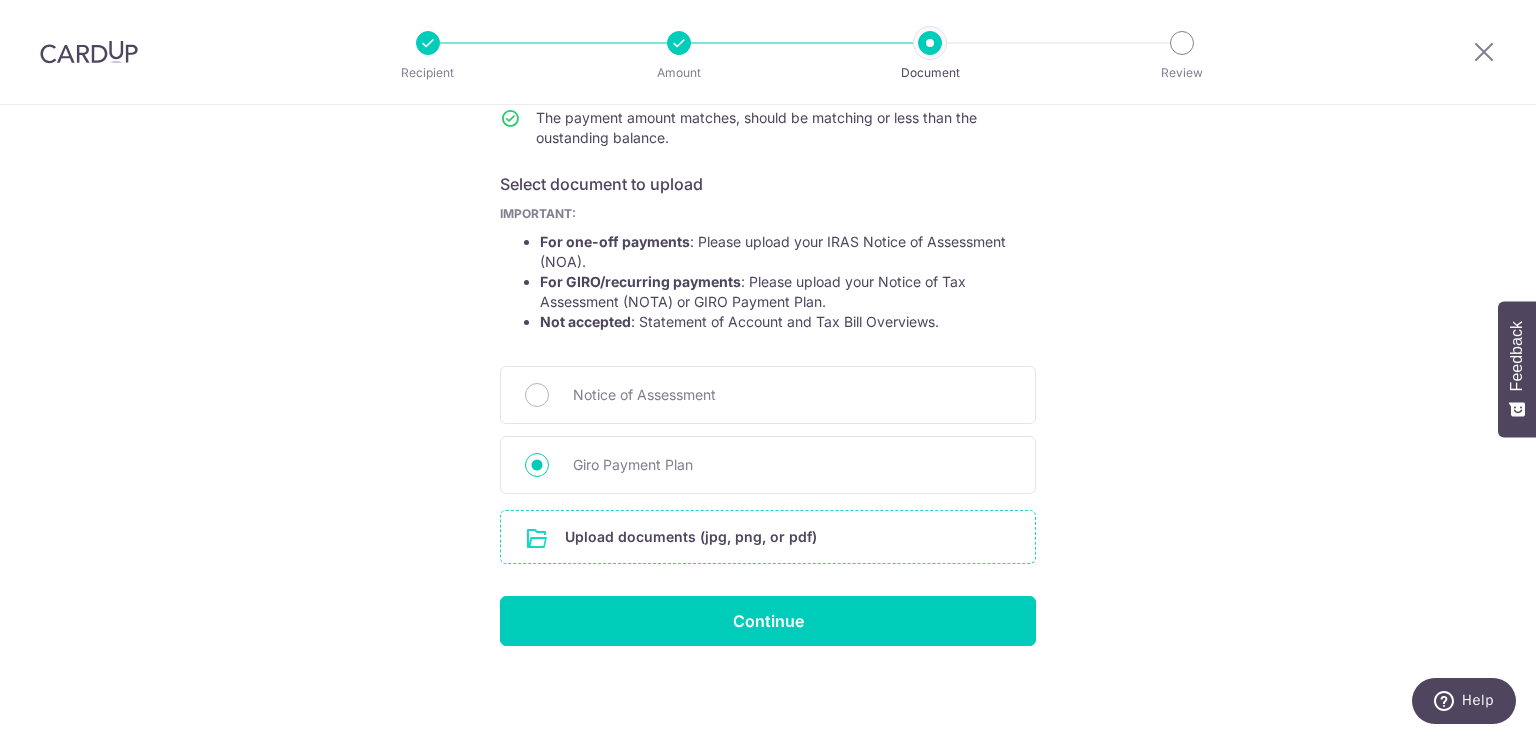 click at bounding box center [768, 537] 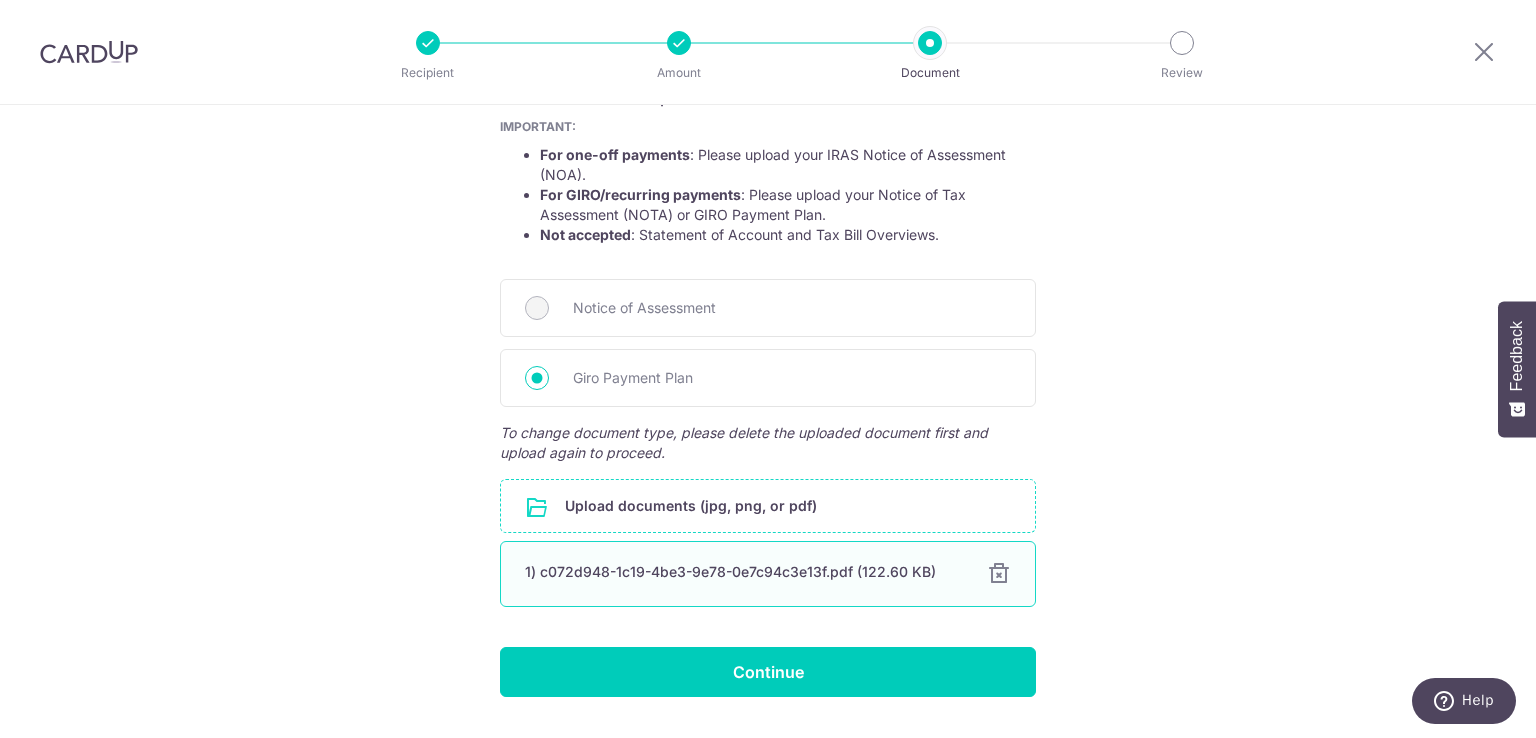 scroll, scrollTop: 420, scrollLeft: 0, axis: vertical 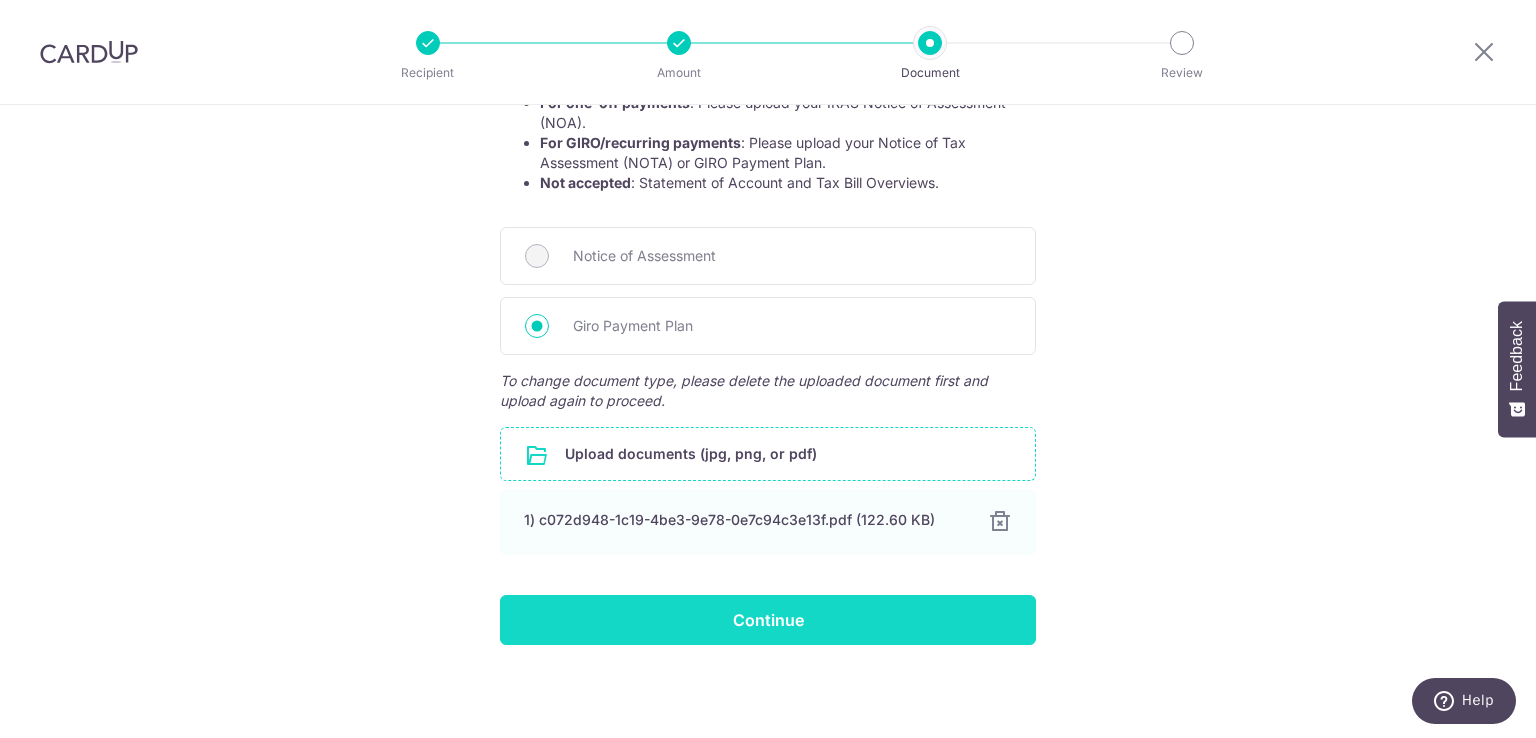 click on "Continue" at bounding box center [768, 620] 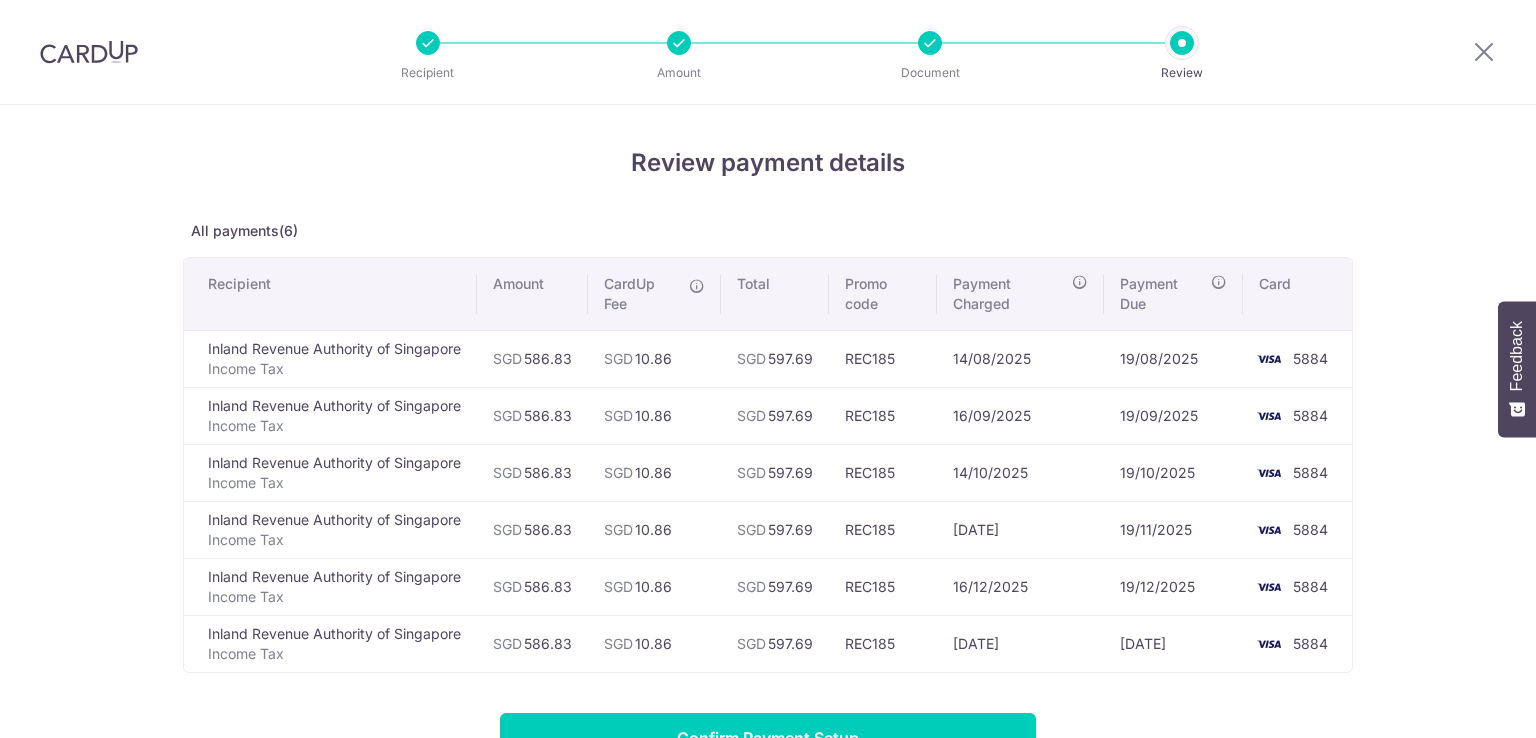 scroll, scrollTop: 0, scrollLeft: 0, axis: both 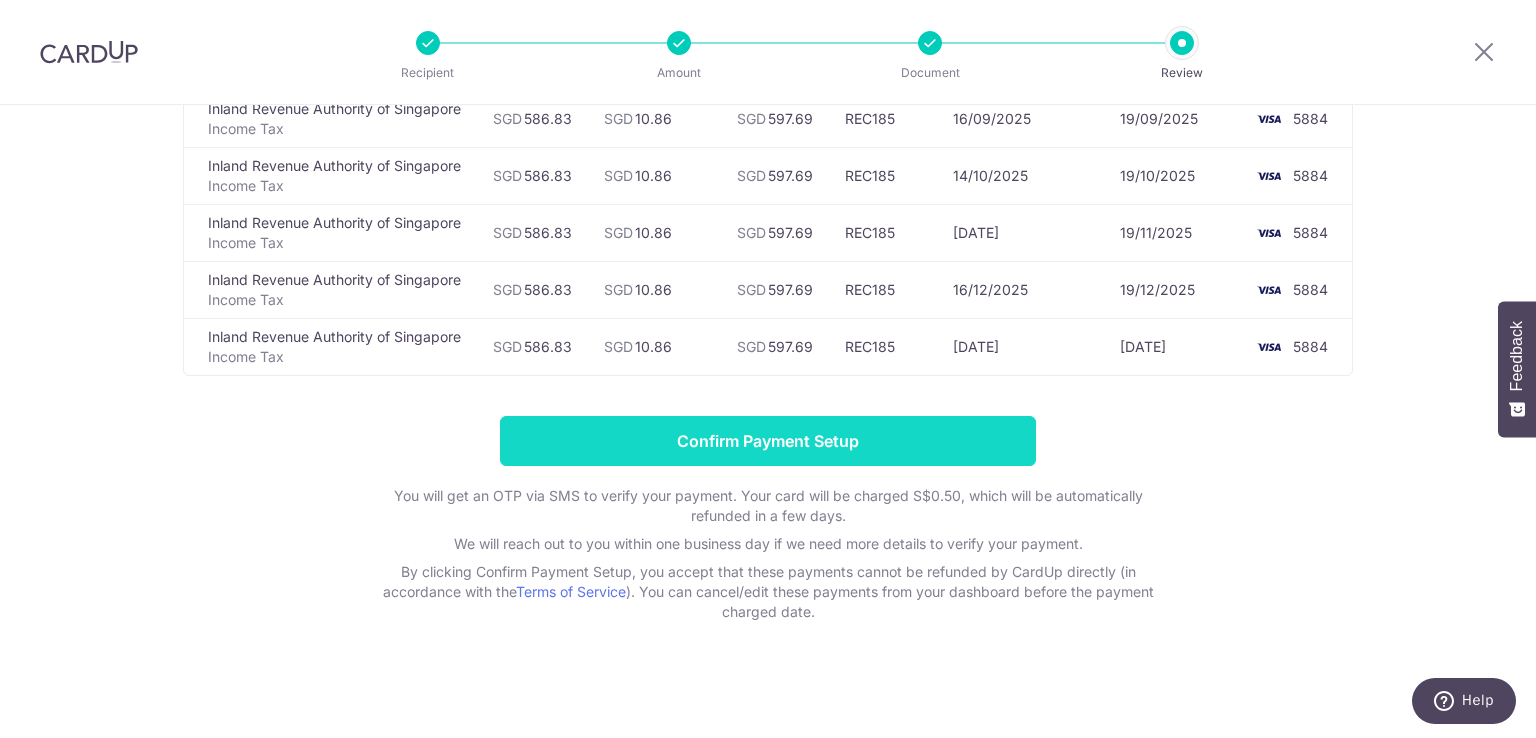 click on "Confirm Payment Setup" at bounding box center (768, 441) 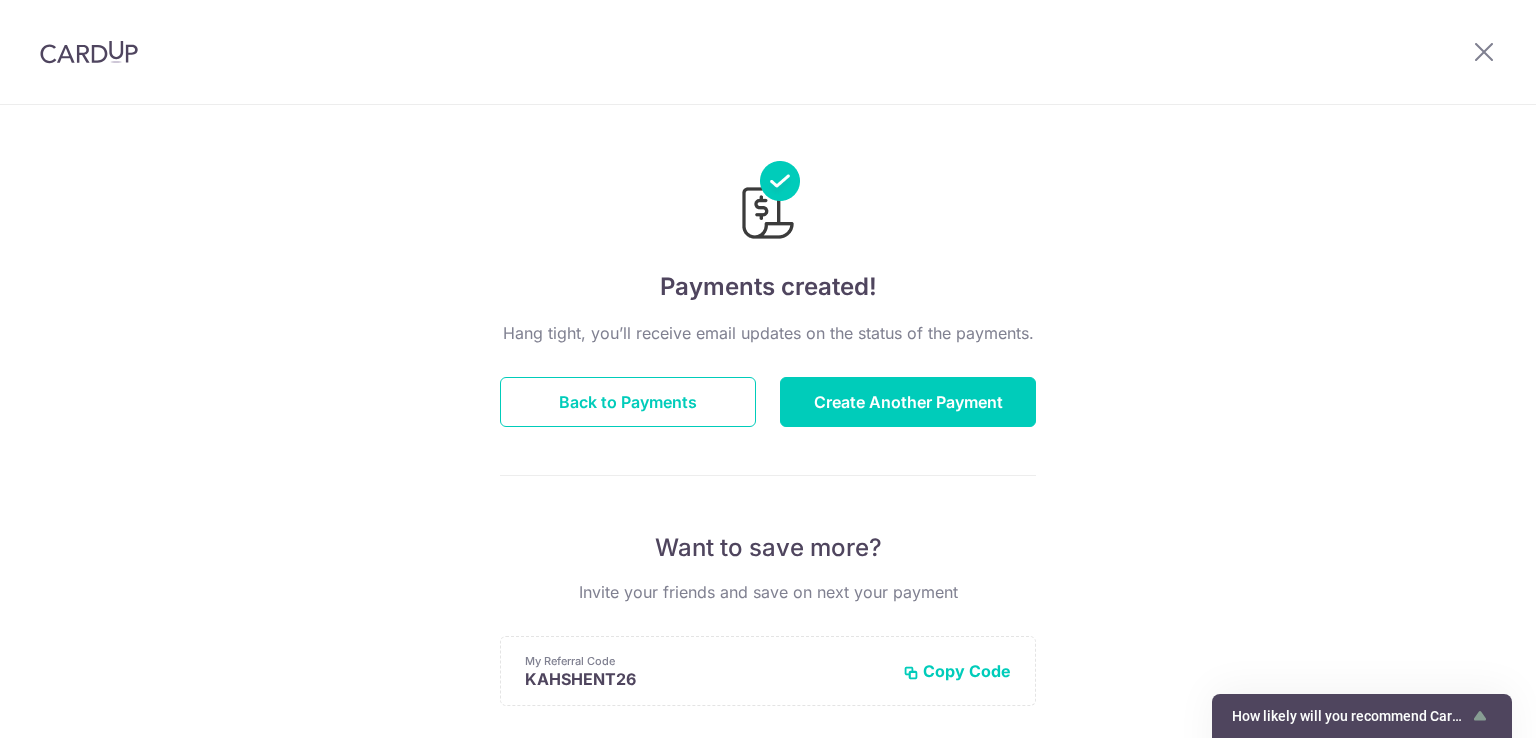scroll, scrollTop: 0, scrollLeft: 0, axis: both 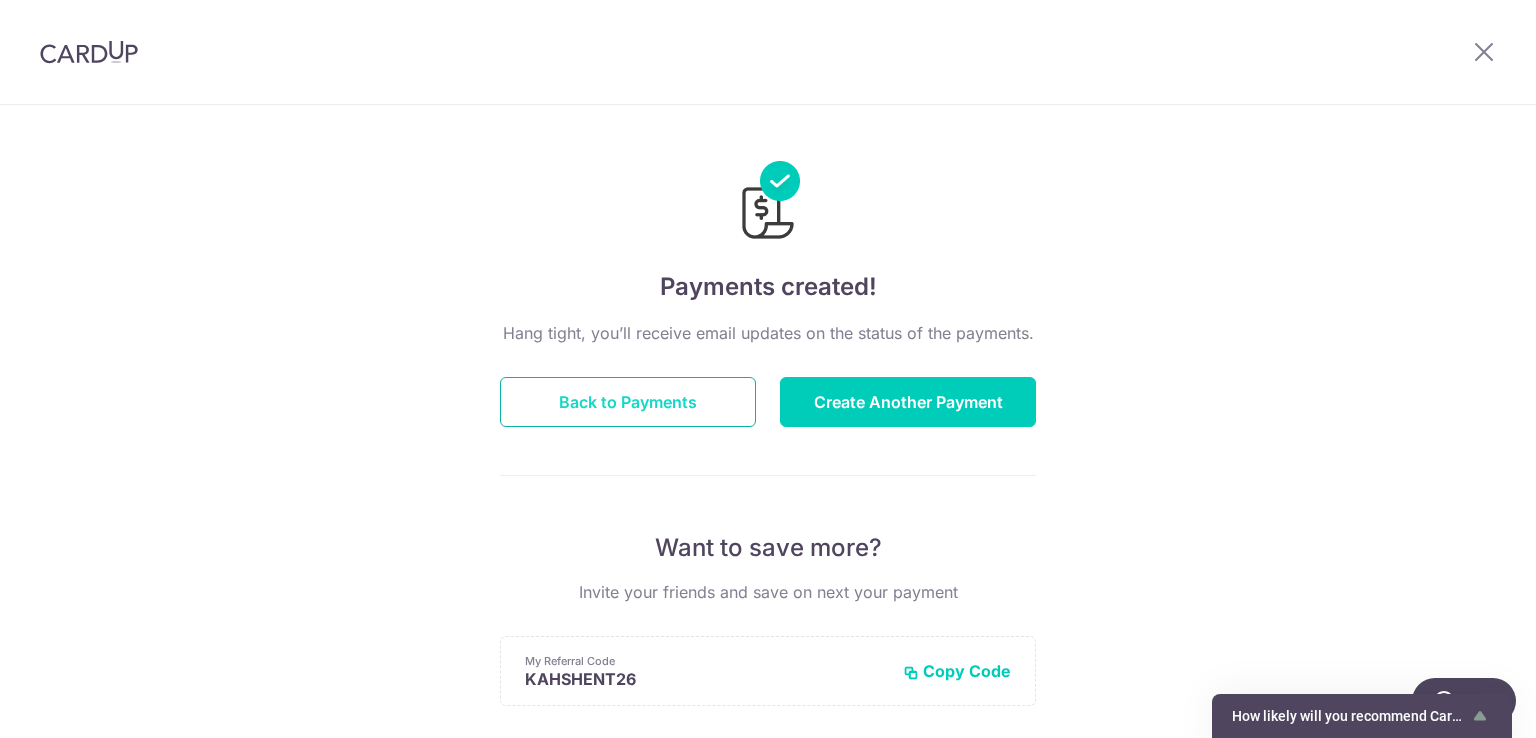 click on "Back to Payments" at bounding box center [628, 402] 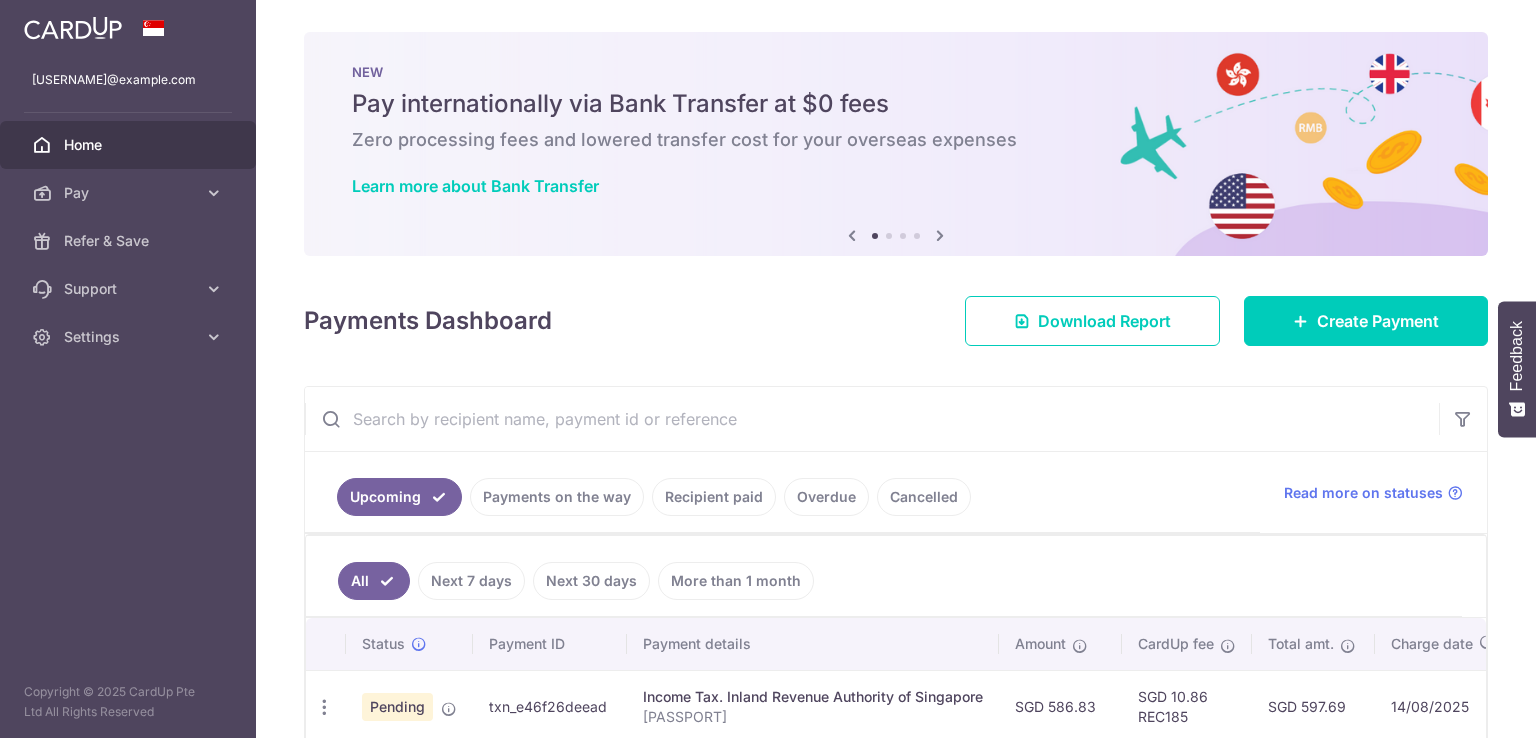 scroll, scrollTop: 0, scrollLeft: 0, axis: both 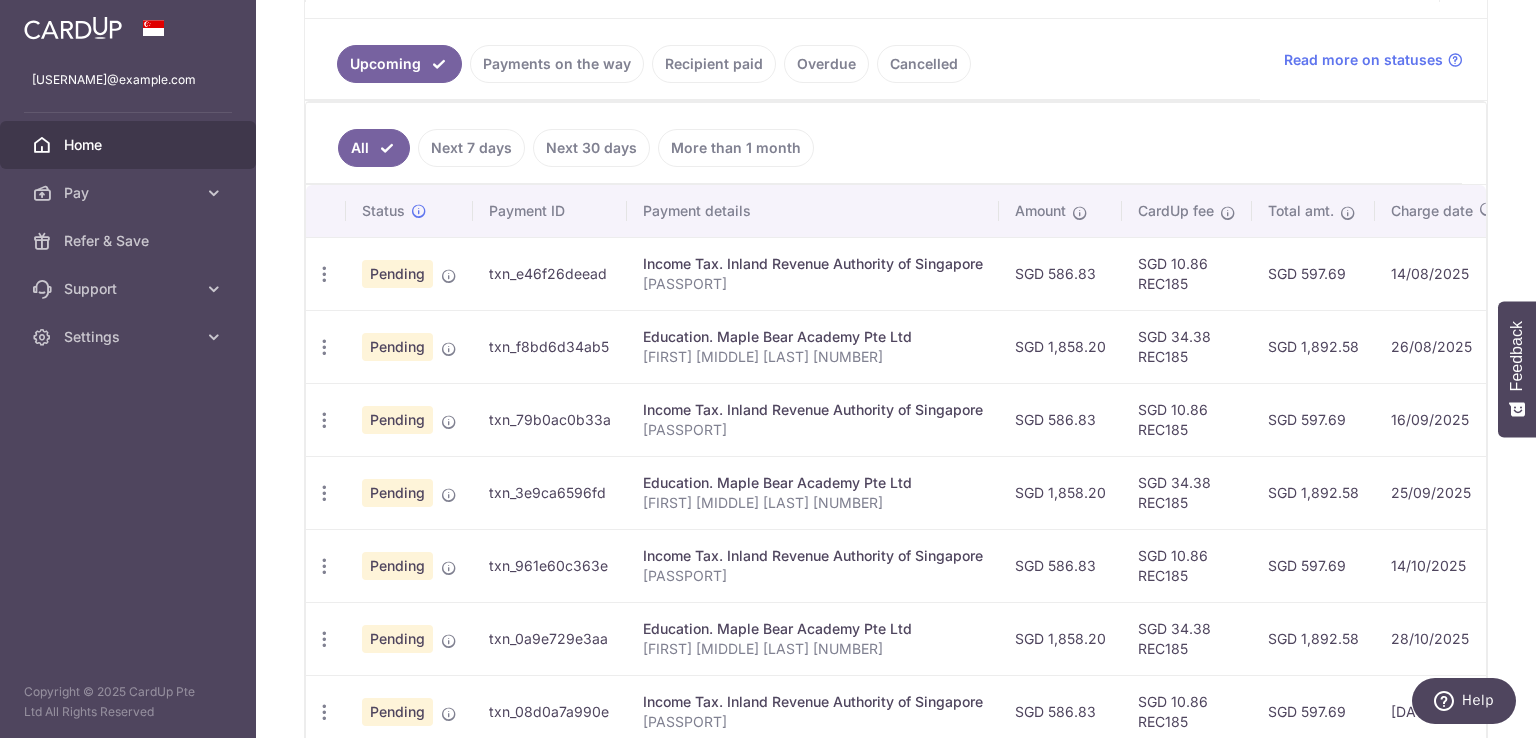 click on "Home" at bounding box center [128, 145] 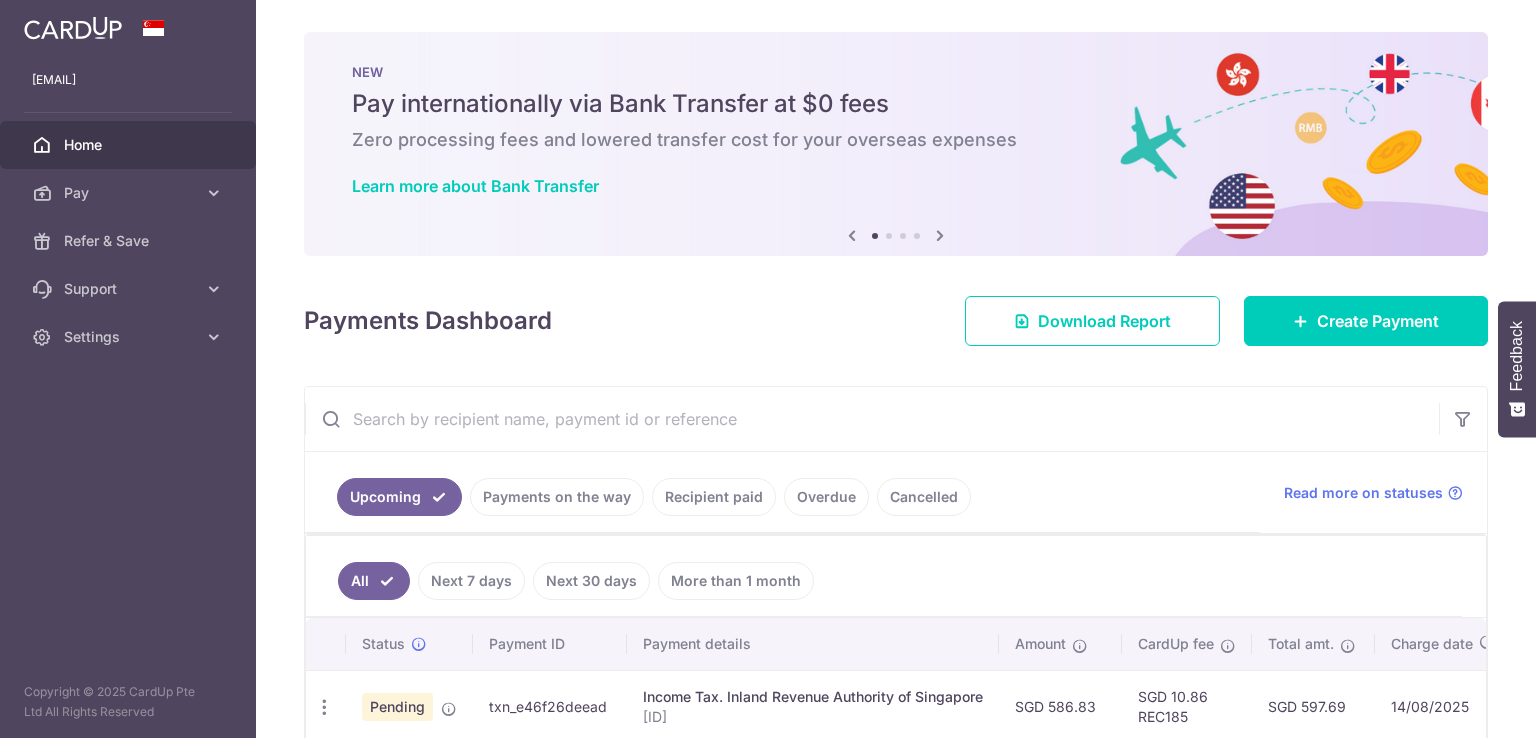 scroll, scrollTop: 0, scrollLeft: 0, axis: both 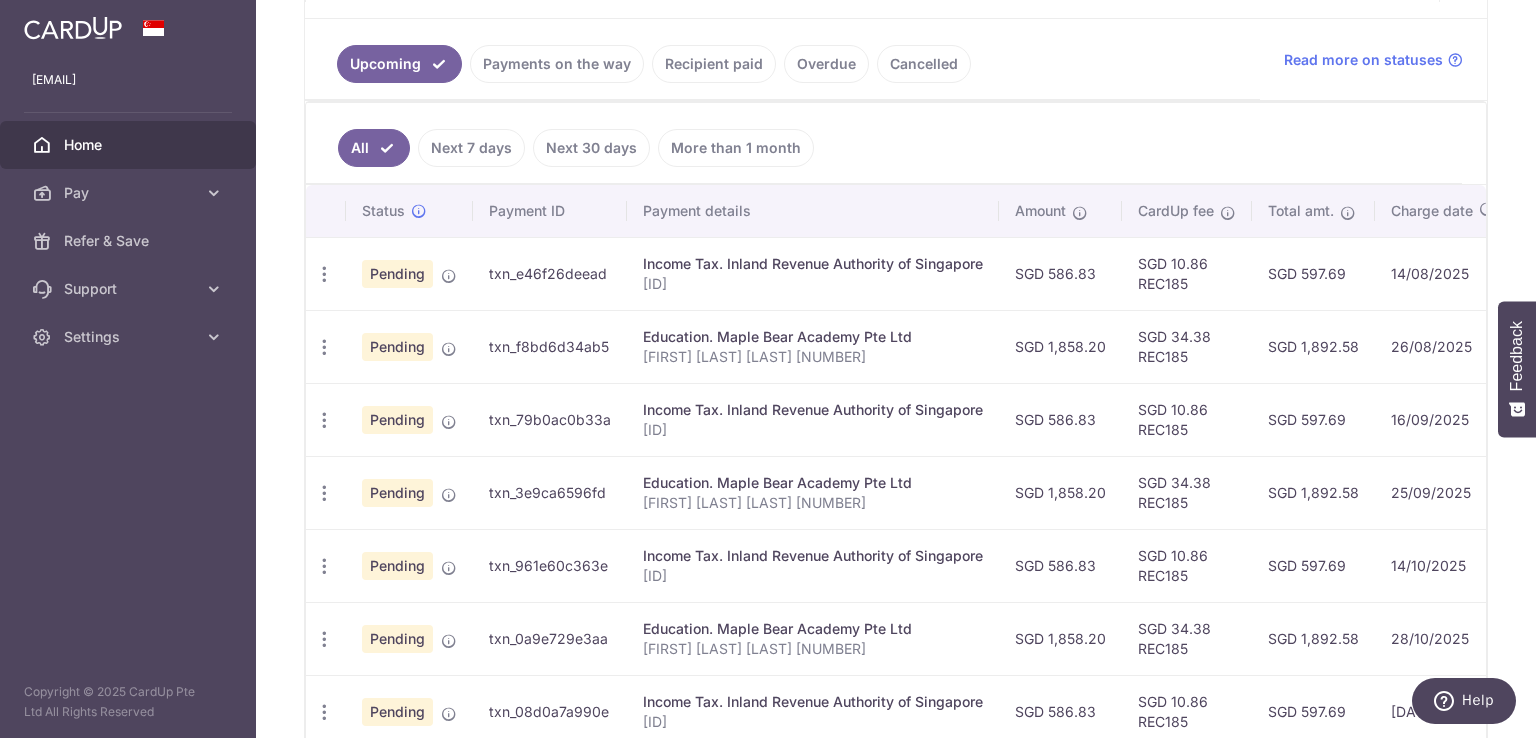 click on "Payments on the way" at bounding box center [557, 64] 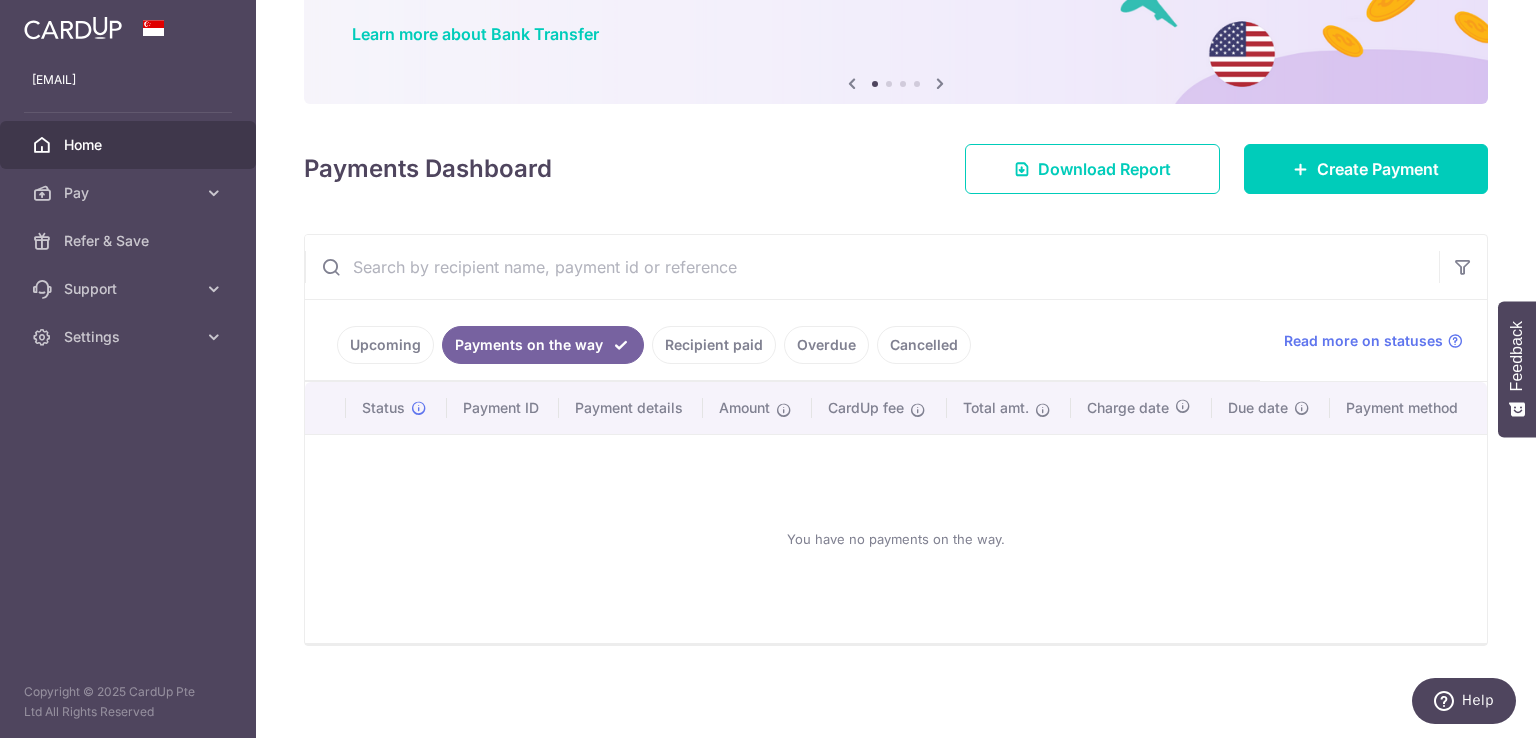 click on "Recipient paid" at bounding box center [714, 345] 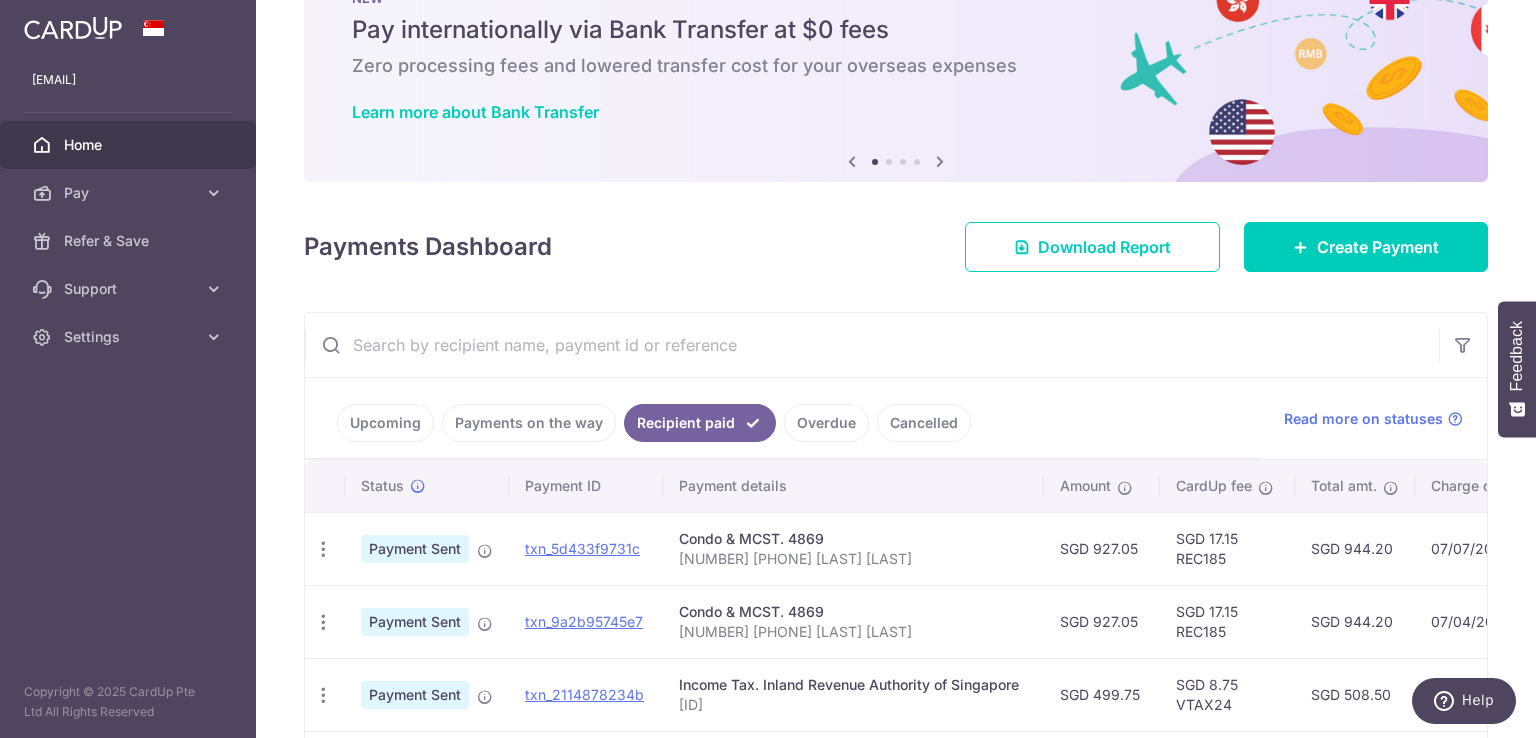scroll, scrollTop: 433, scrollLeft: 0, axis: vertical 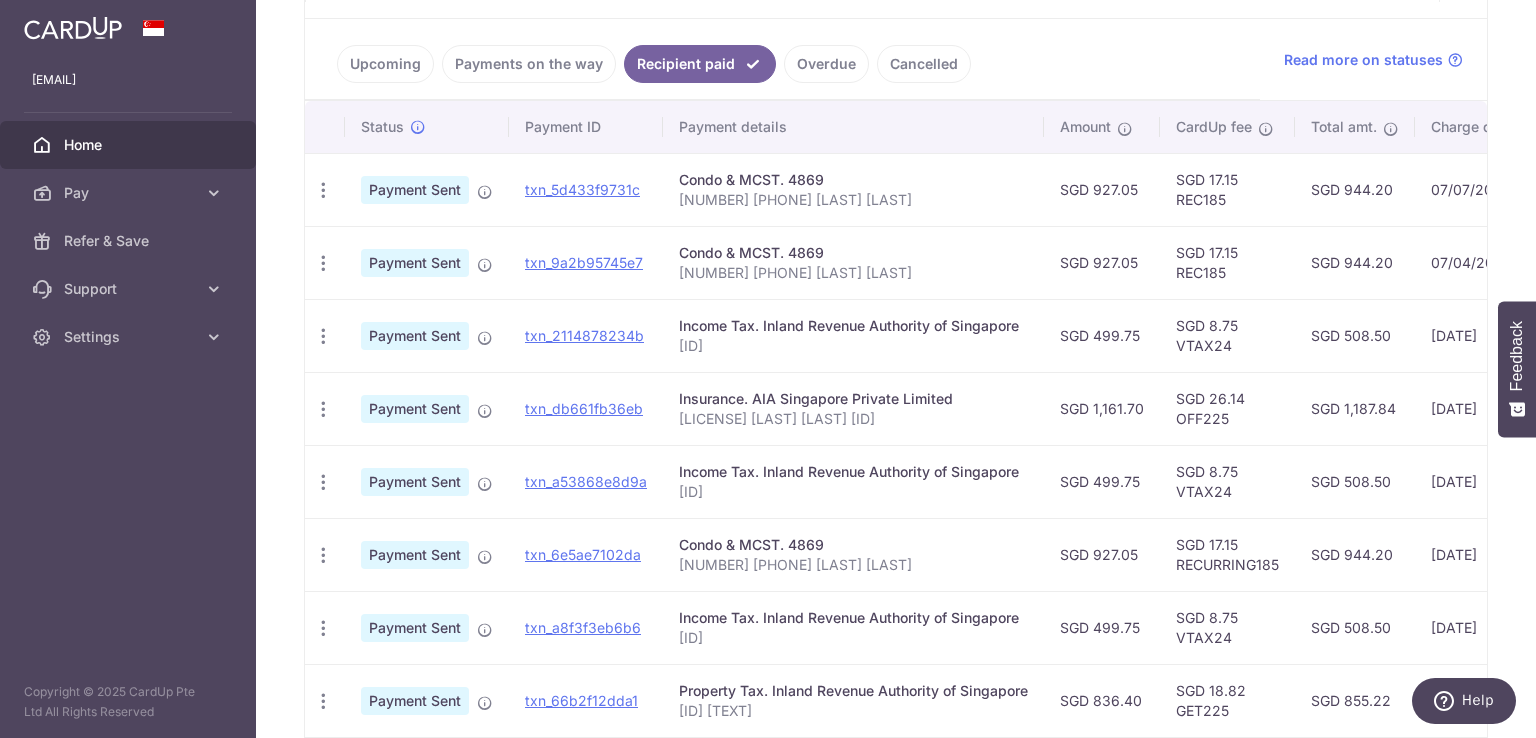 click on "Upcoming" at bounding box center [385, 64] 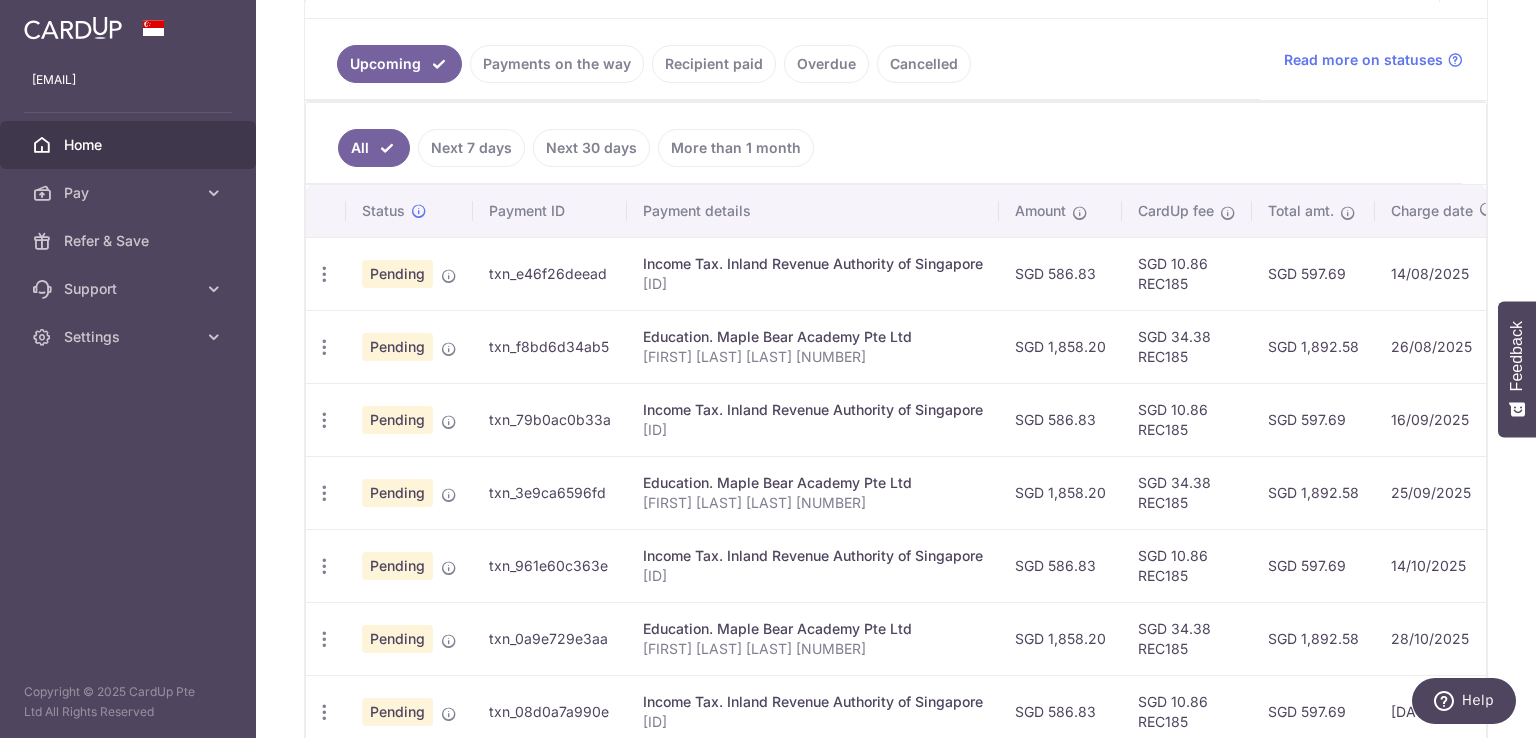 scroll, scrollTop: 0, scrollLeft: 0, axis: both 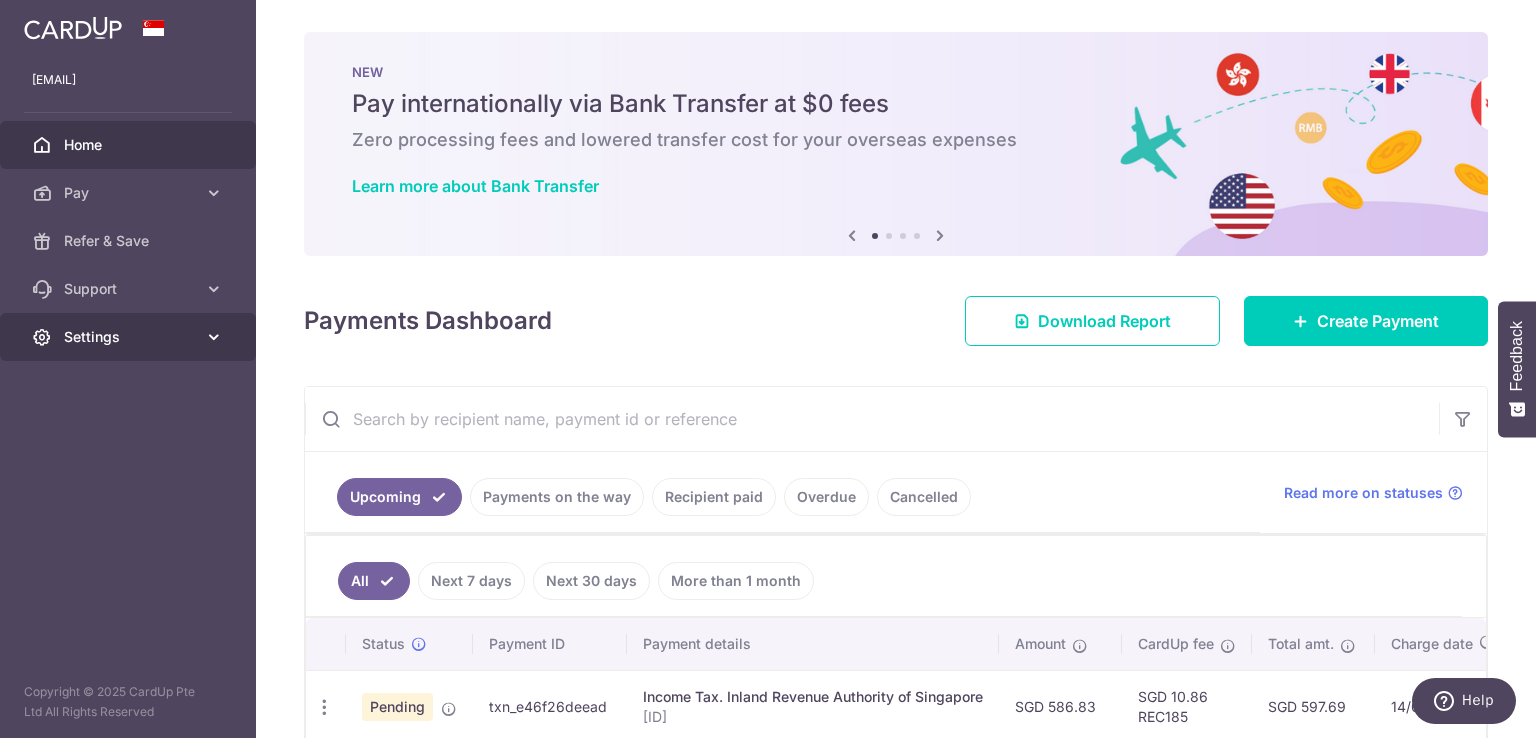 click on "Settings" at bounding box center (130, 337) 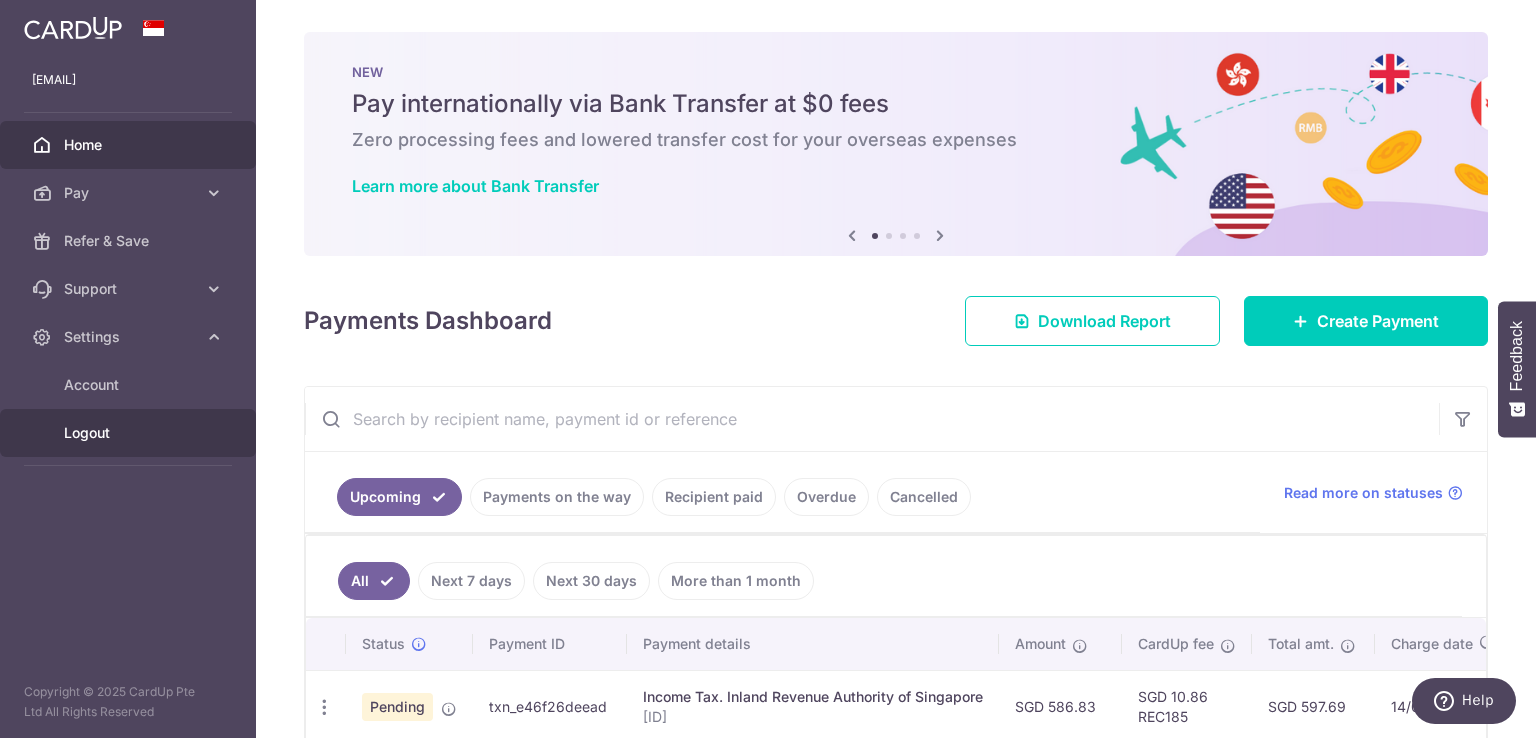 click on "Logout" at bounding box center [130, 433] 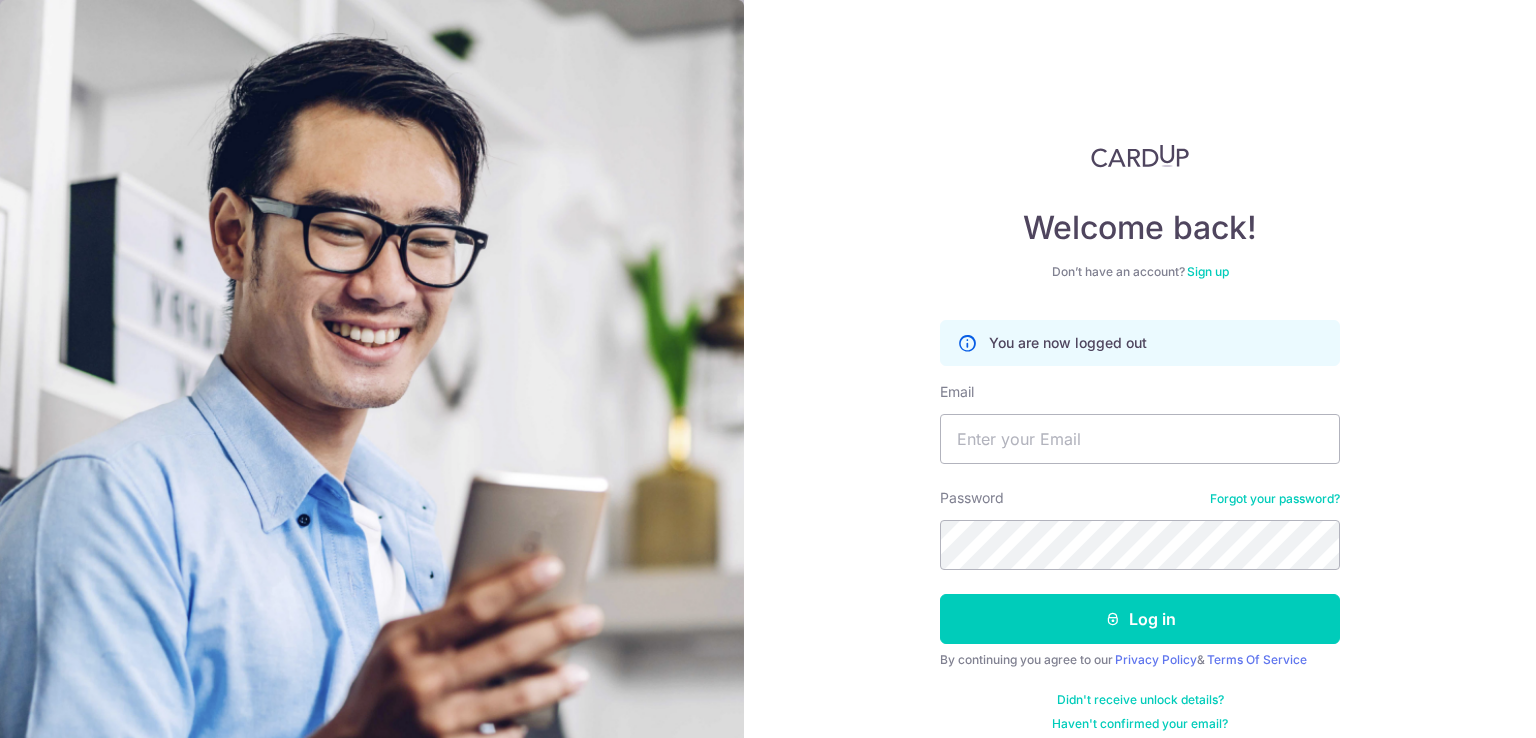 scroll, scrollTop: 0, scrollLeft: 0, axis: both 